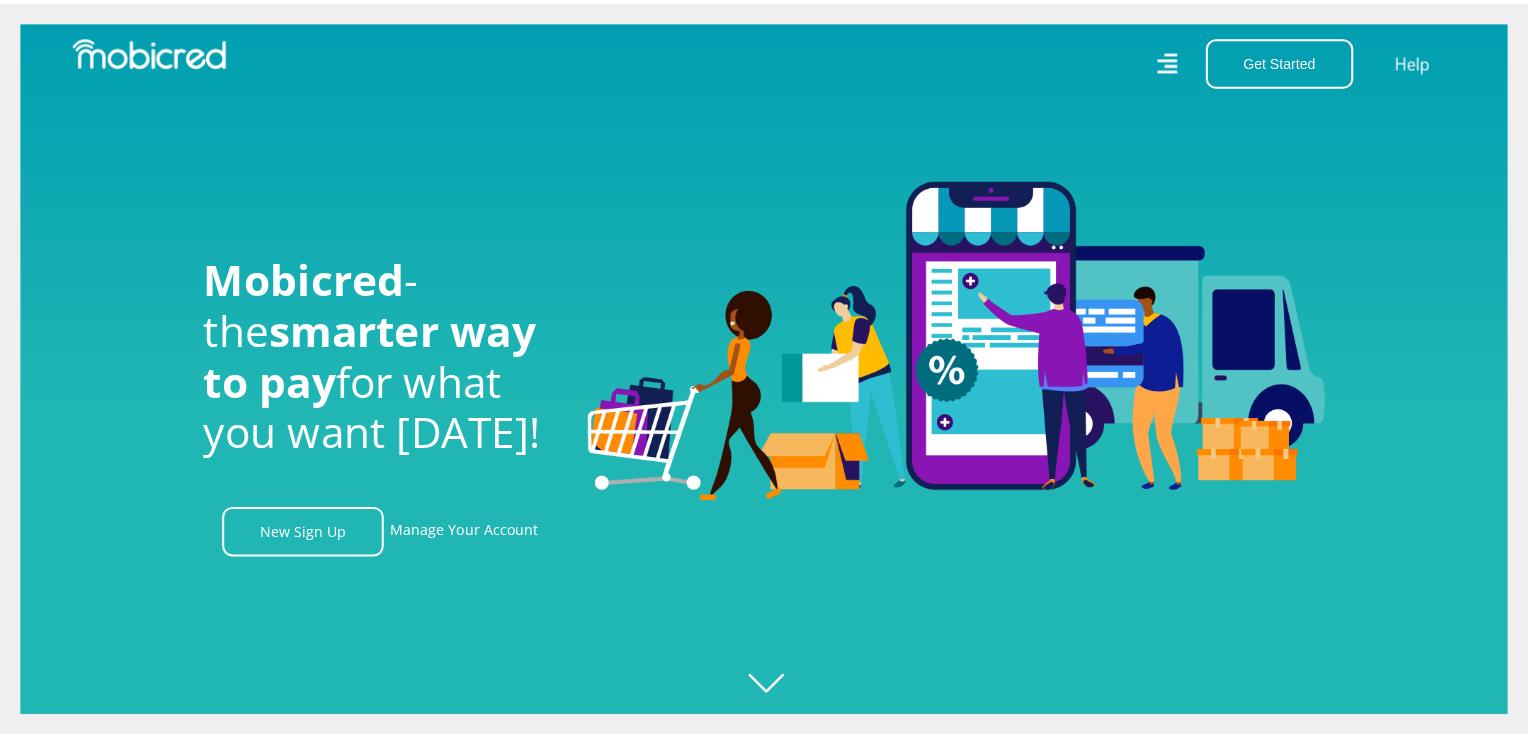 scroll, scrollTop: 0, scrollLeft: 0, axis: both 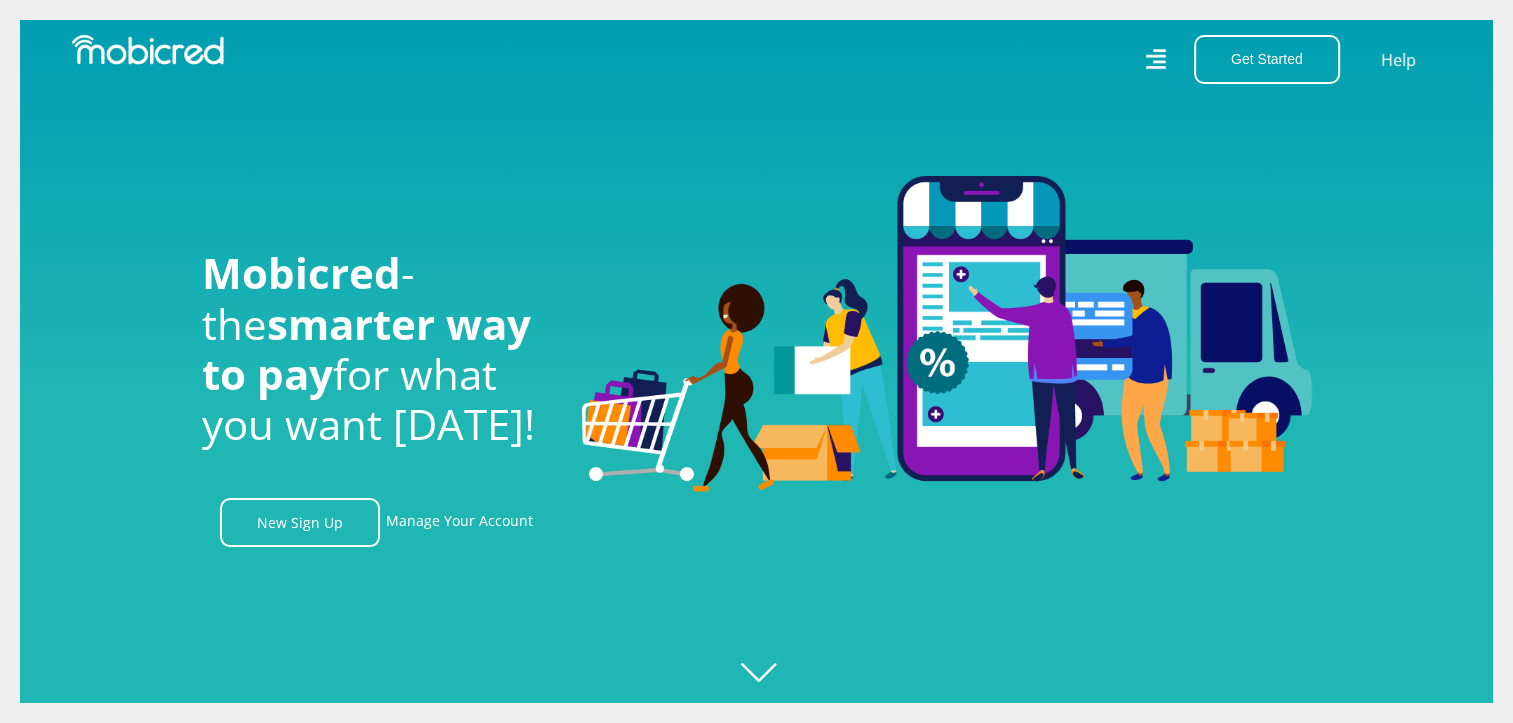 click 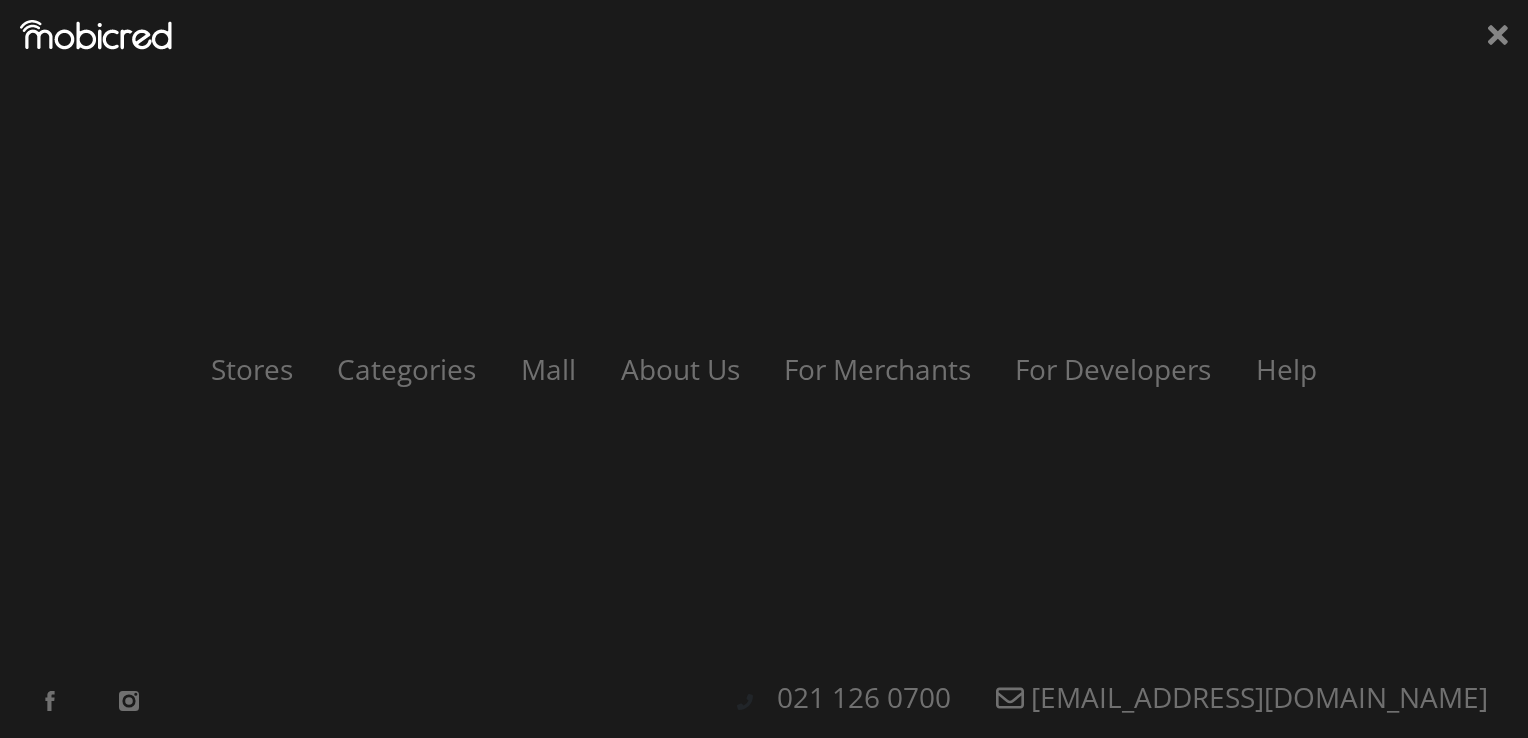 scroll, scrollTop: 0, scrollLeft: 2564, axis: horizontal 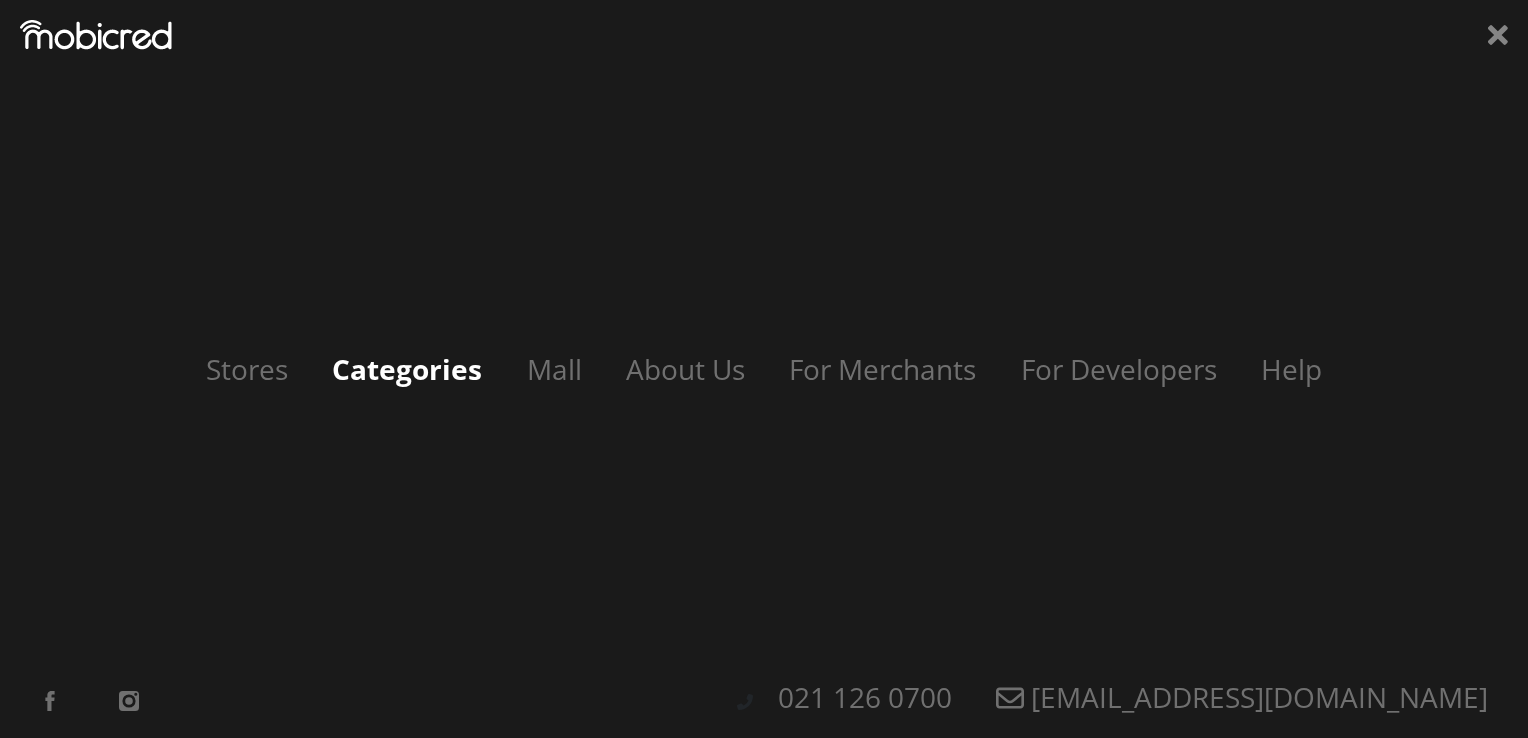 click on "Categories" at bounding box center [407, 369] 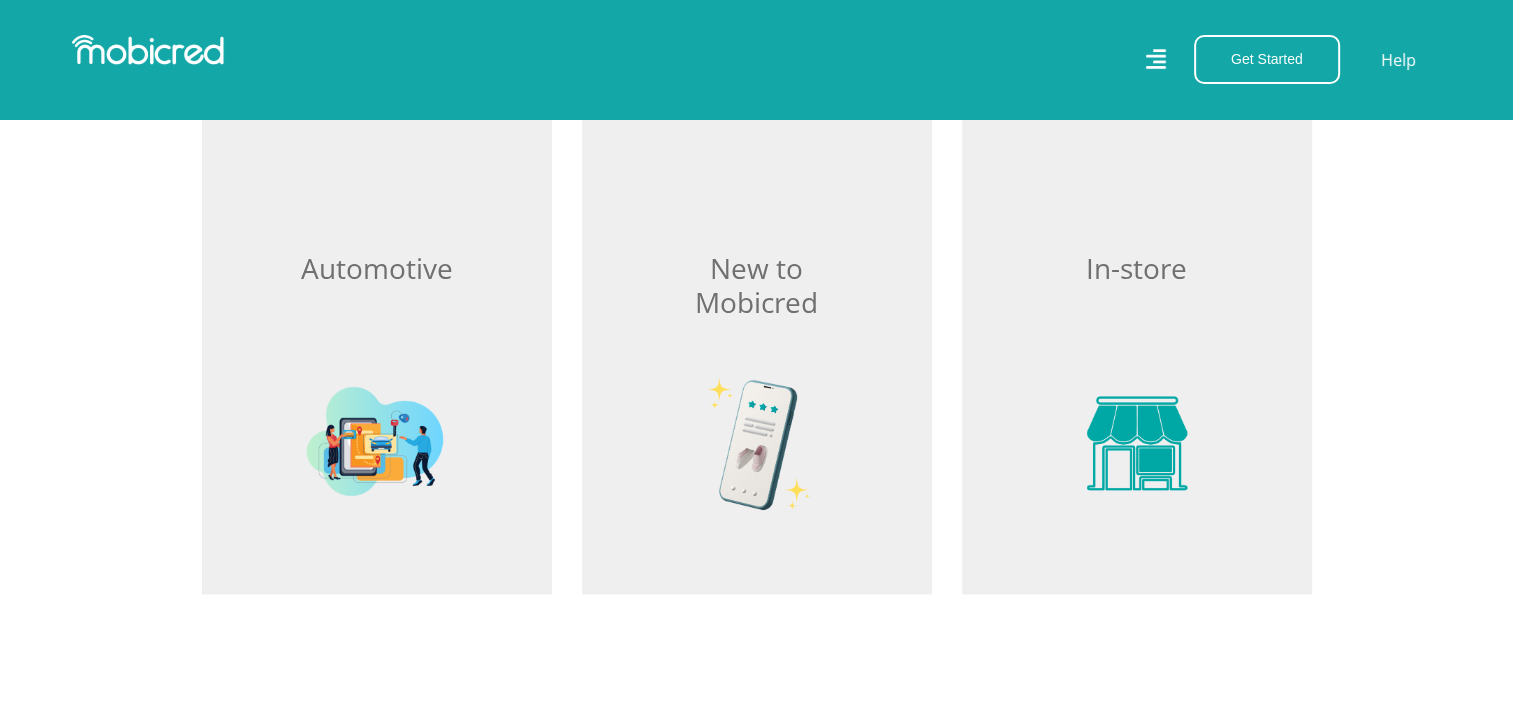 scroll, scrollTop: 2800, scrollLeft: 0, axis: vertical 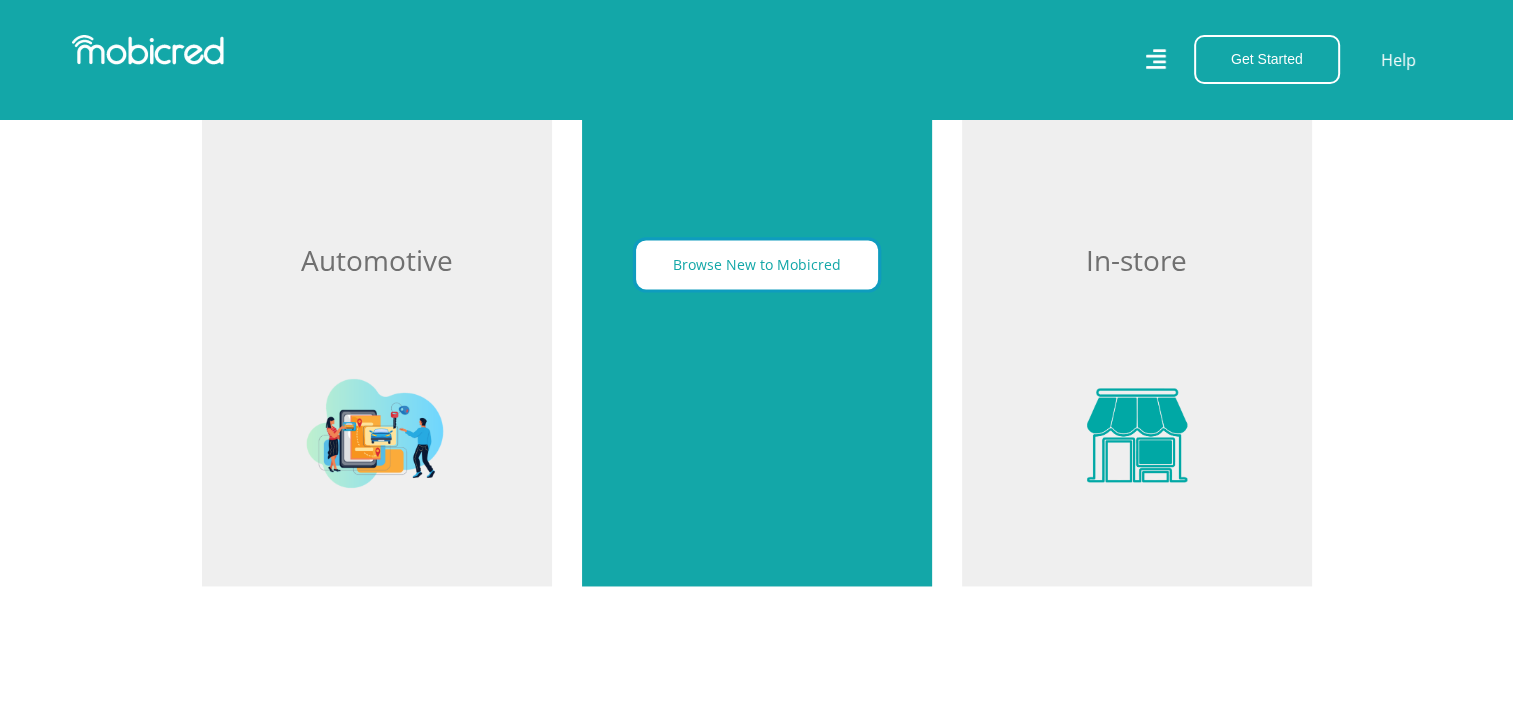 click on "Browse New to Mobicred" at bounding box center (757, 264) 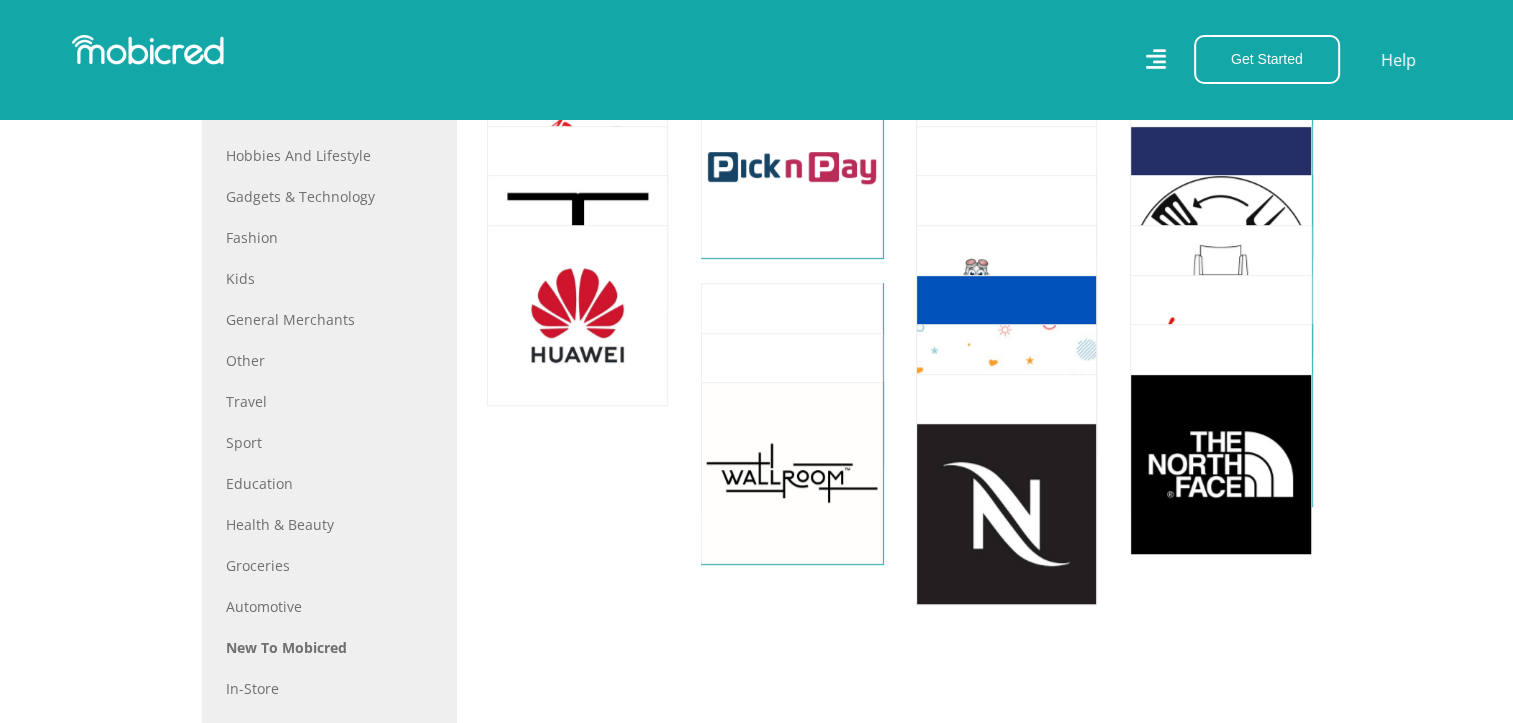 scroll, scrollTop: 1000, scrollLeft: 0, axis: vertical 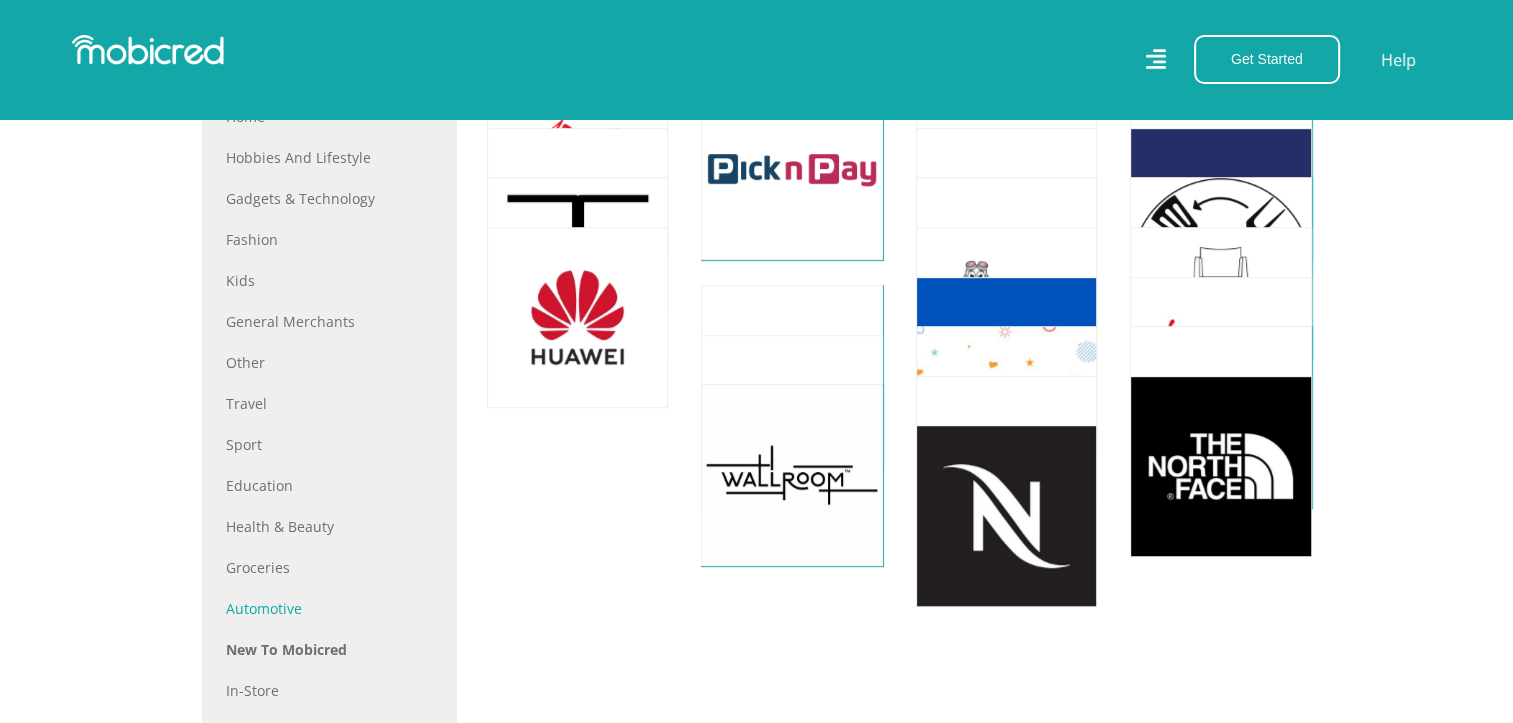 click on "Automotive" at bounding box center [329, 608] 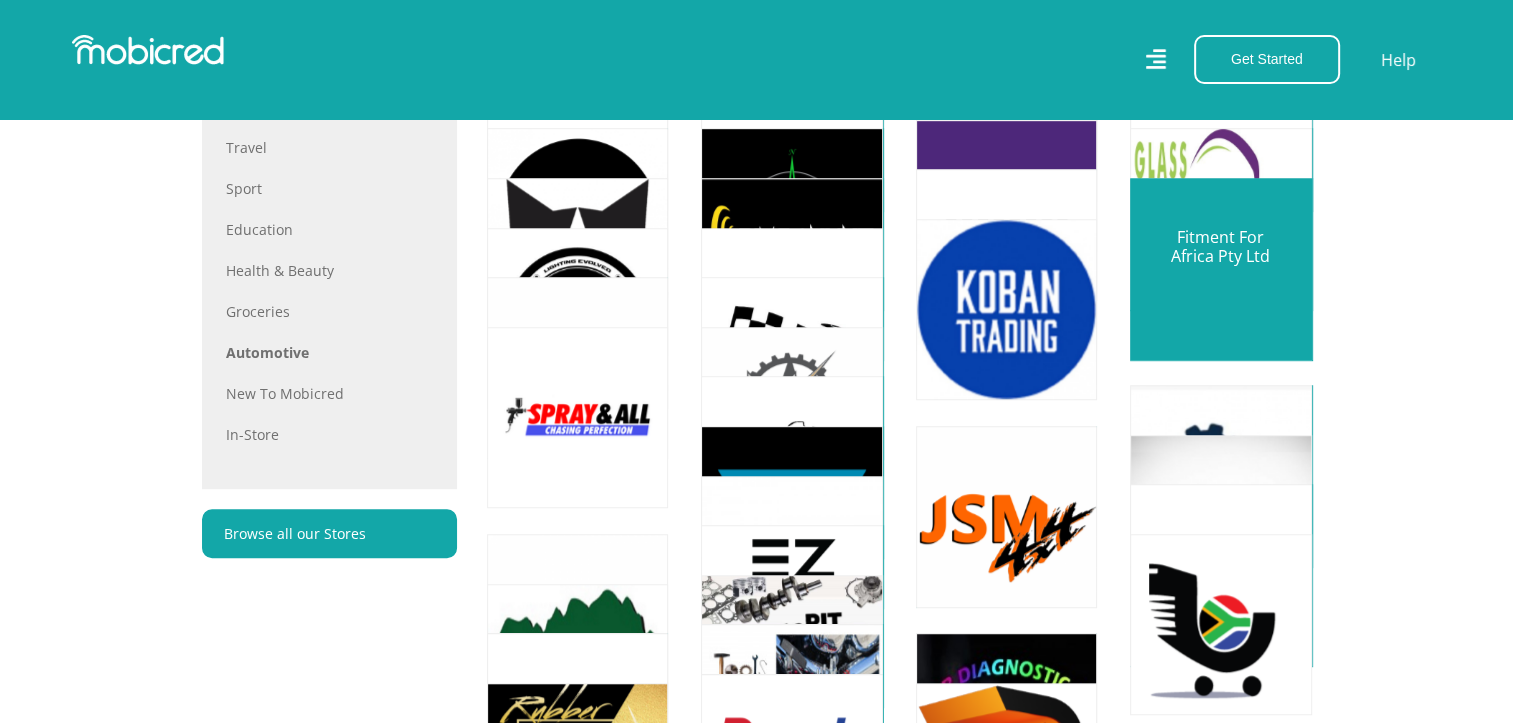 scroll, scrollTop: 1100, scrollLeft: 0, axis: vertical 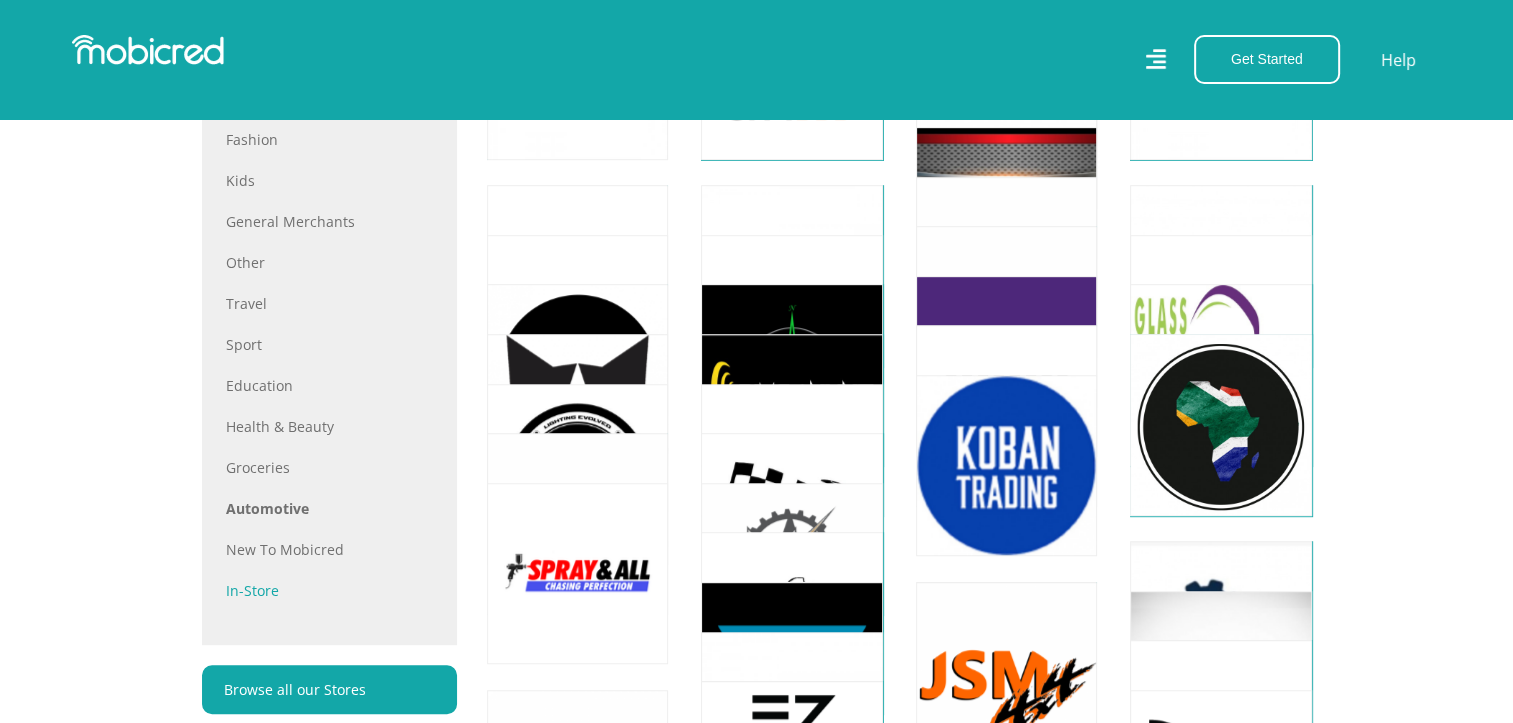 click on "In-store" at bounding box center (329, 590) 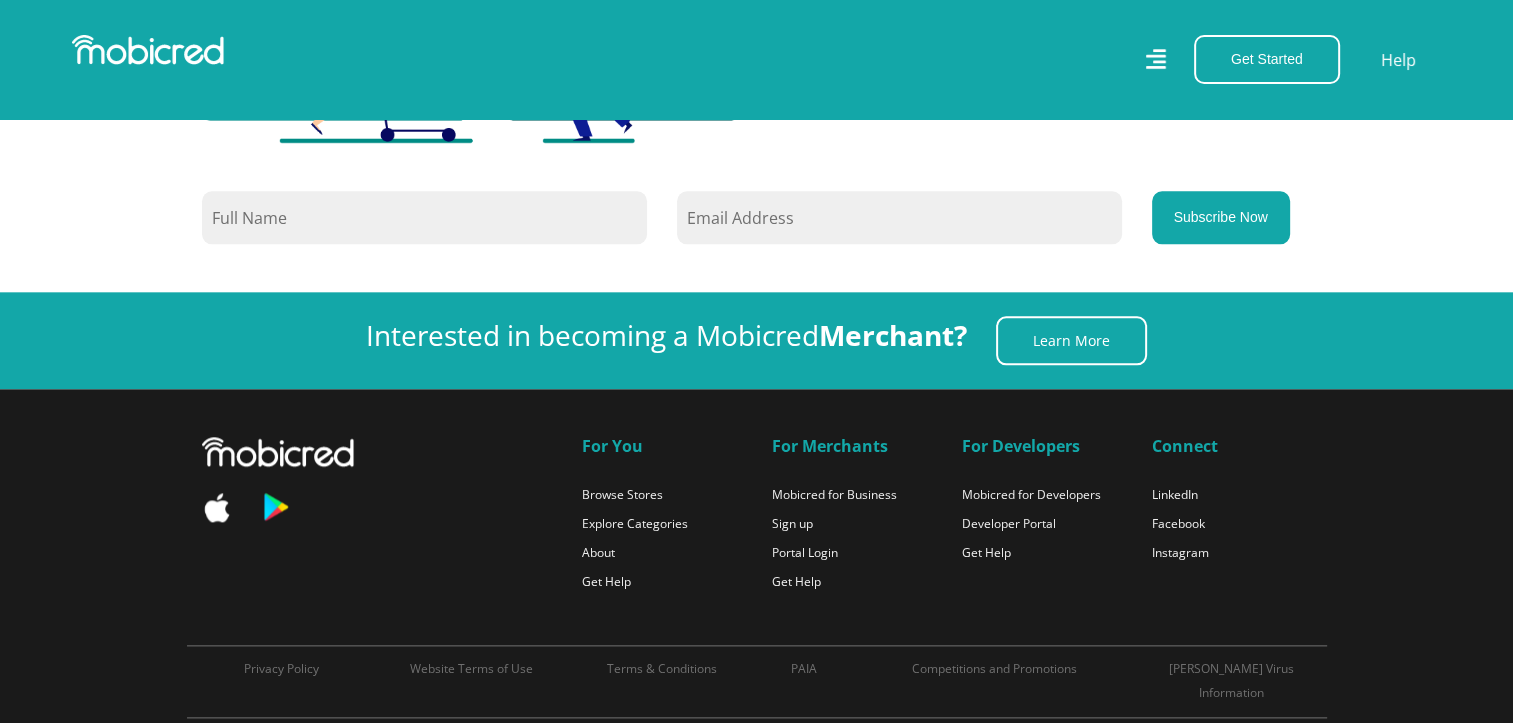 scroll, scrollTop: 2330, scrollLeft: 0, axis: vertical 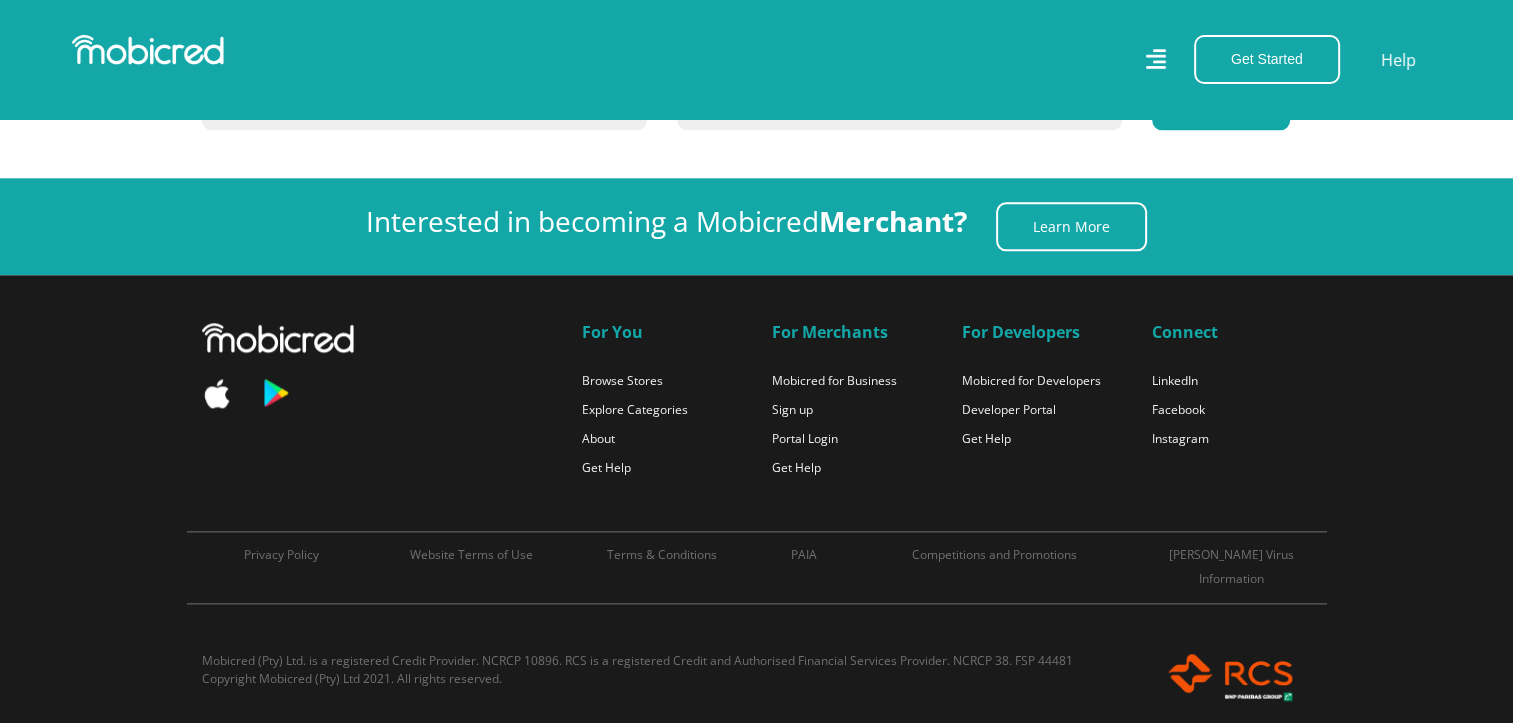 click on "Browse Stores" at bounding box center [662, 379] 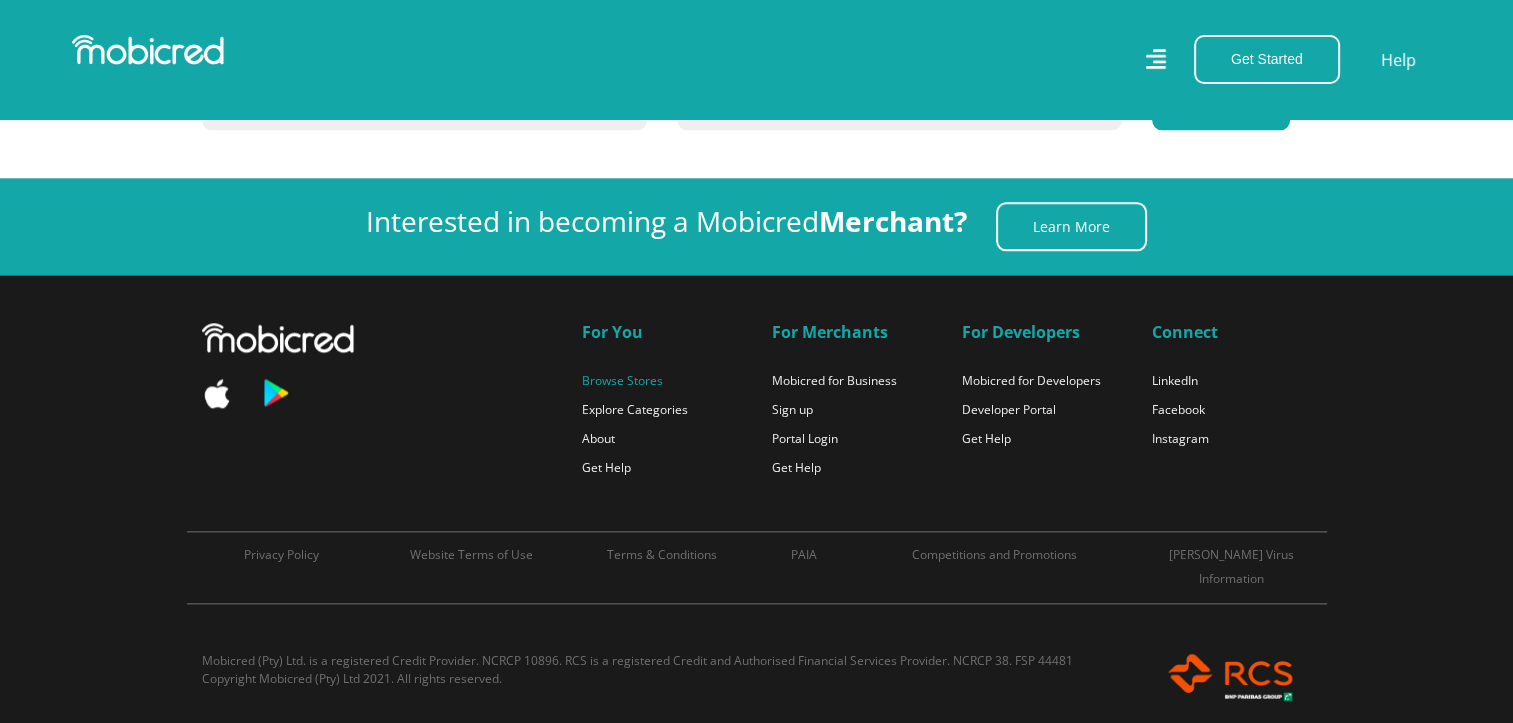 click on "Browse Stores" at bounding box center (622, 380) 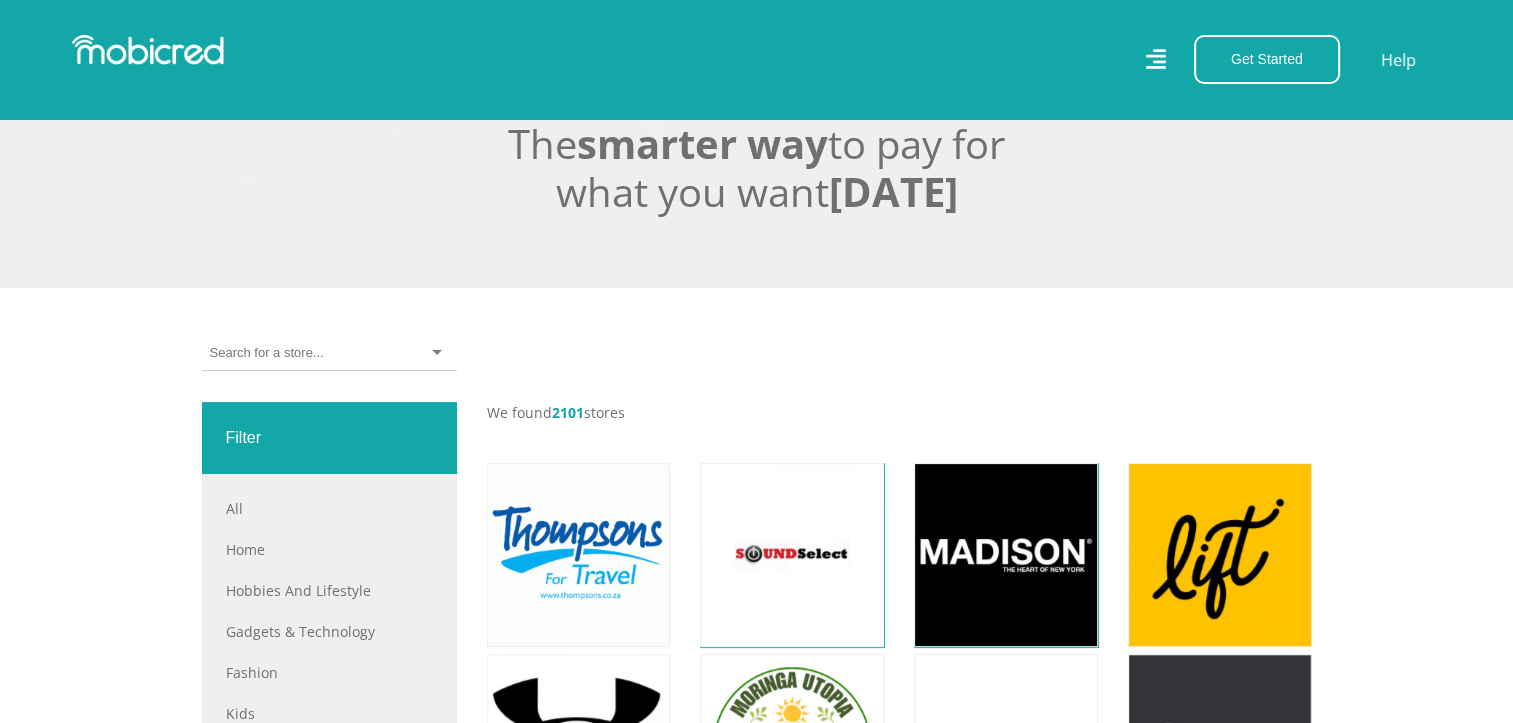 scroll, scrollTop: 600, scrollLeft: 0, axis: vertical 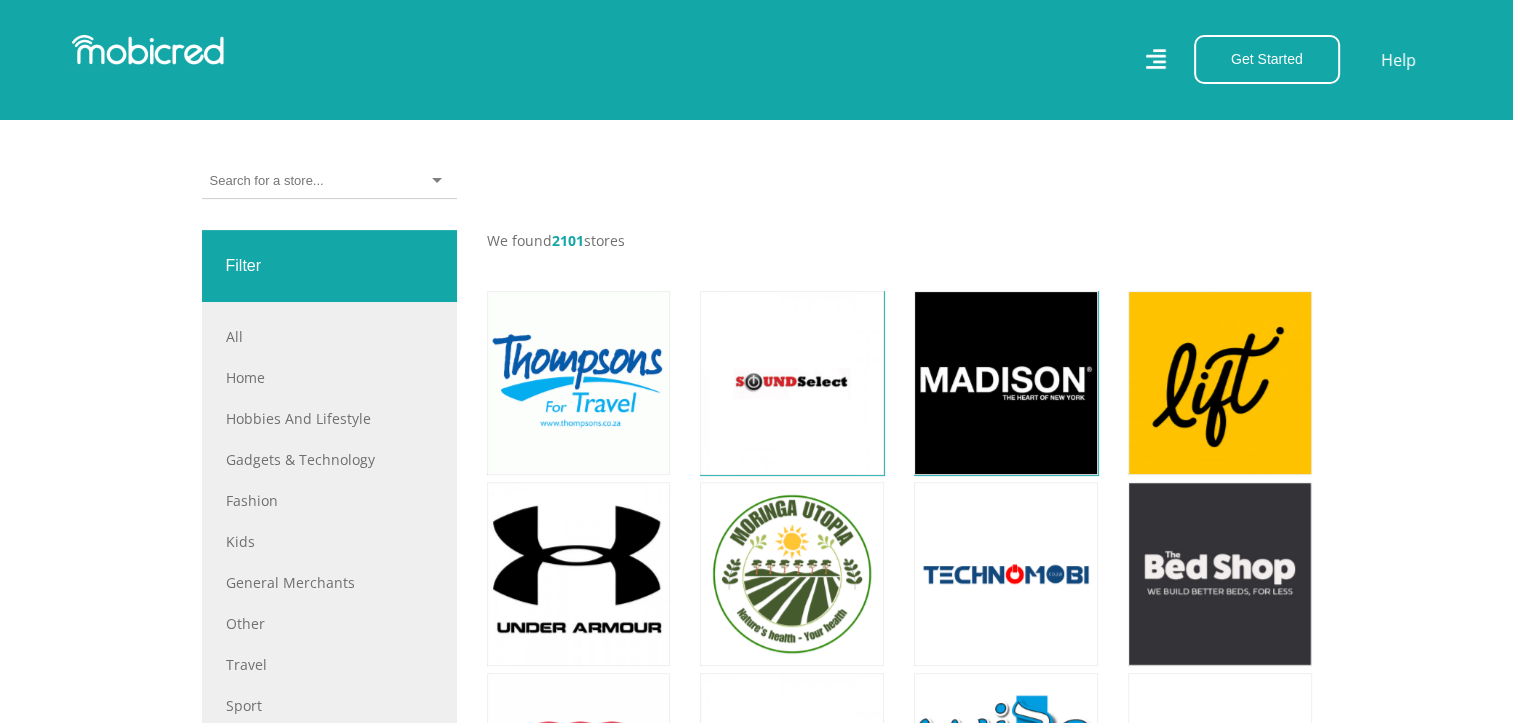 click at bounding box center [329, 181] 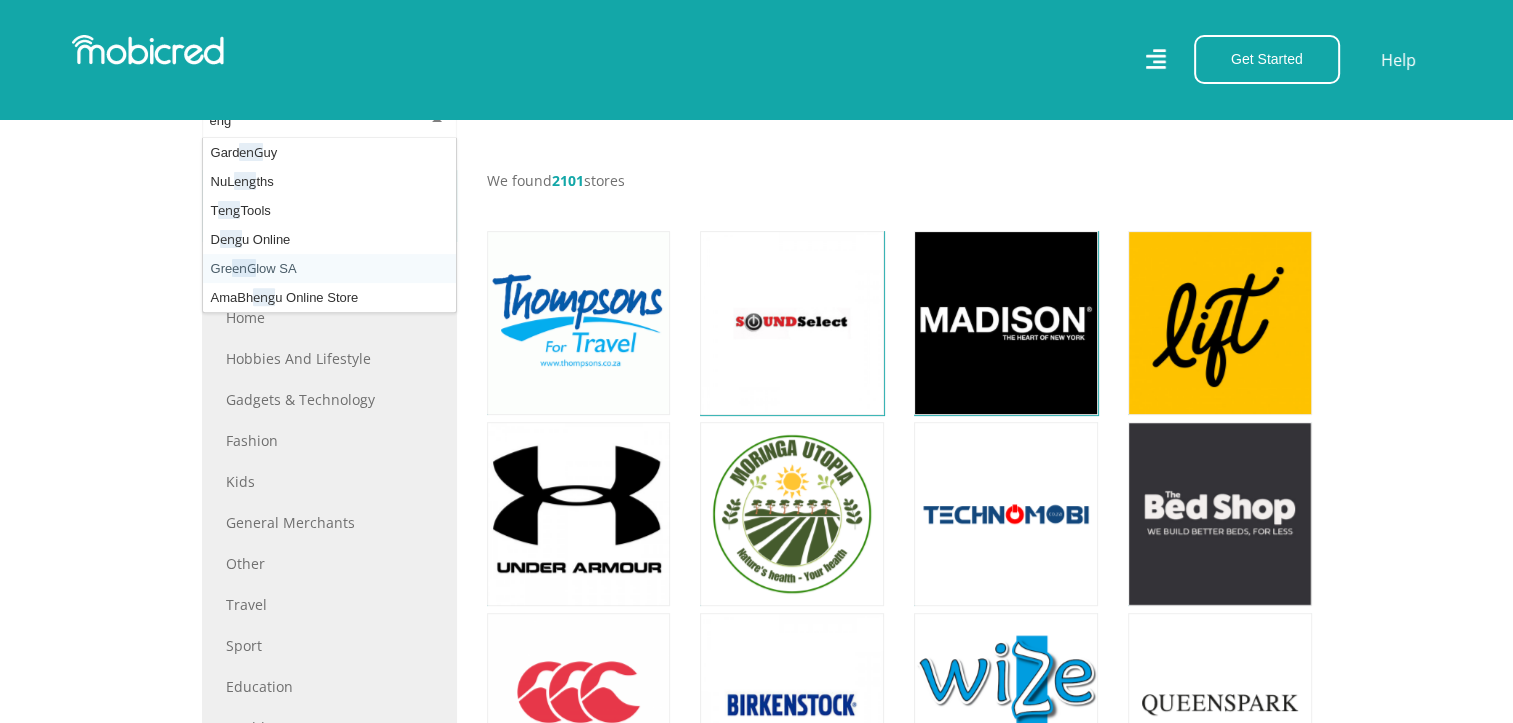 scroll, scrollTop: 600, scrollLeft: 0, axis: vertical 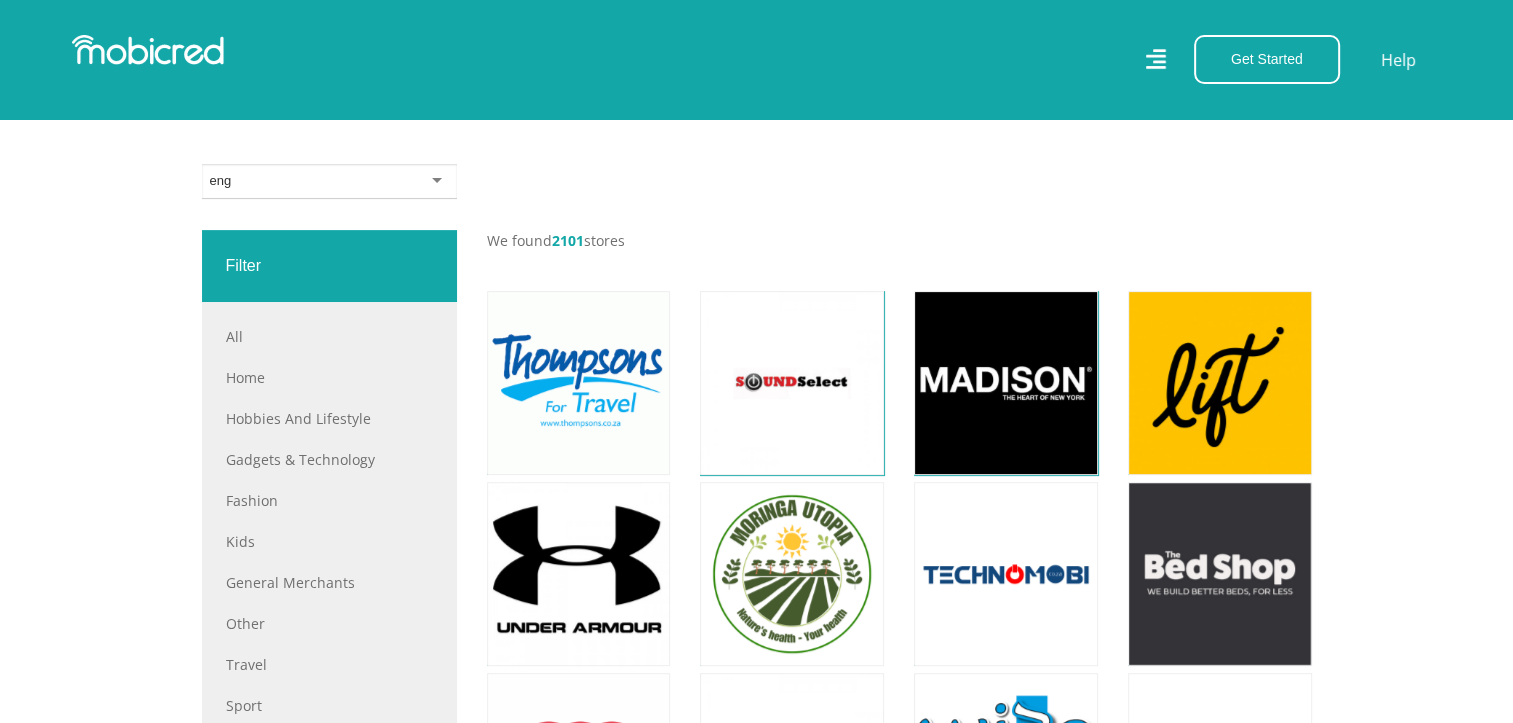 drag, startPoint x: 254, startPoint y: 182, endPoint x: 162, endPoint y: 182, distance: 92 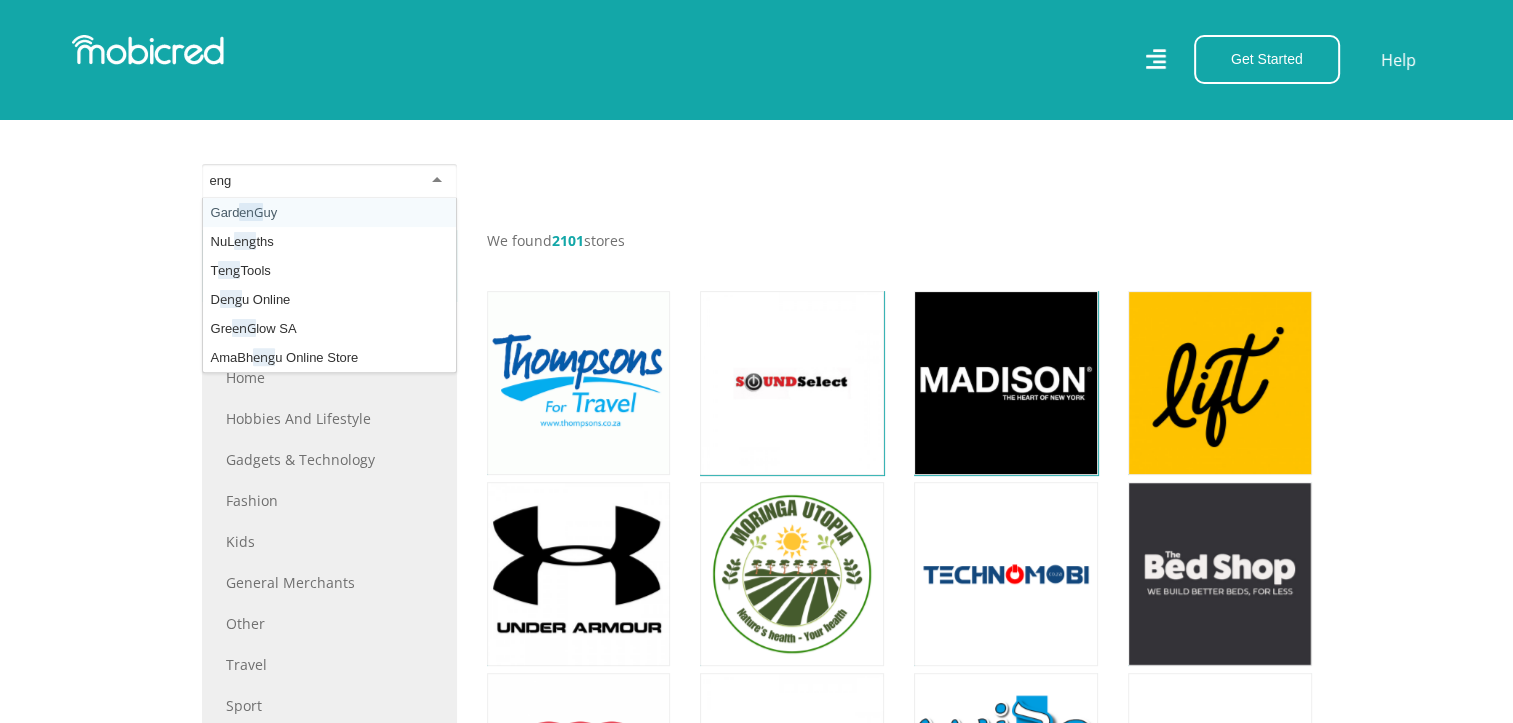 click at bounding box center [329, 181] 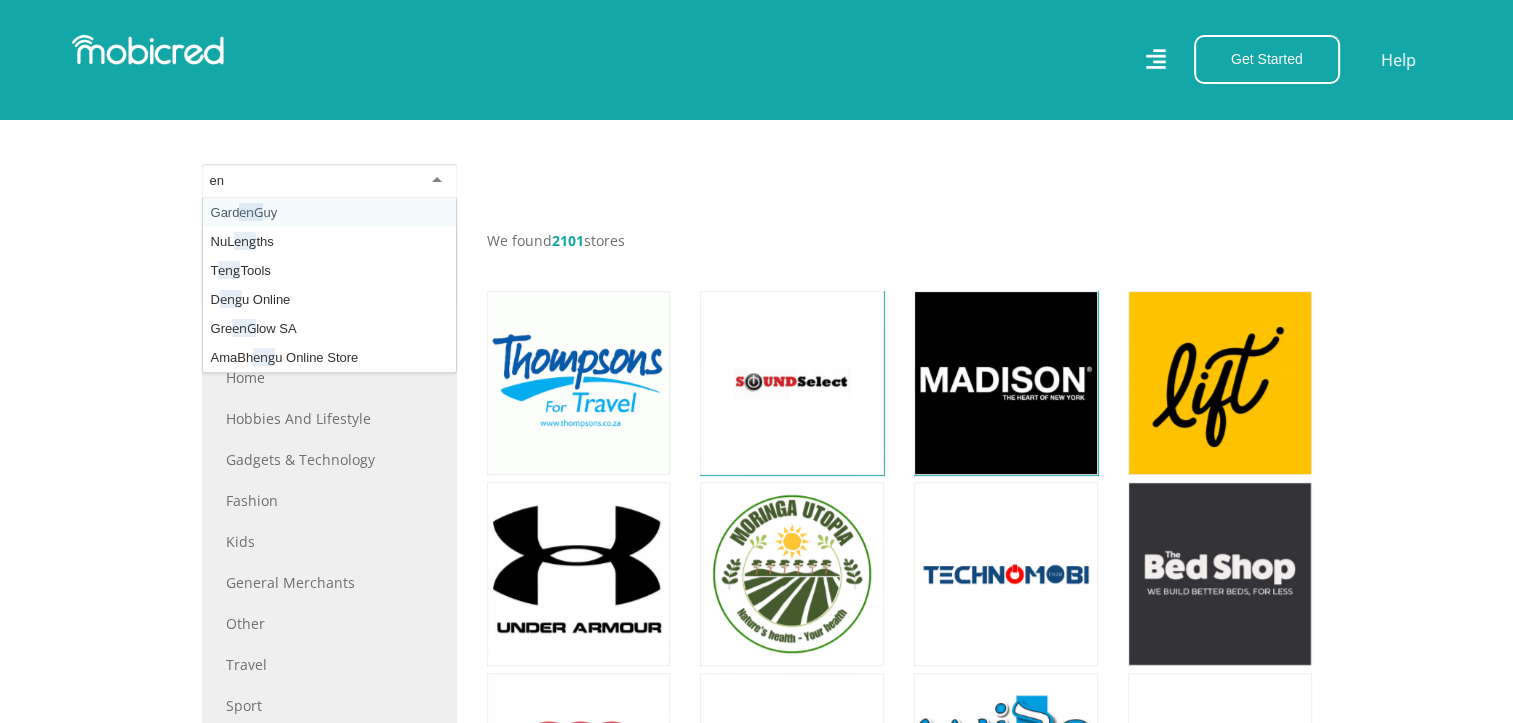 type on "e" 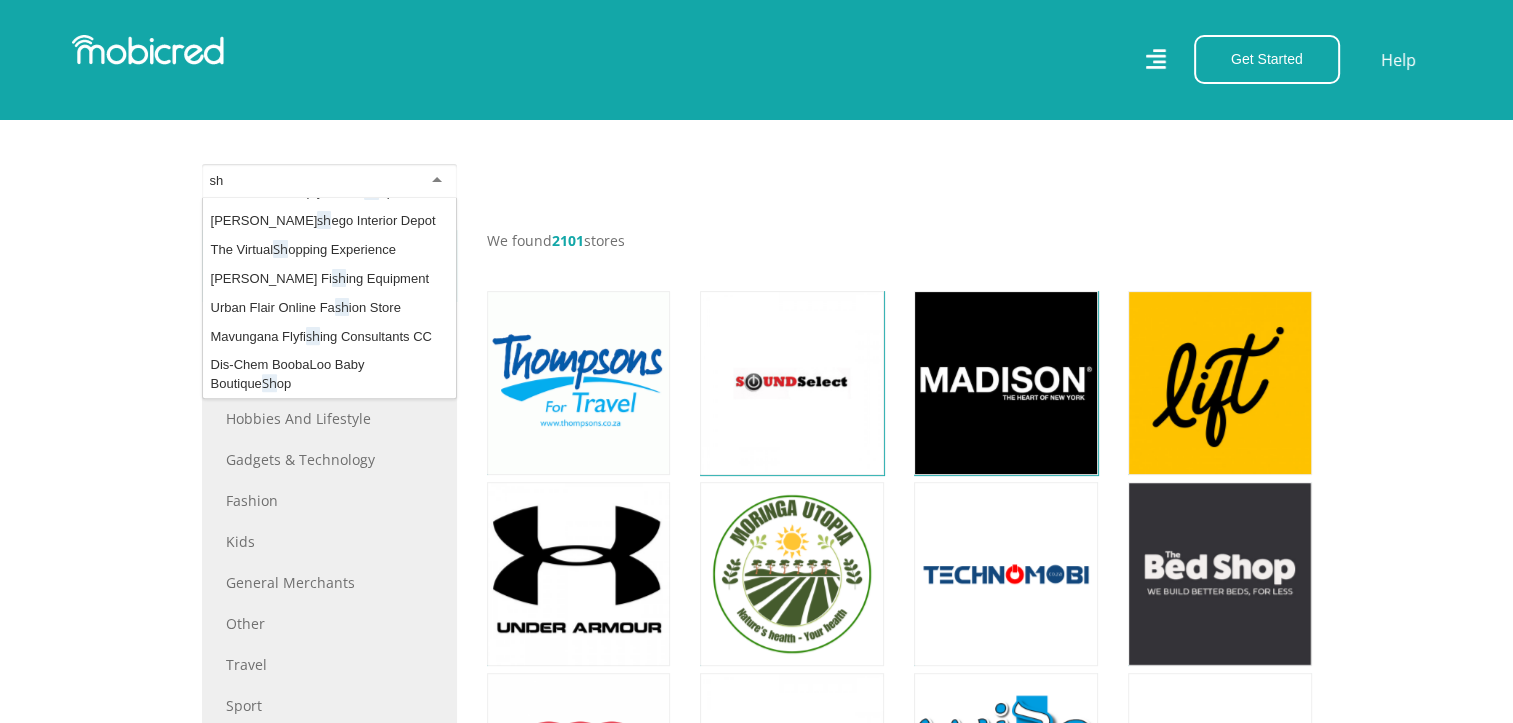 scroll, scrollTop: 0, scrollLeft: 0, axis: both 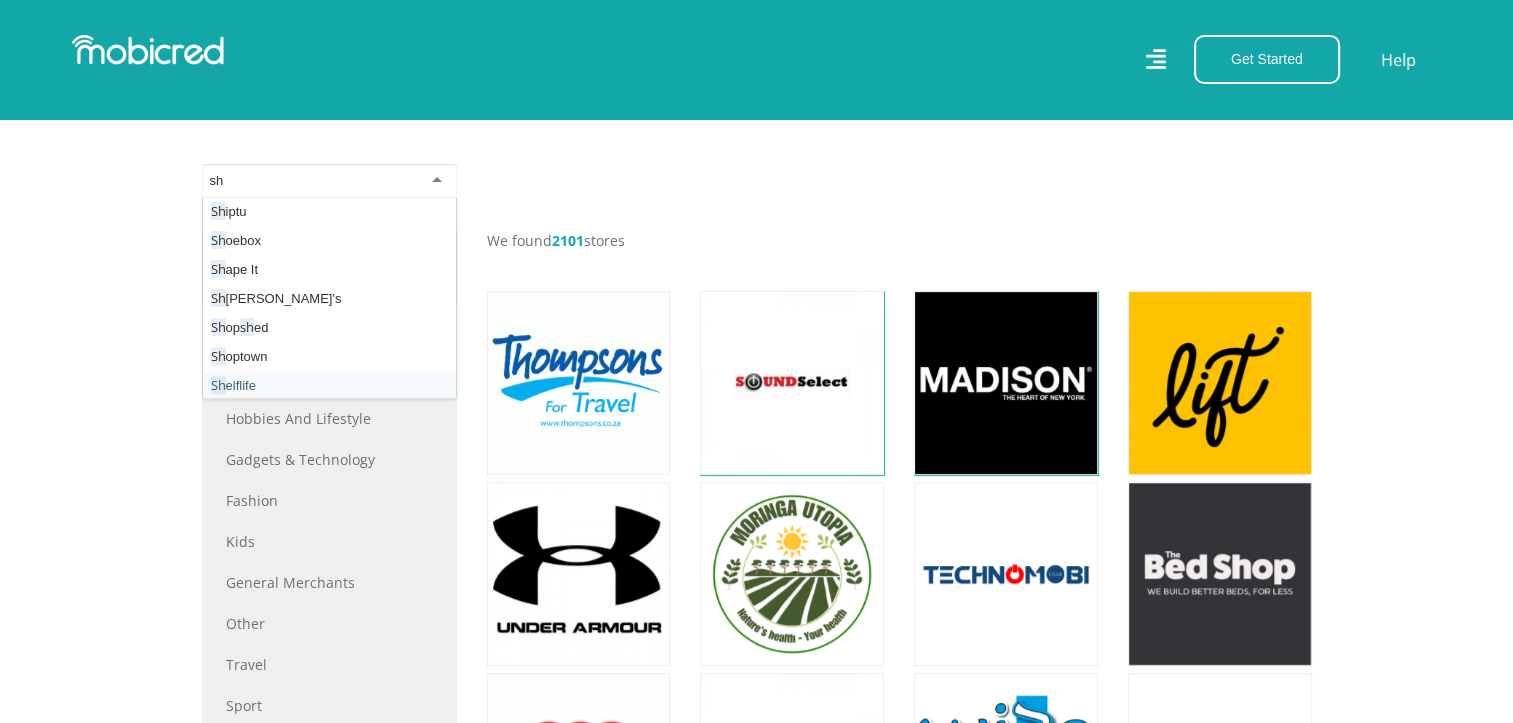 type on "s" 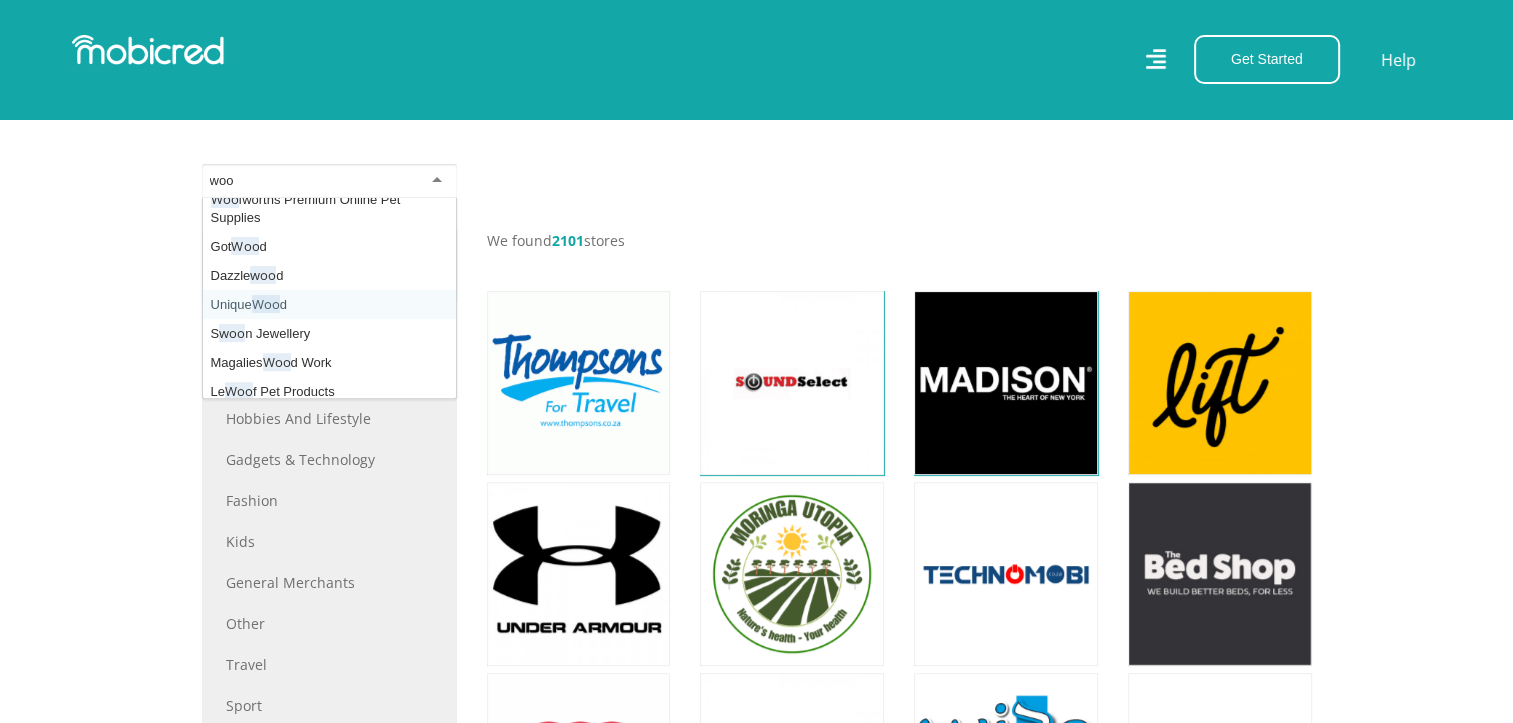scroll, scrollTop: 181, scrollLeft: 0, axis: vertical 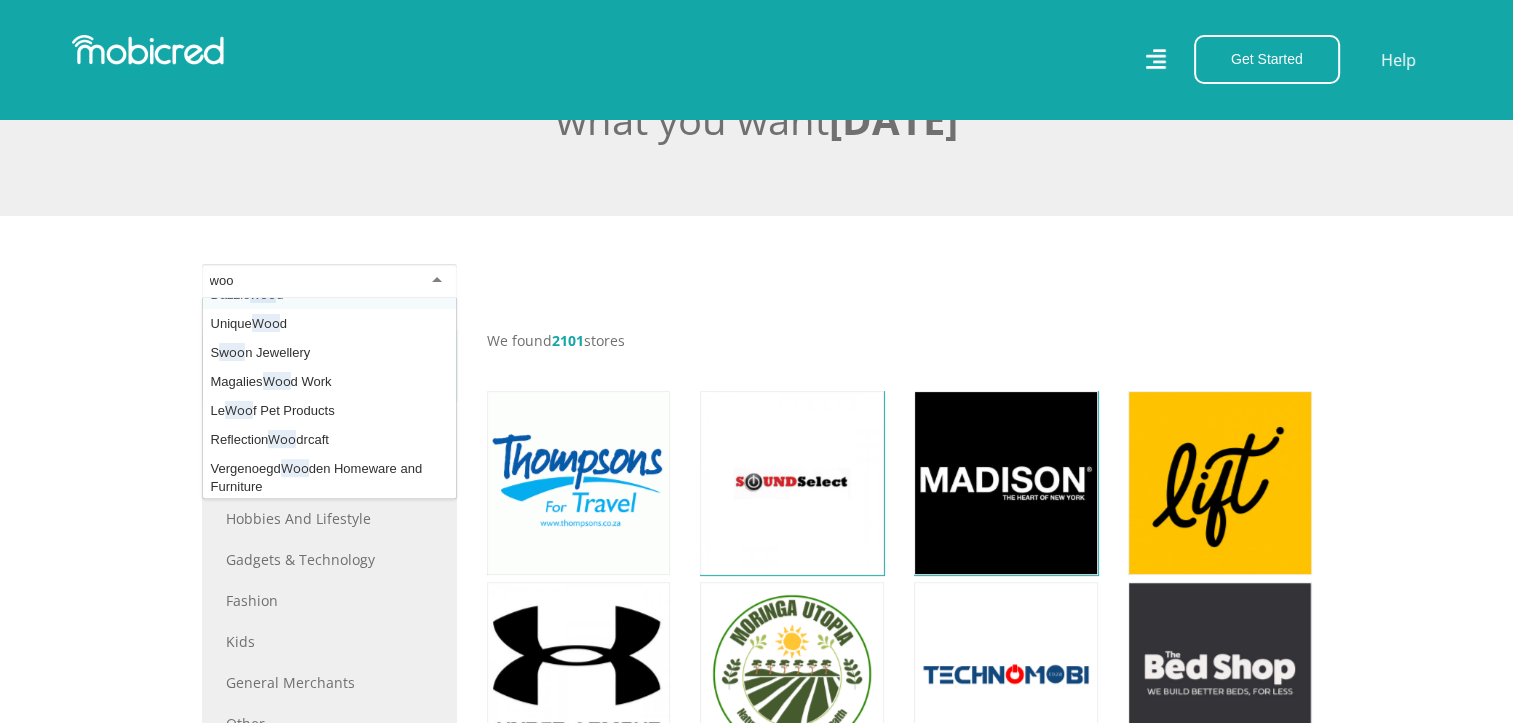 drag, startPoint x: 258, startPoint y: 276, endPoint x: 193, endPoint y: 274, distance: 65.03076 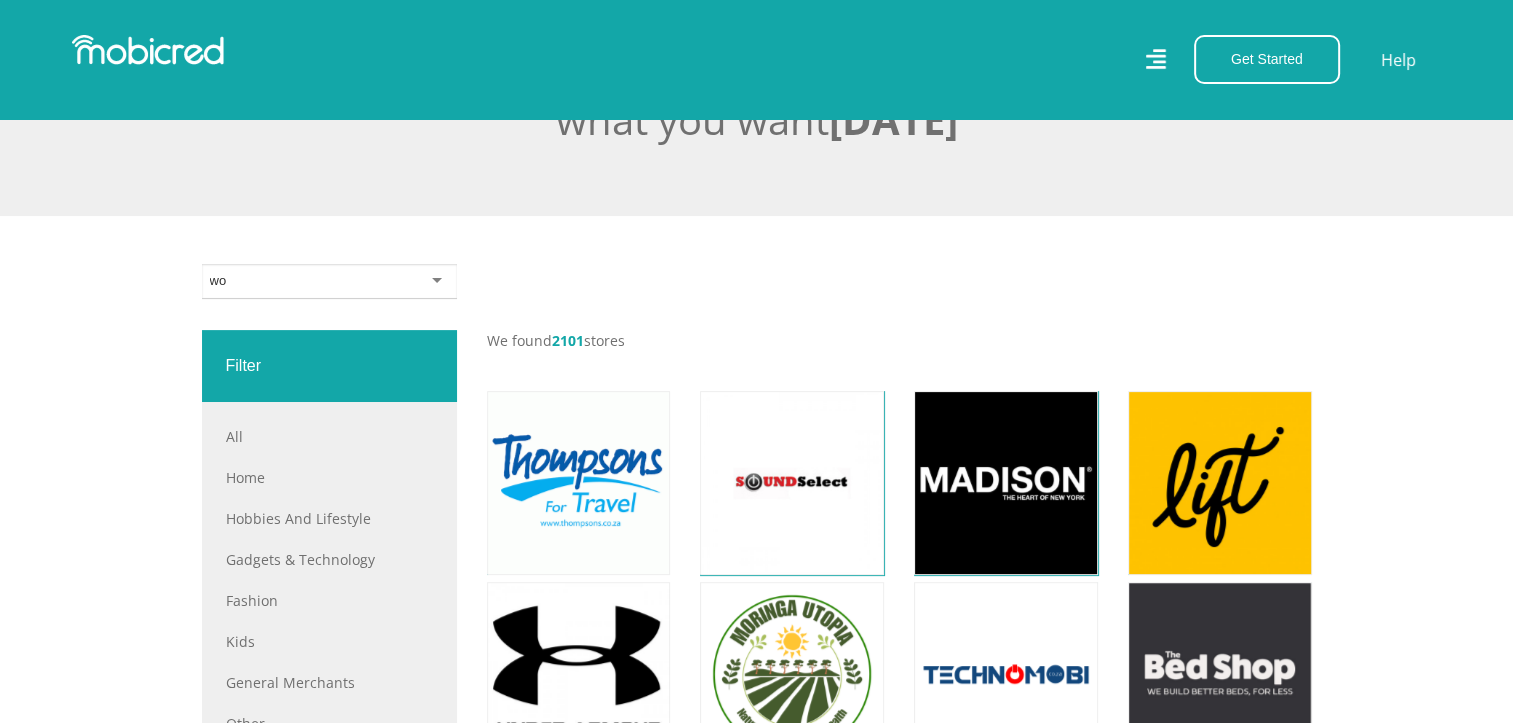 type on "w" 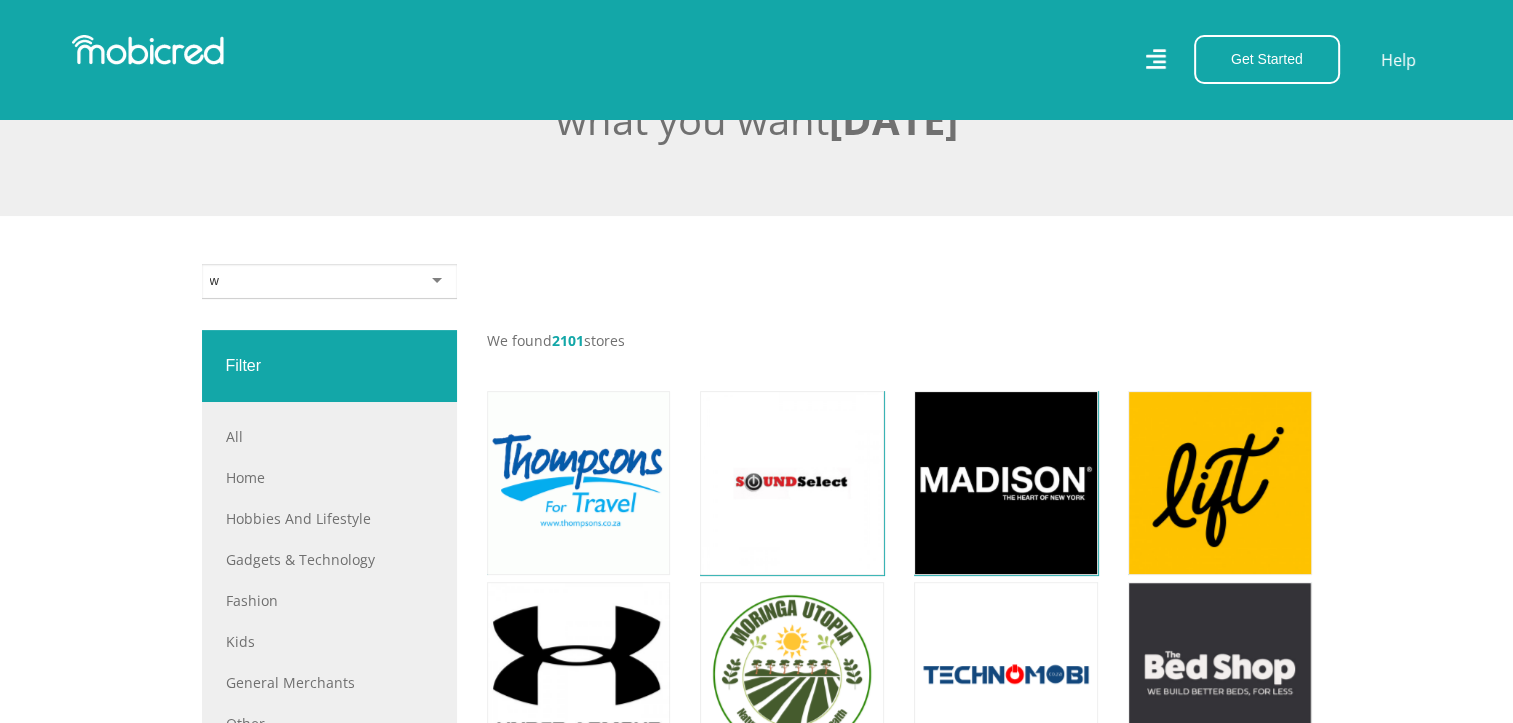 scroll, scrollTop: 0, scrollLeft: 0, axis: both 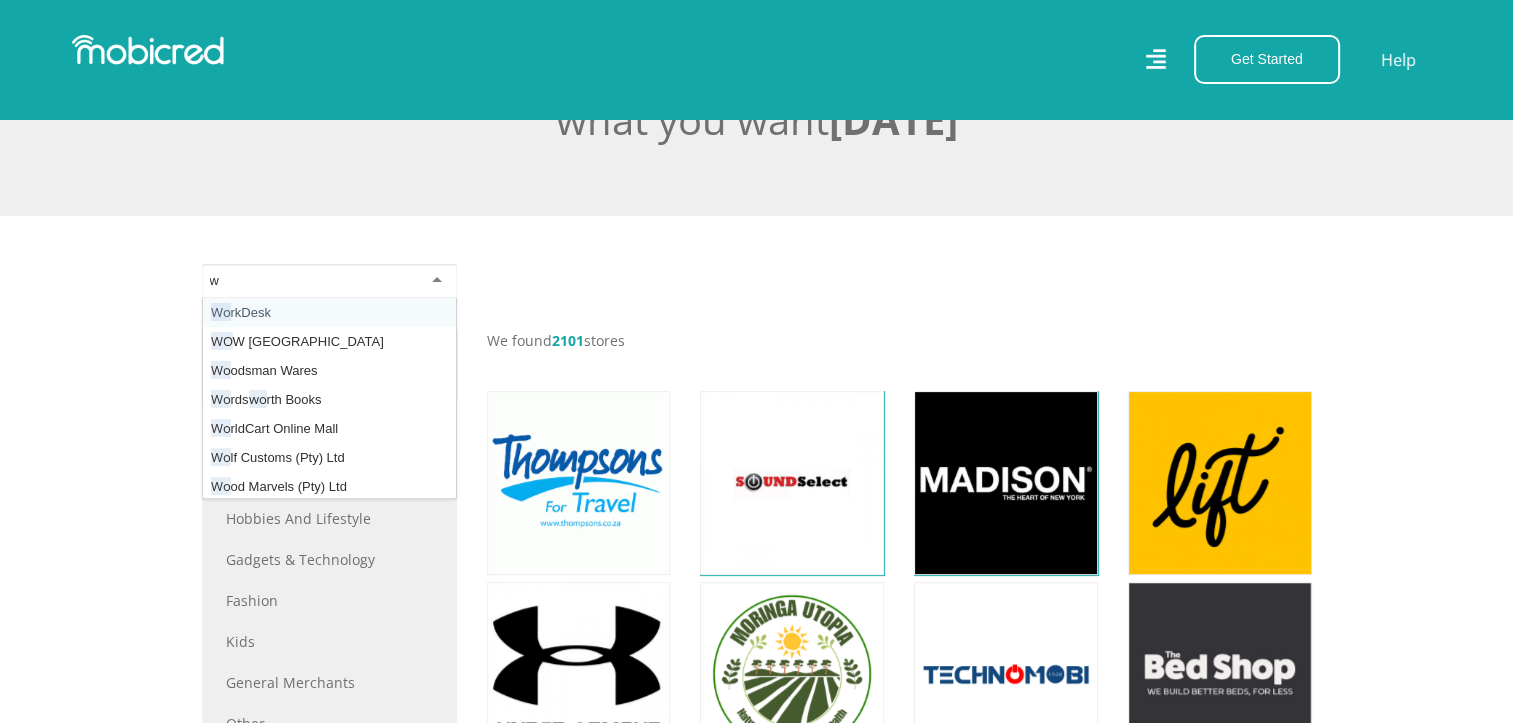 type 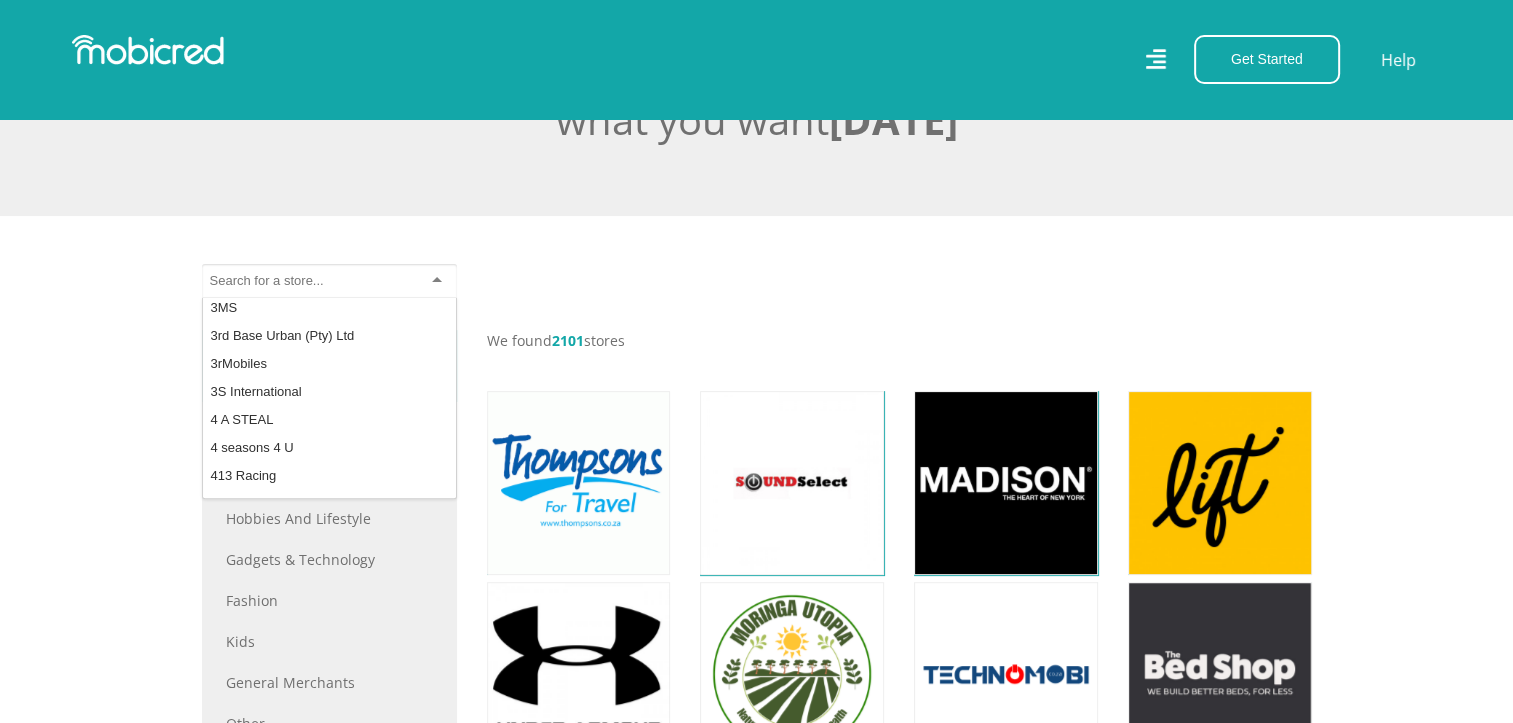 scroll, scrollTop: 0, scrollLeft: 0, axis: both 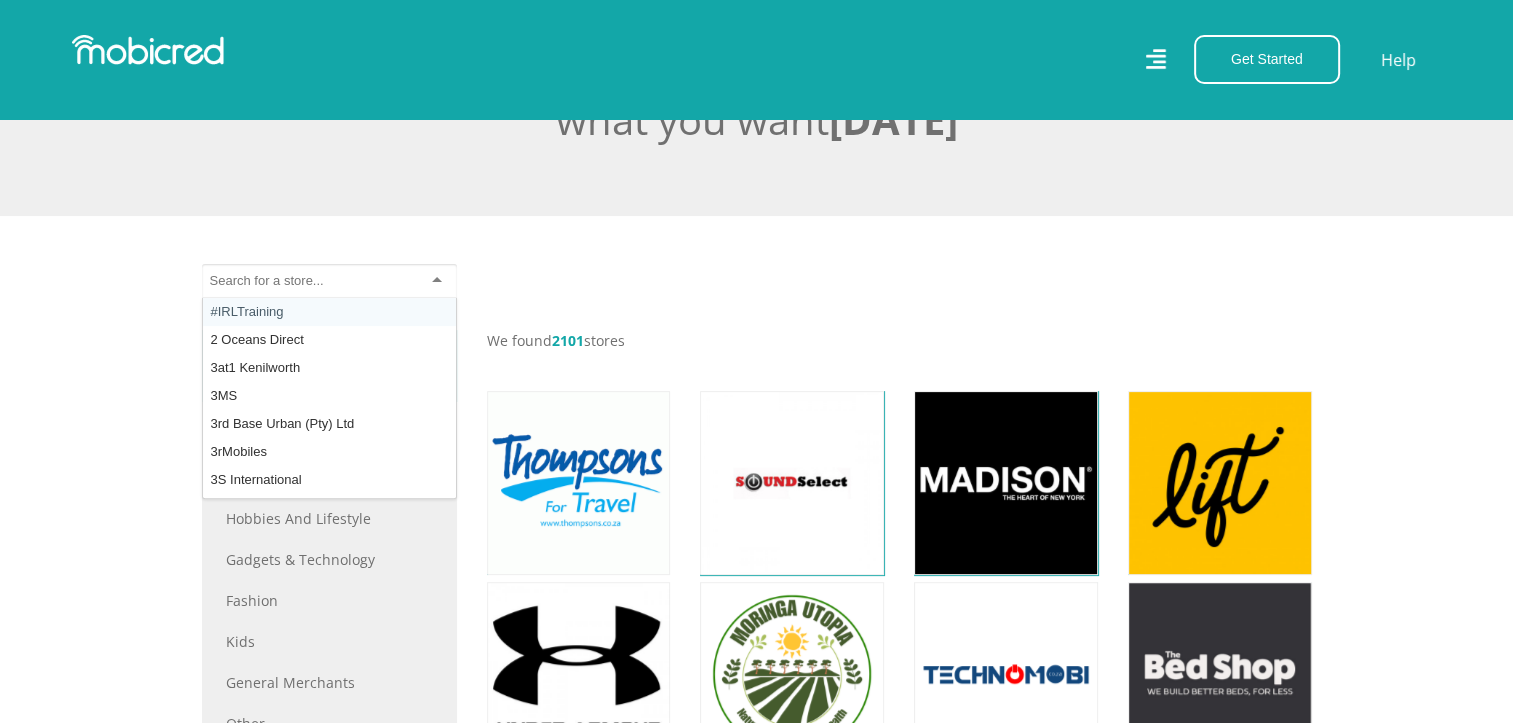 click 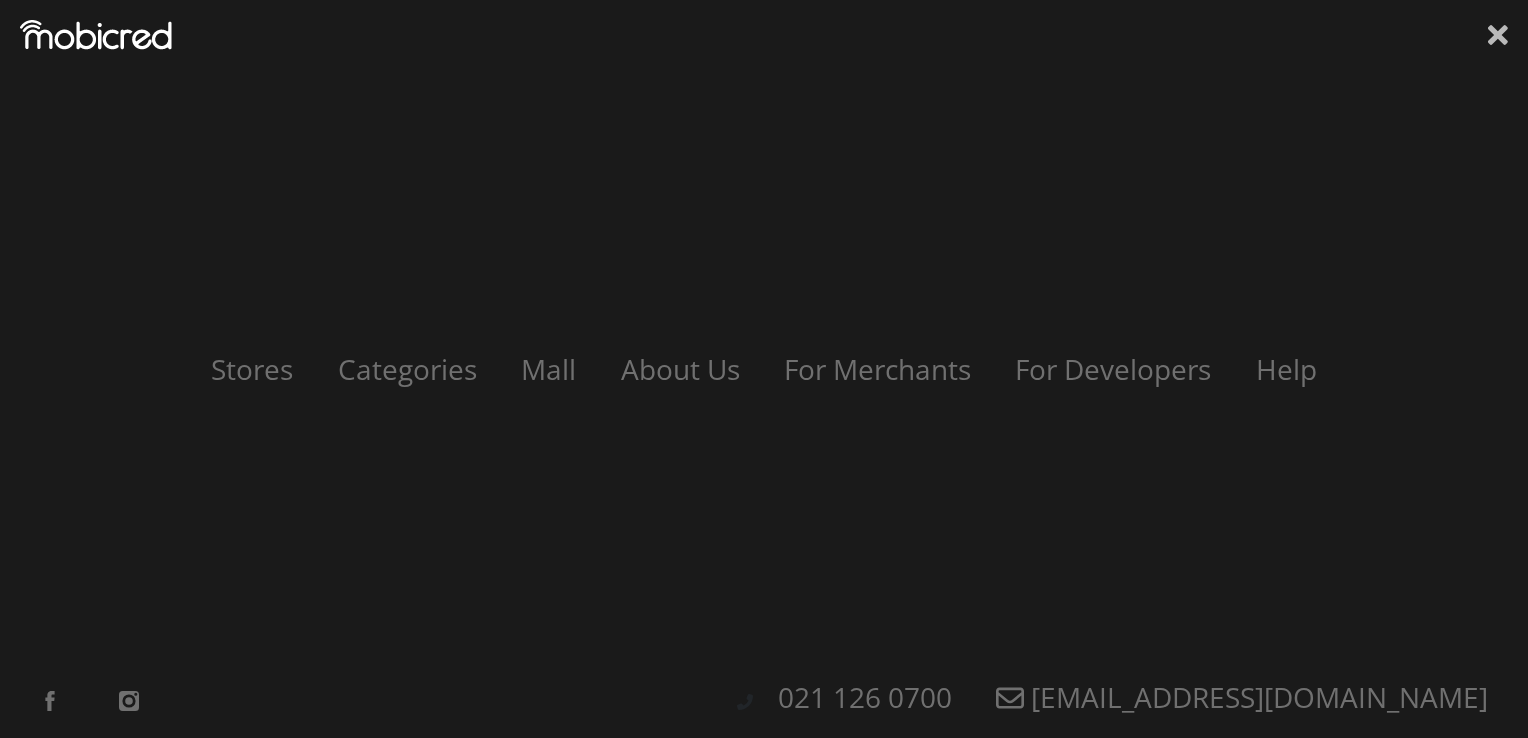 click 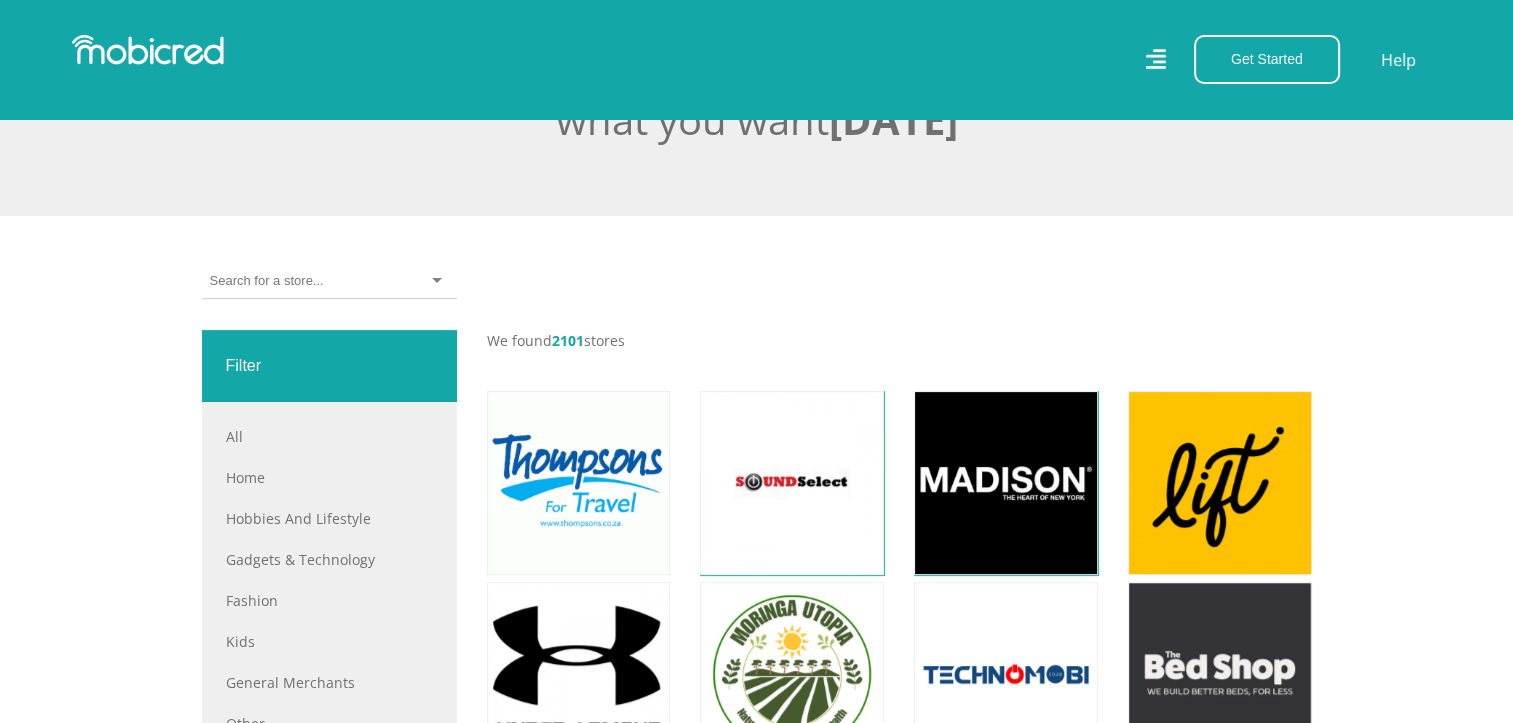click on "Get Started
Open an Account
Account Holder Login" at bounding box center (1261, 59) 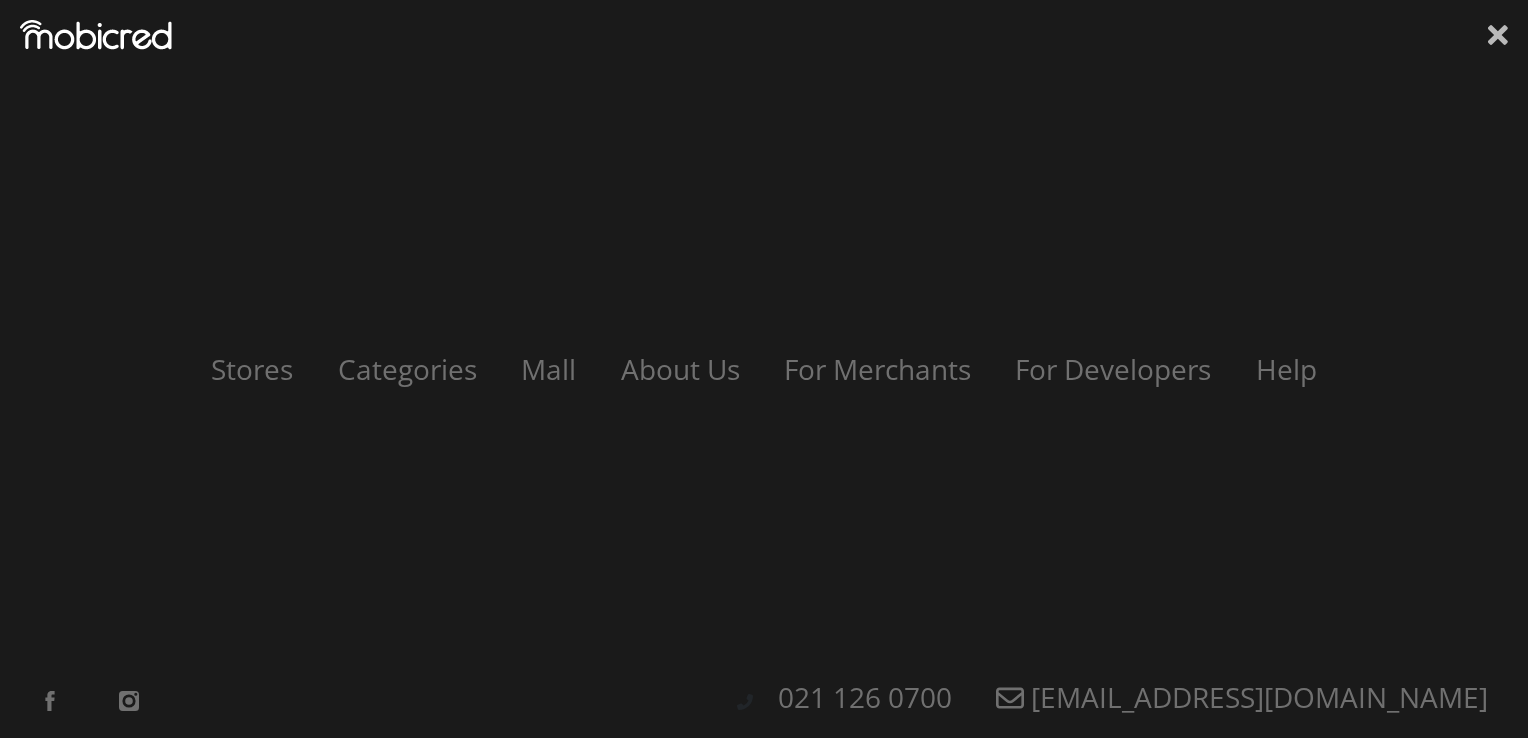 click 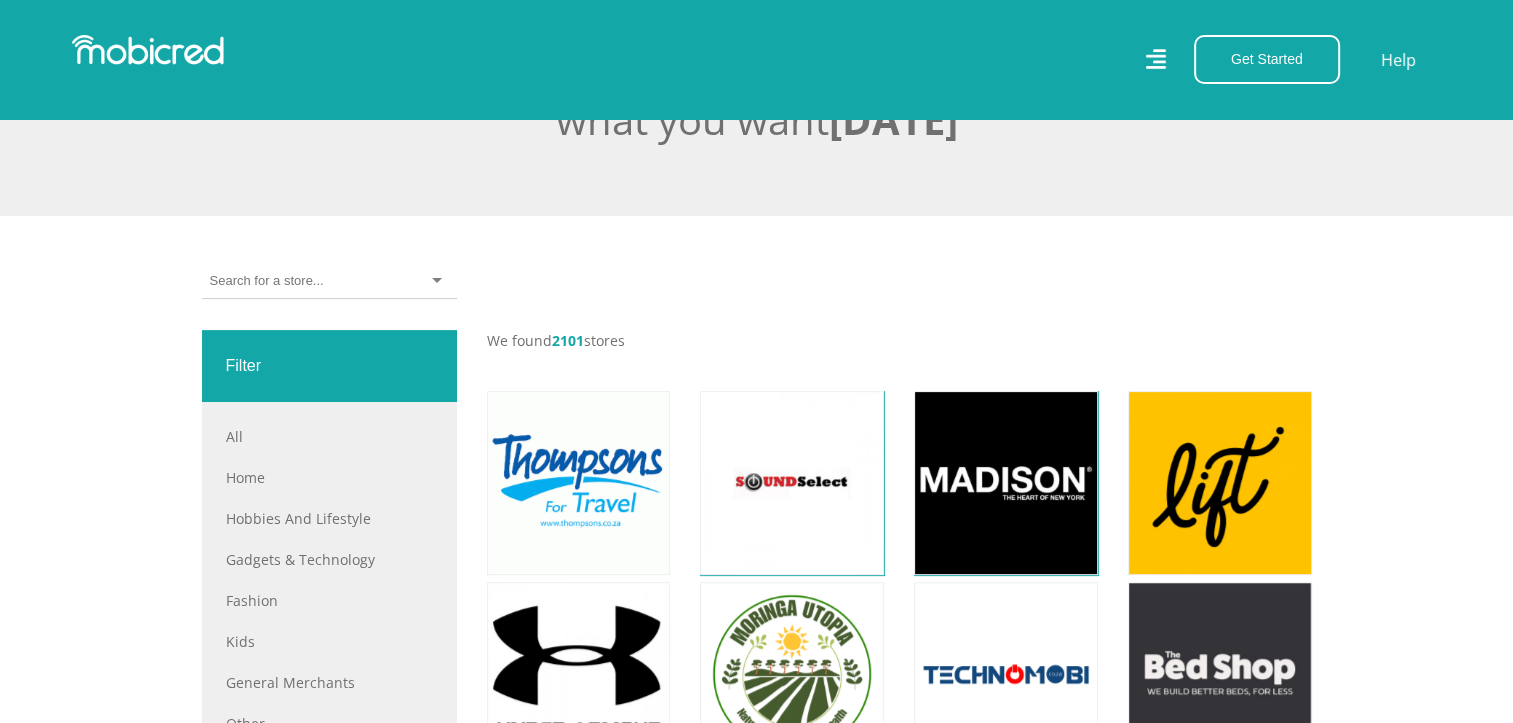 click at bounding box center [148, 50] 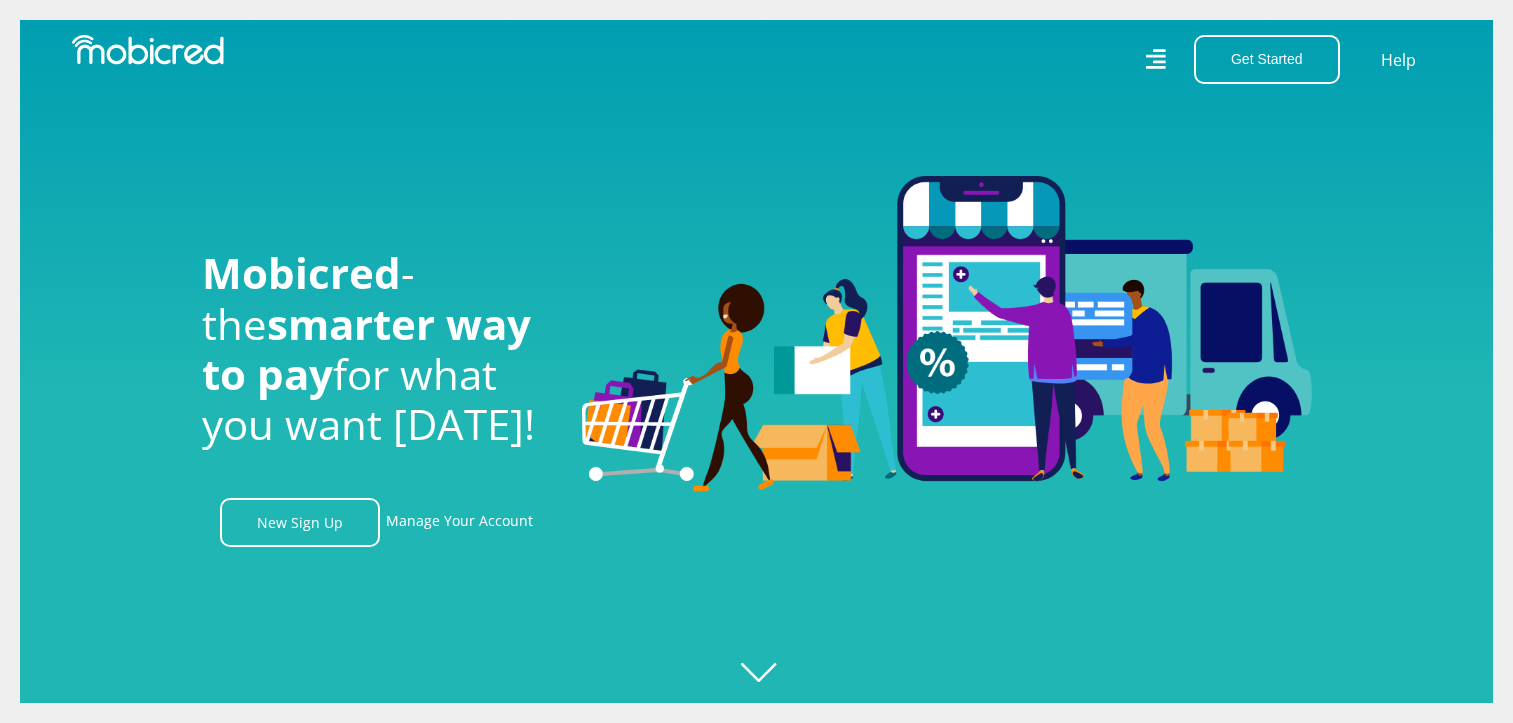 scroll, scrollTop: 0, scrollLeft: 0, axis: both 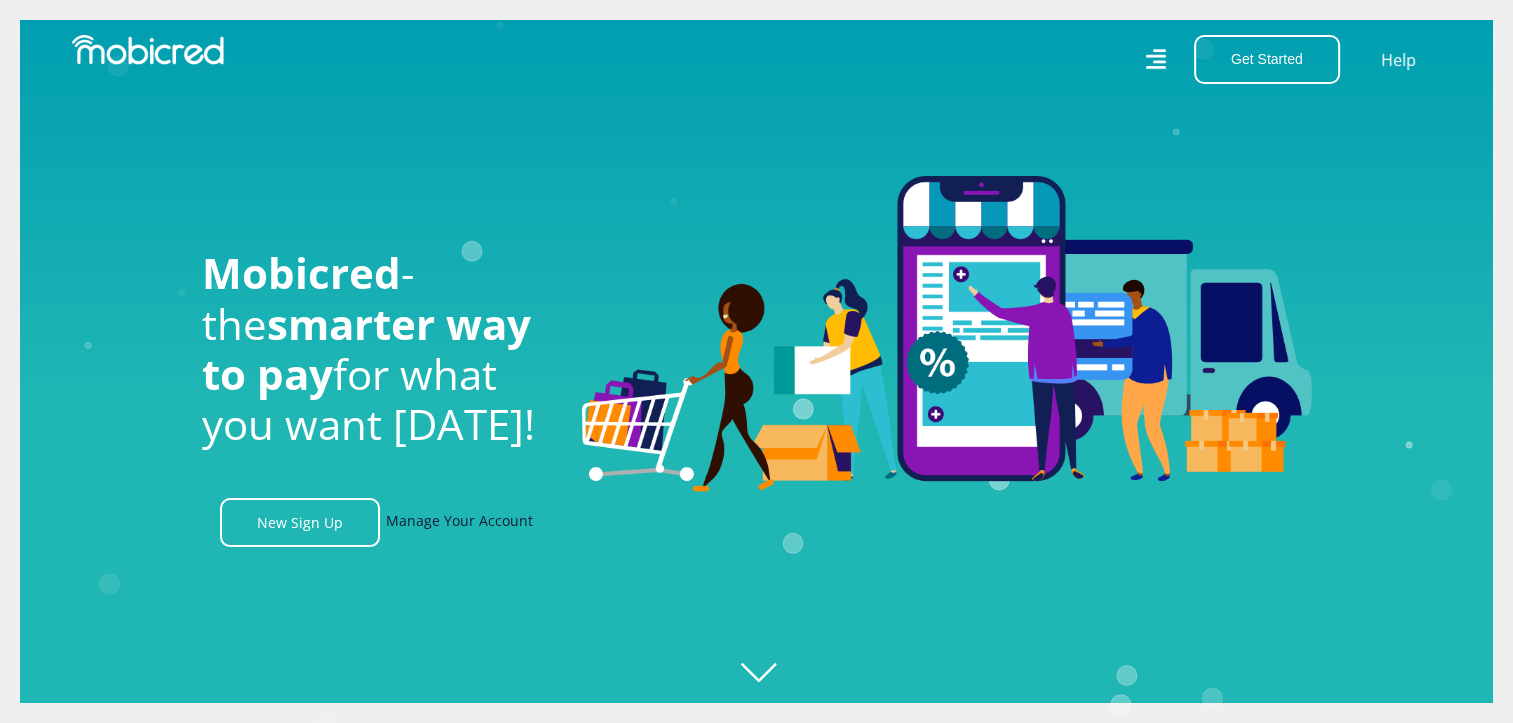 click on "Manage Your Account" at bounding box center (459, 522) 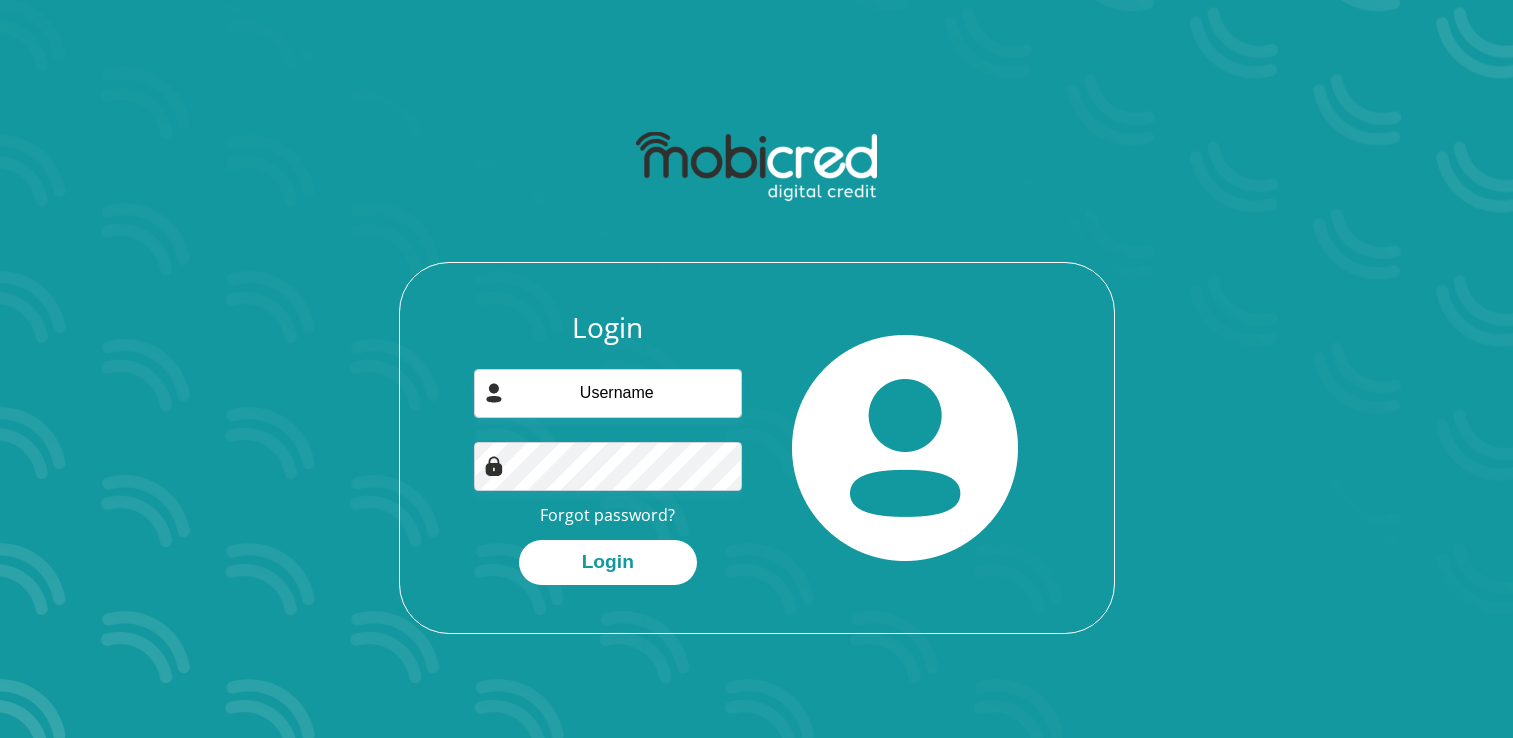 scroll, scrollTop: 0, scrollLeft: 0, axis: both 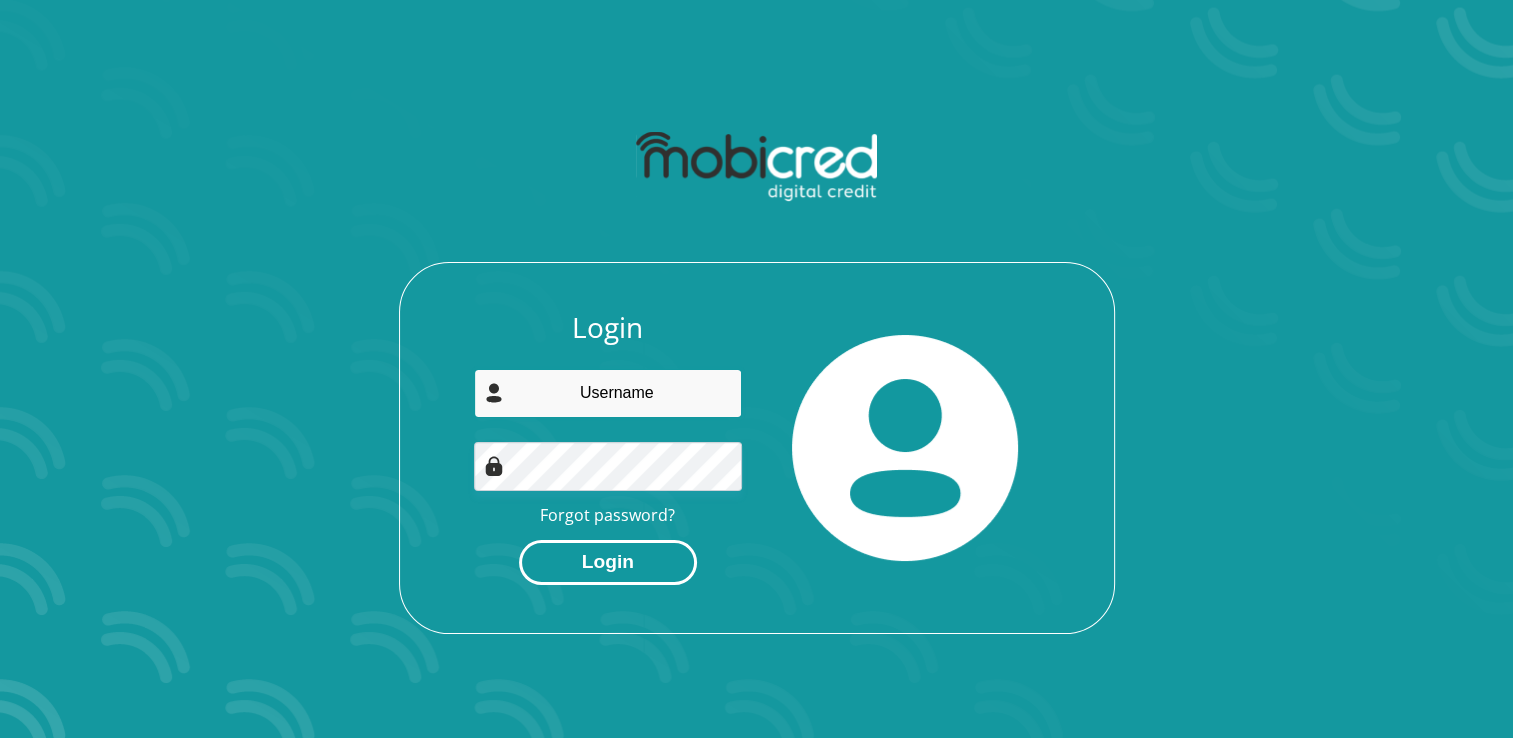 type on "rabiaphillips@icloud.com" 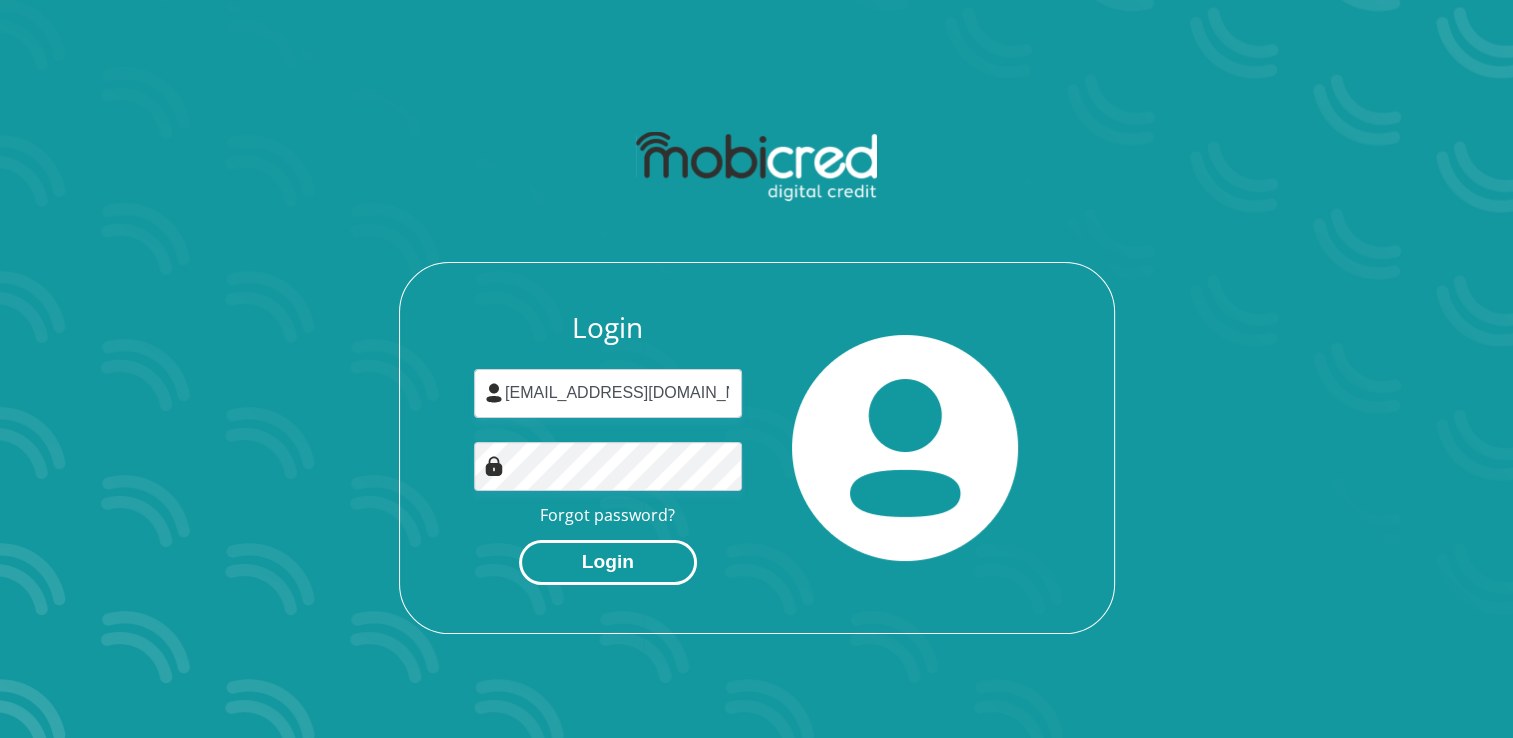 click on "Login" at bounding box center [608, 562] 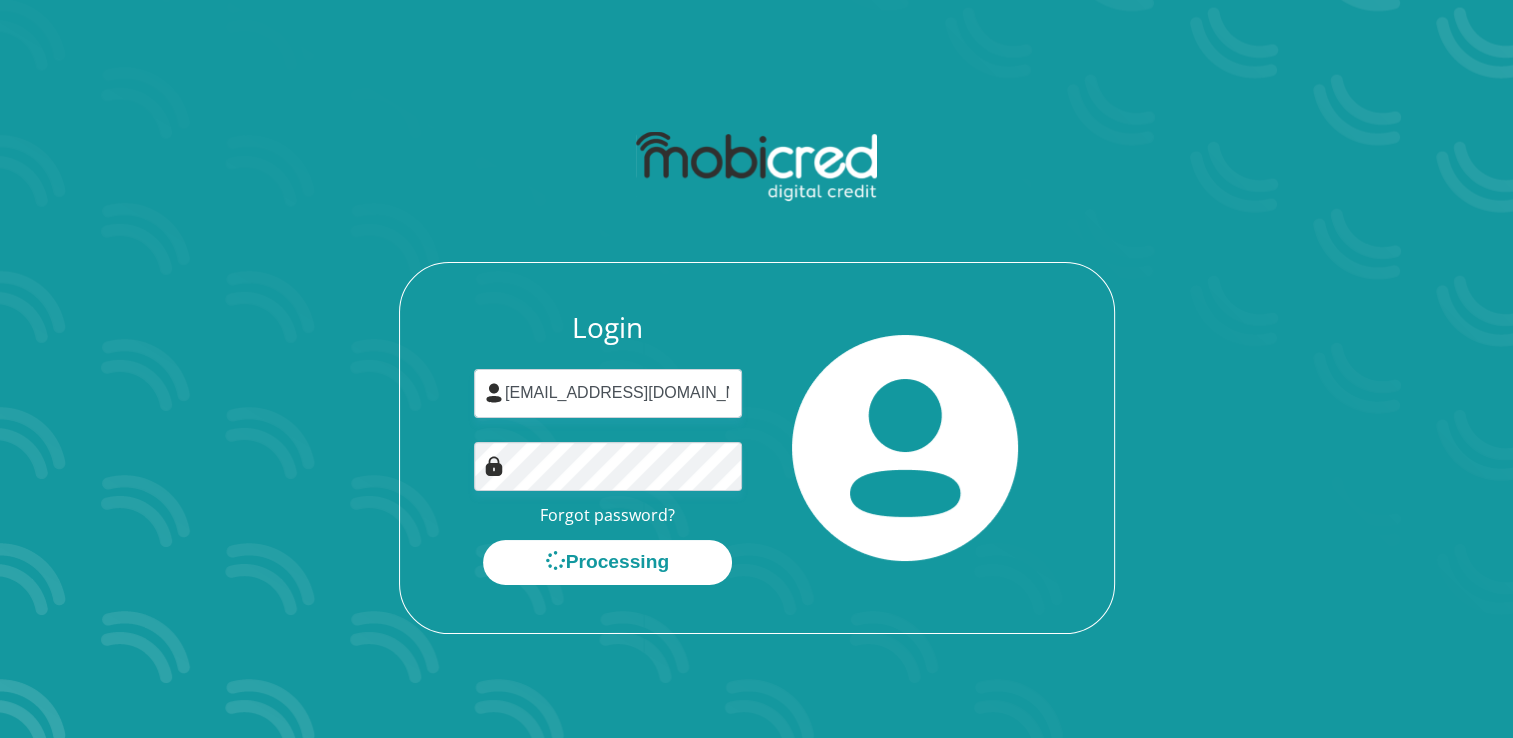 scroll, scrollTop: 0, scrollLeft: 0, axis: both 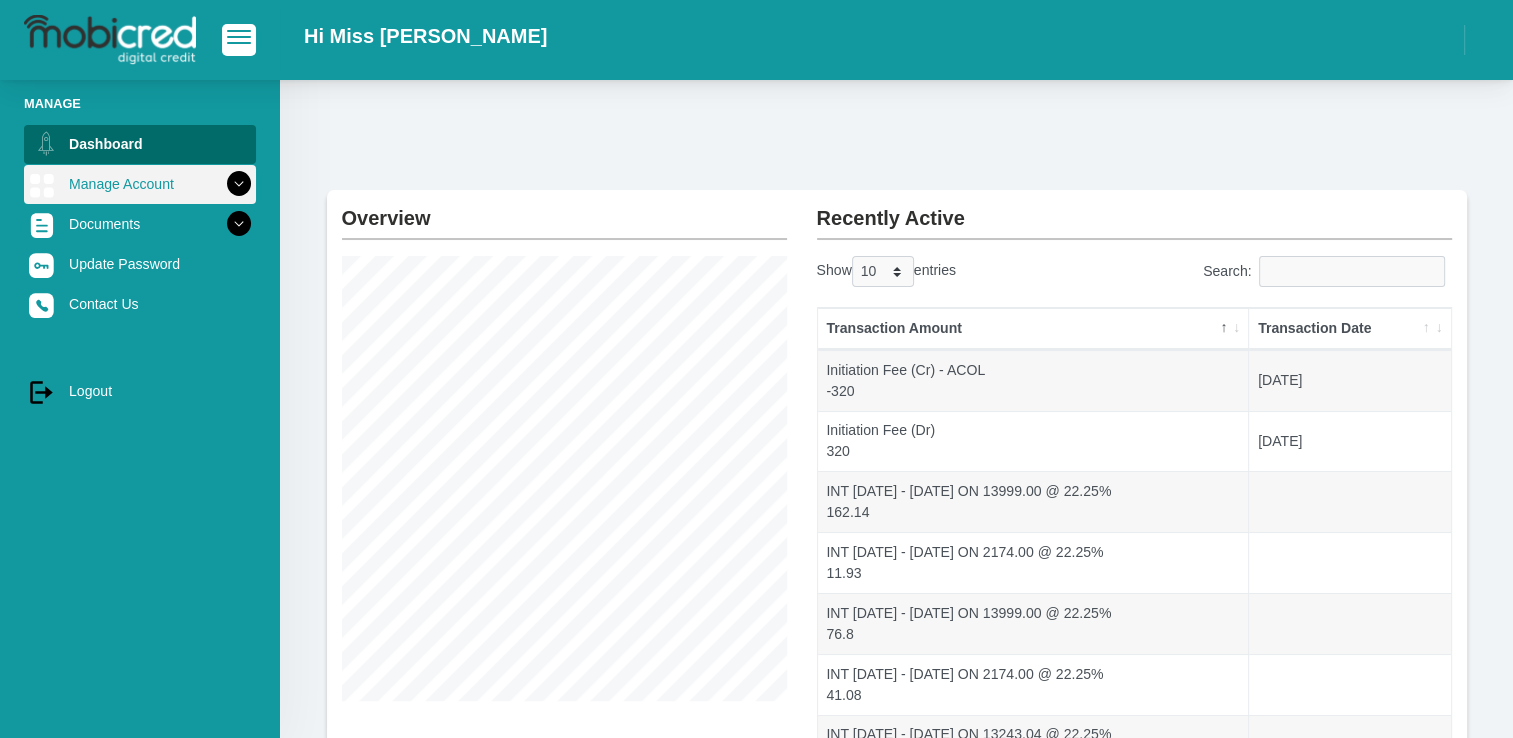 click at bounding box center (239, 184) 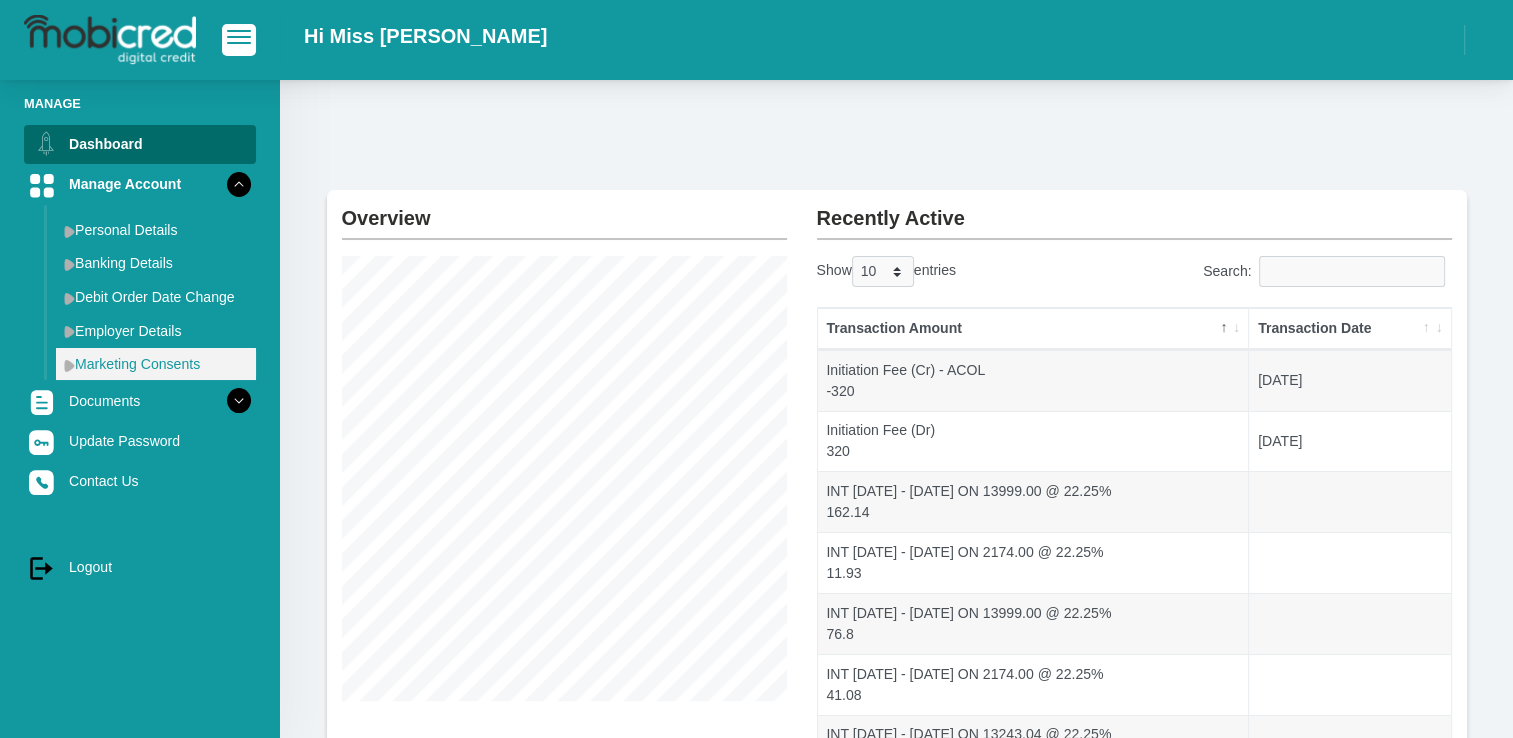 click on "Marketing Consents" at bounding box center [156, 364] 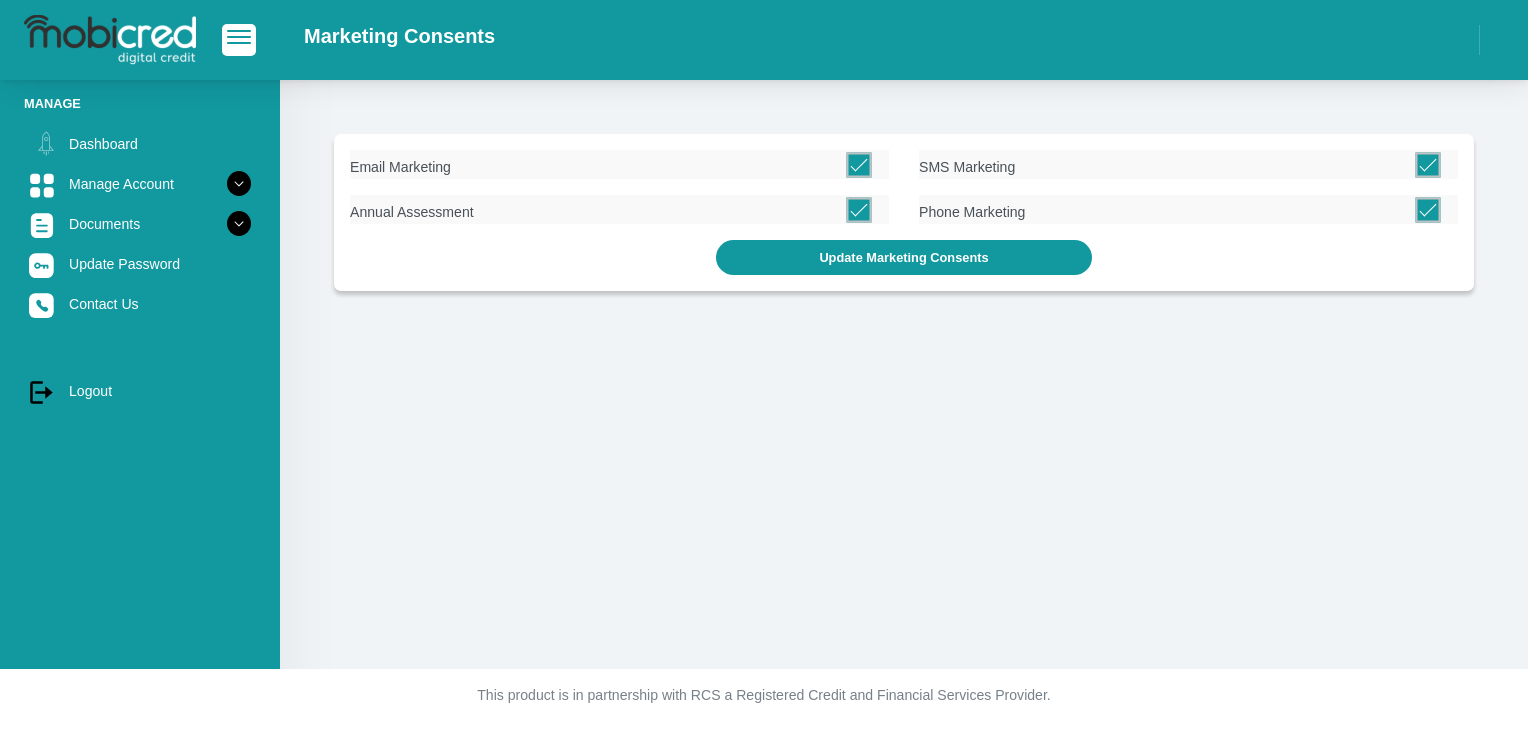 scroll, scrollTop: 0, scrollLeft: 0, axis: both 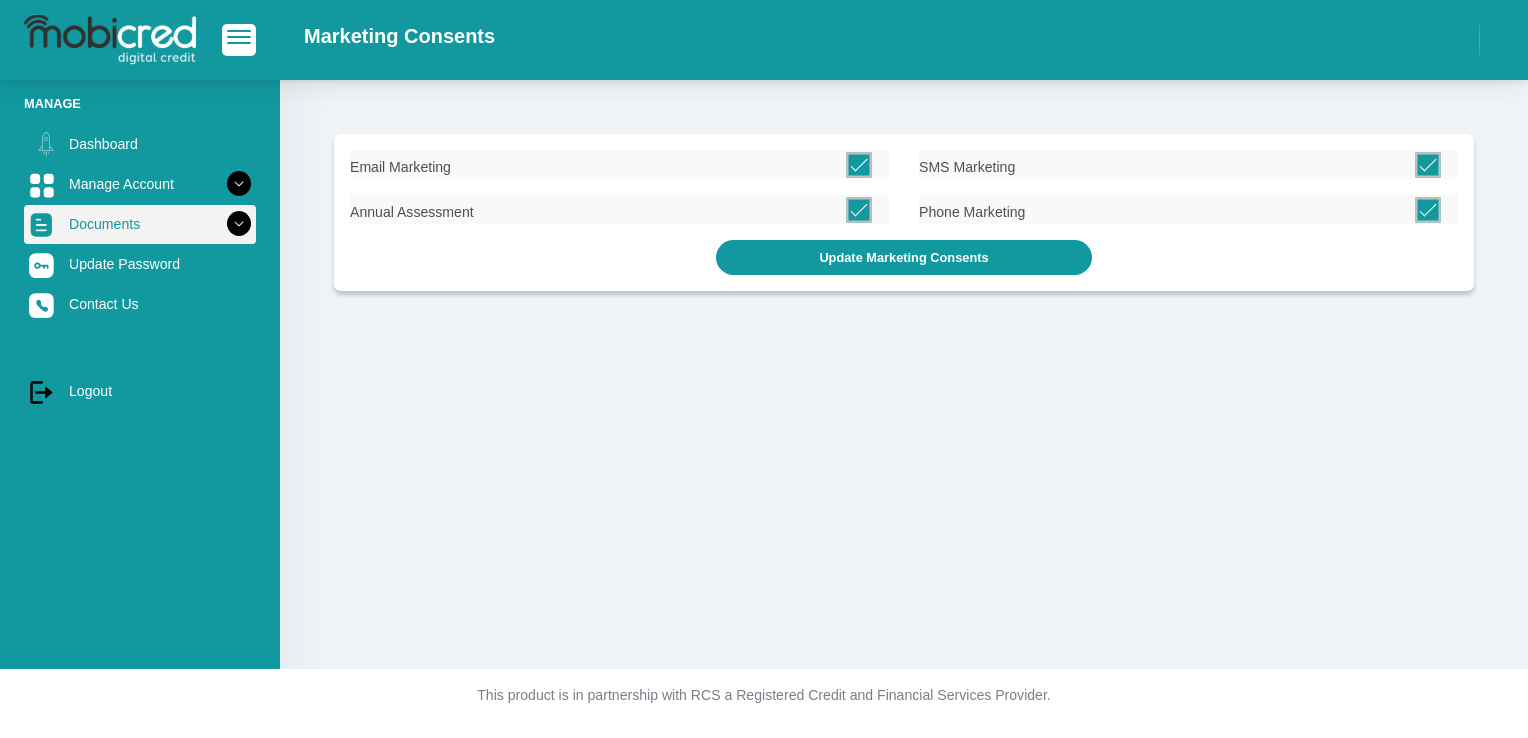 click at bounding box center (239, 224) 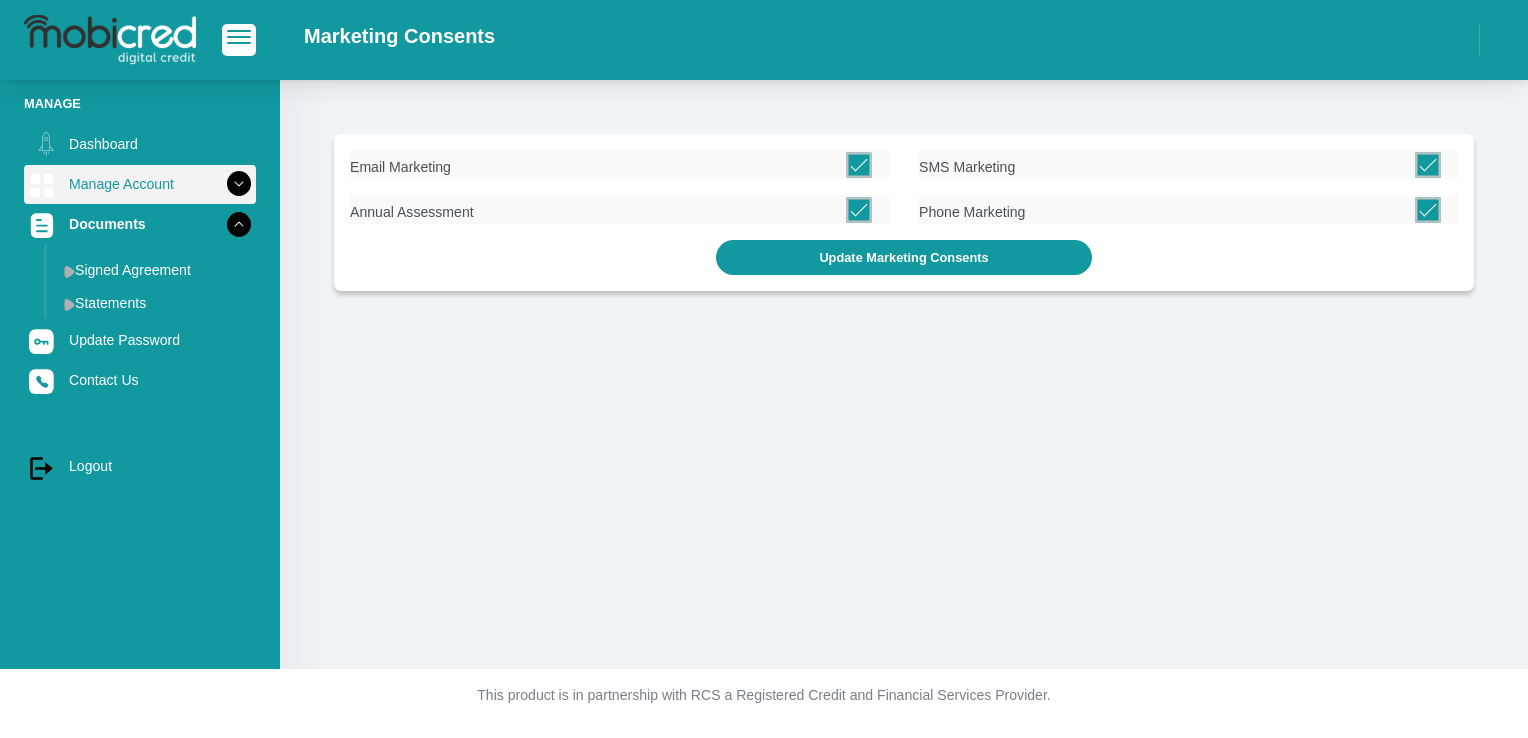 click at bounding box center [239, 184] 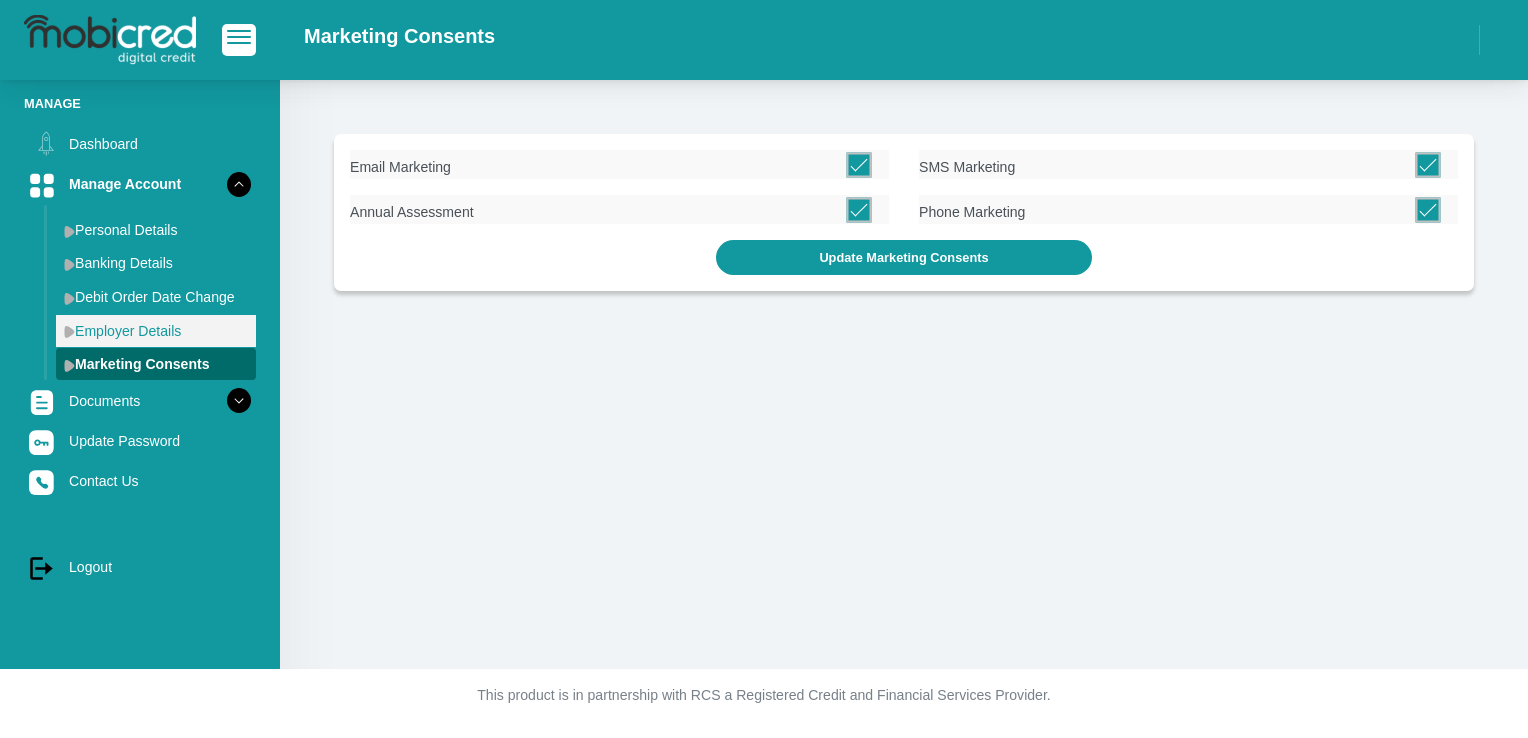click on "Employer Details" at bounding box center [156, 331] 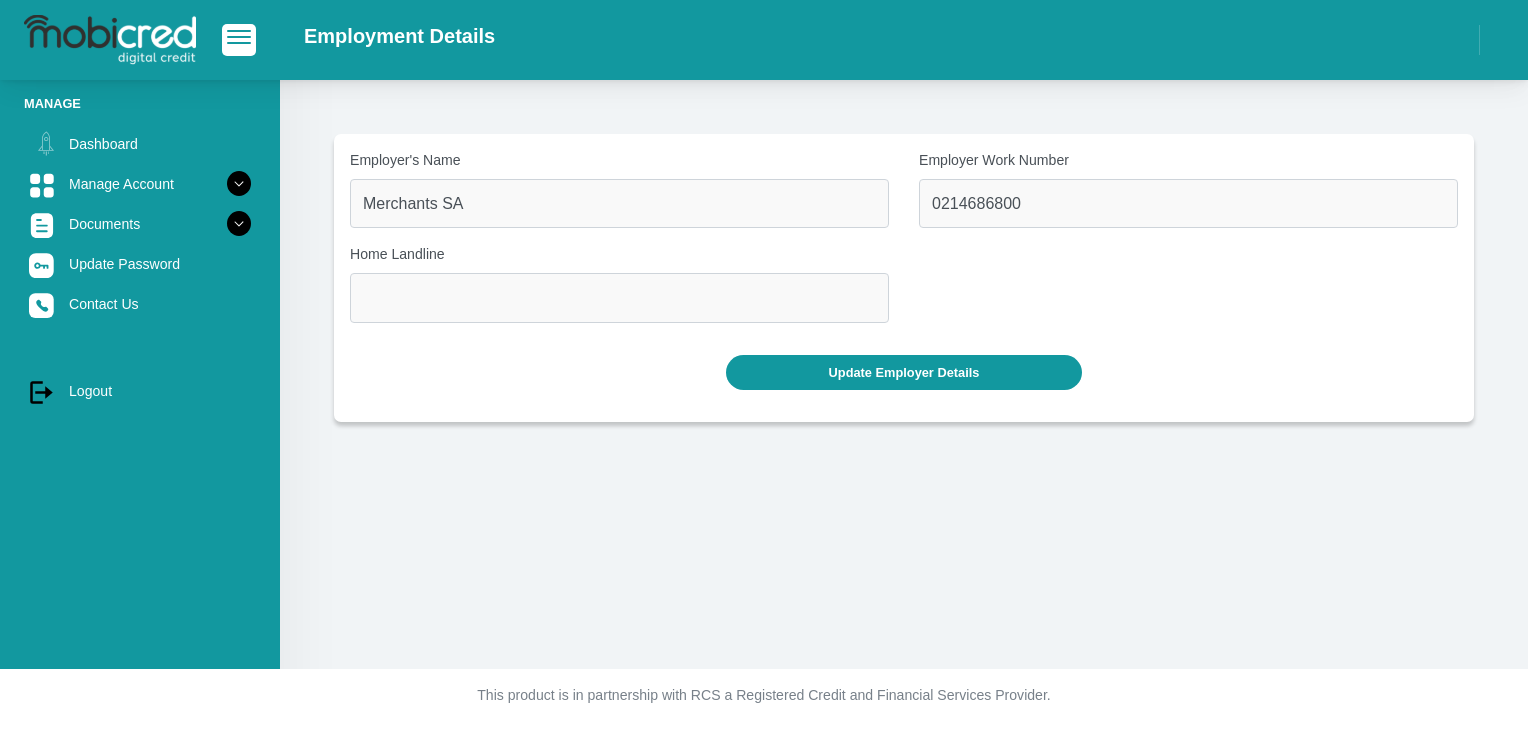 scroll, scrollTop: 0, scrollLeft: 0, axis: both 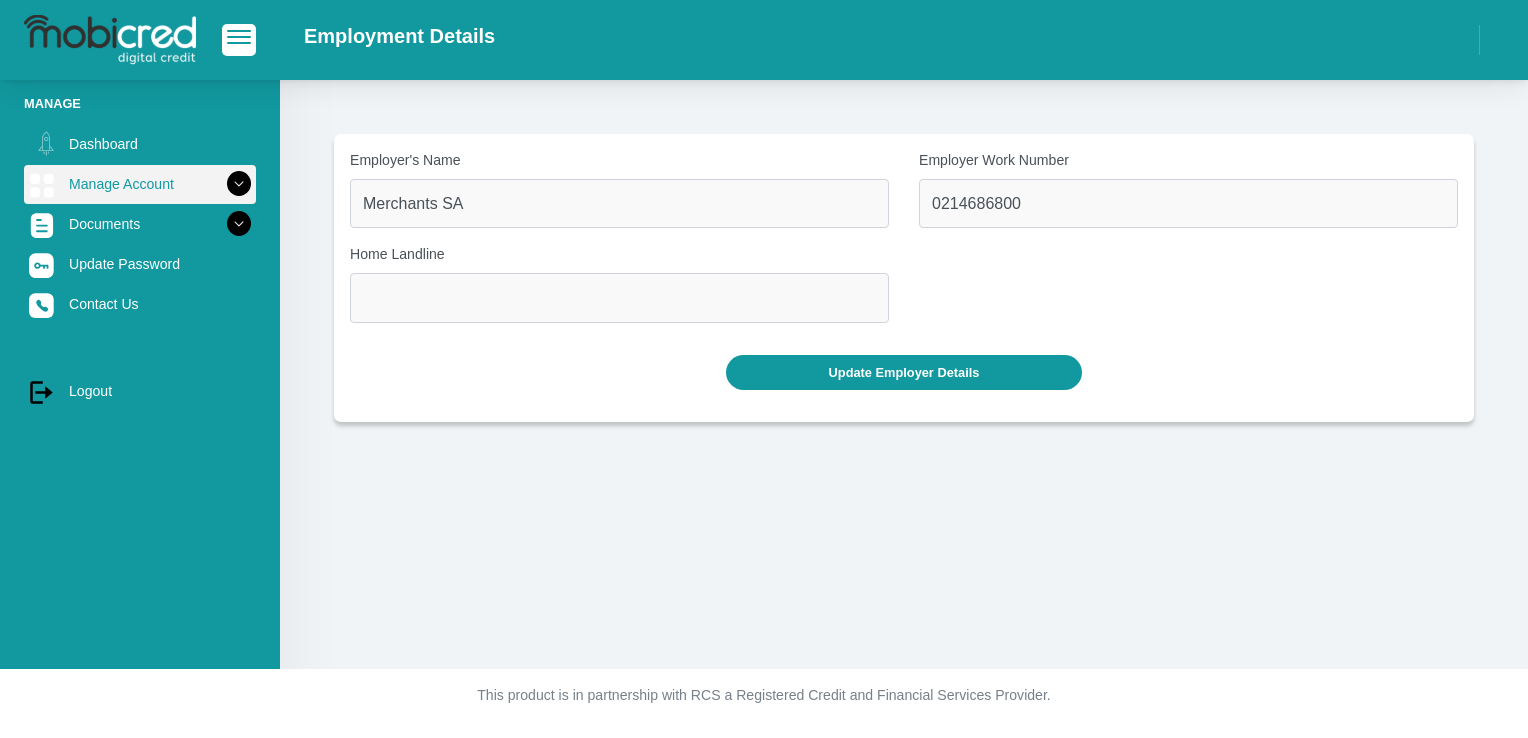 click at bounding box center (239, 184) 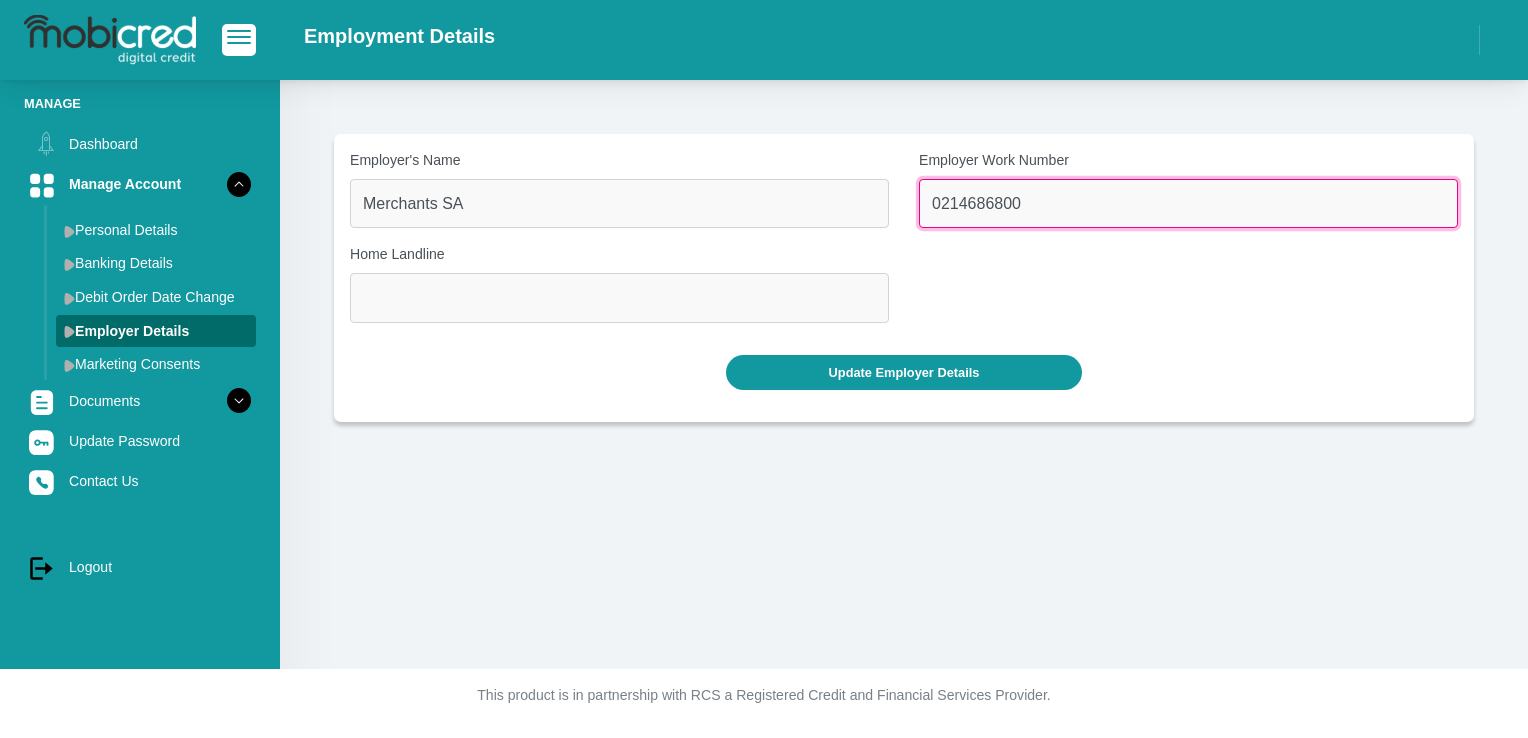 click on "0214686800" at bounding box center (1188, 203) 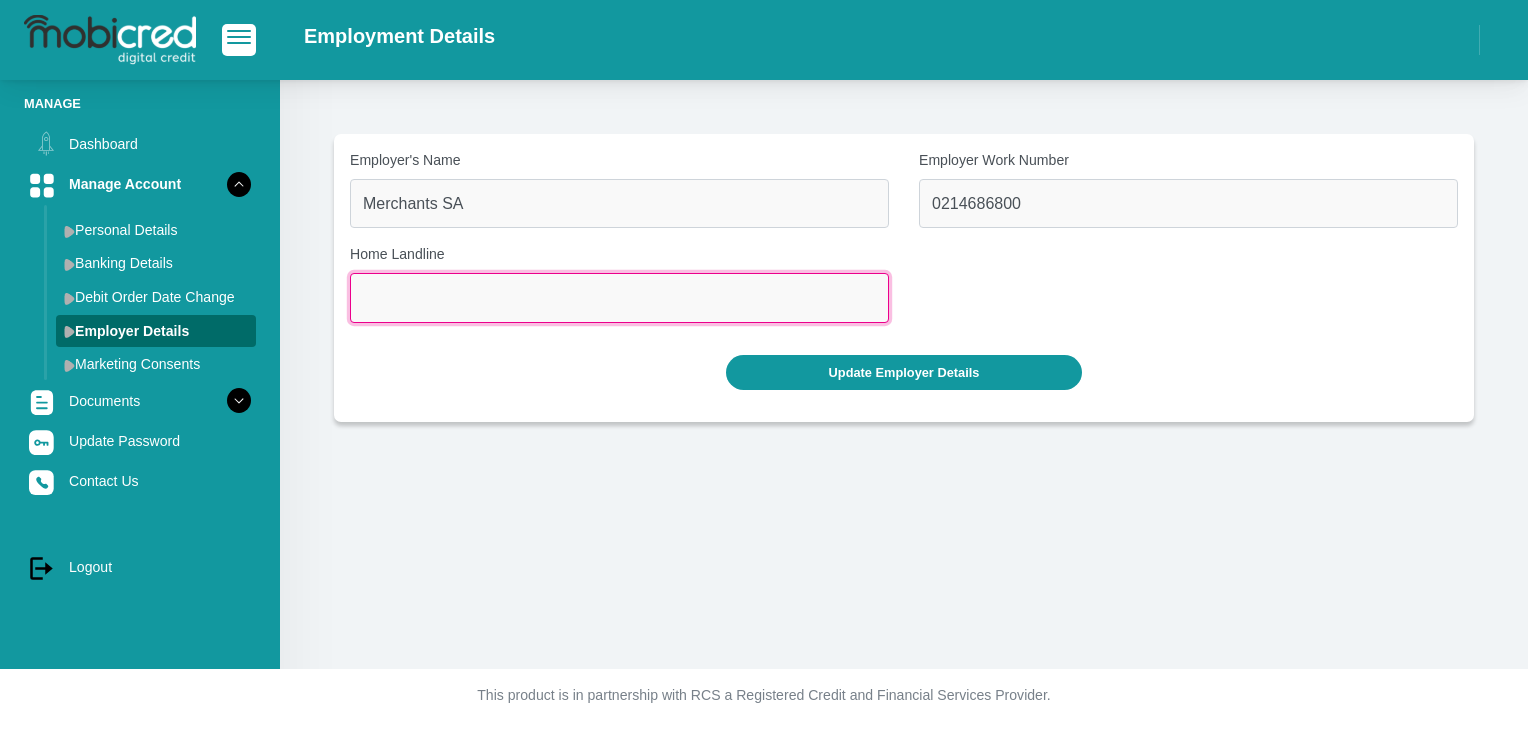 click at bounding box center [619, 297] 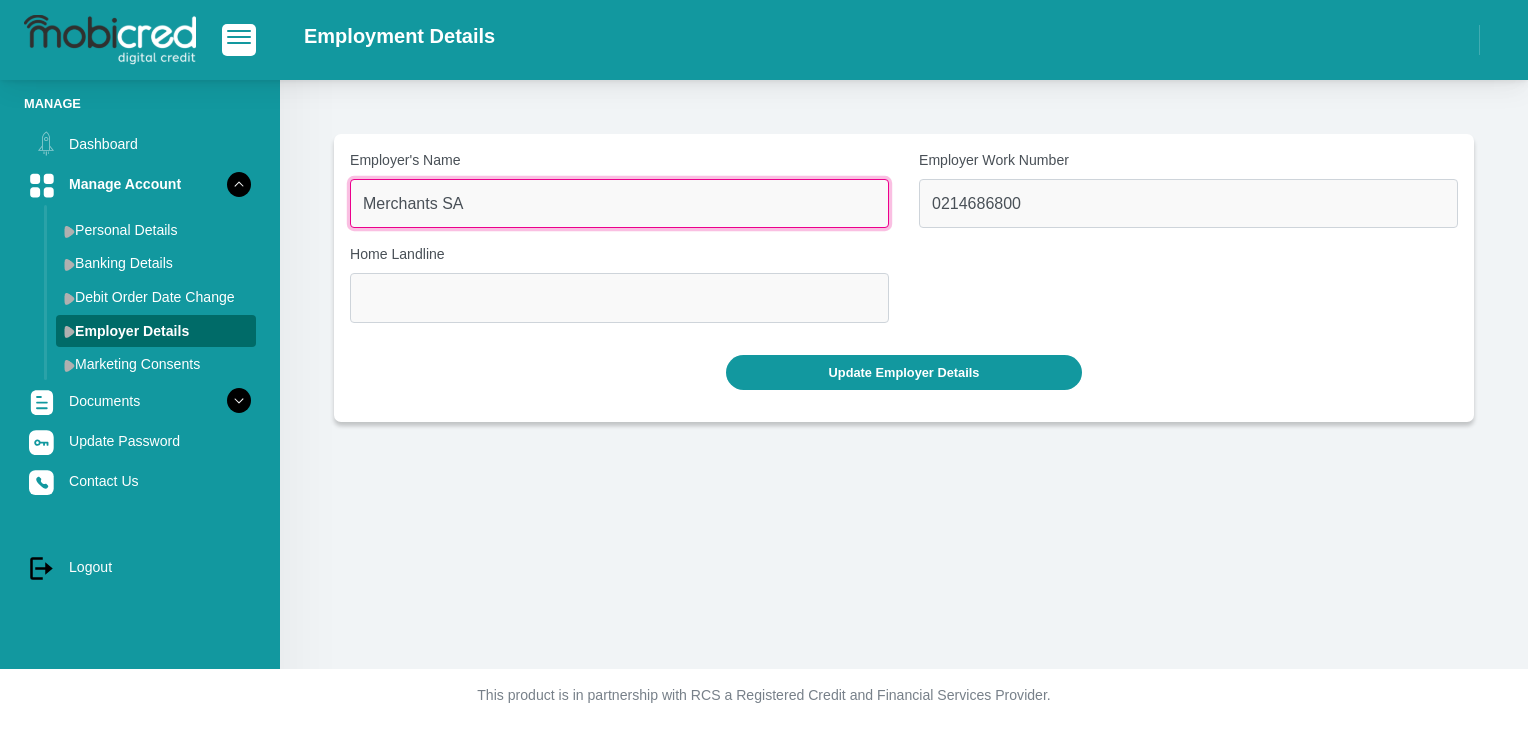 click on "Merchants SA" at bounding box center (619, 203) 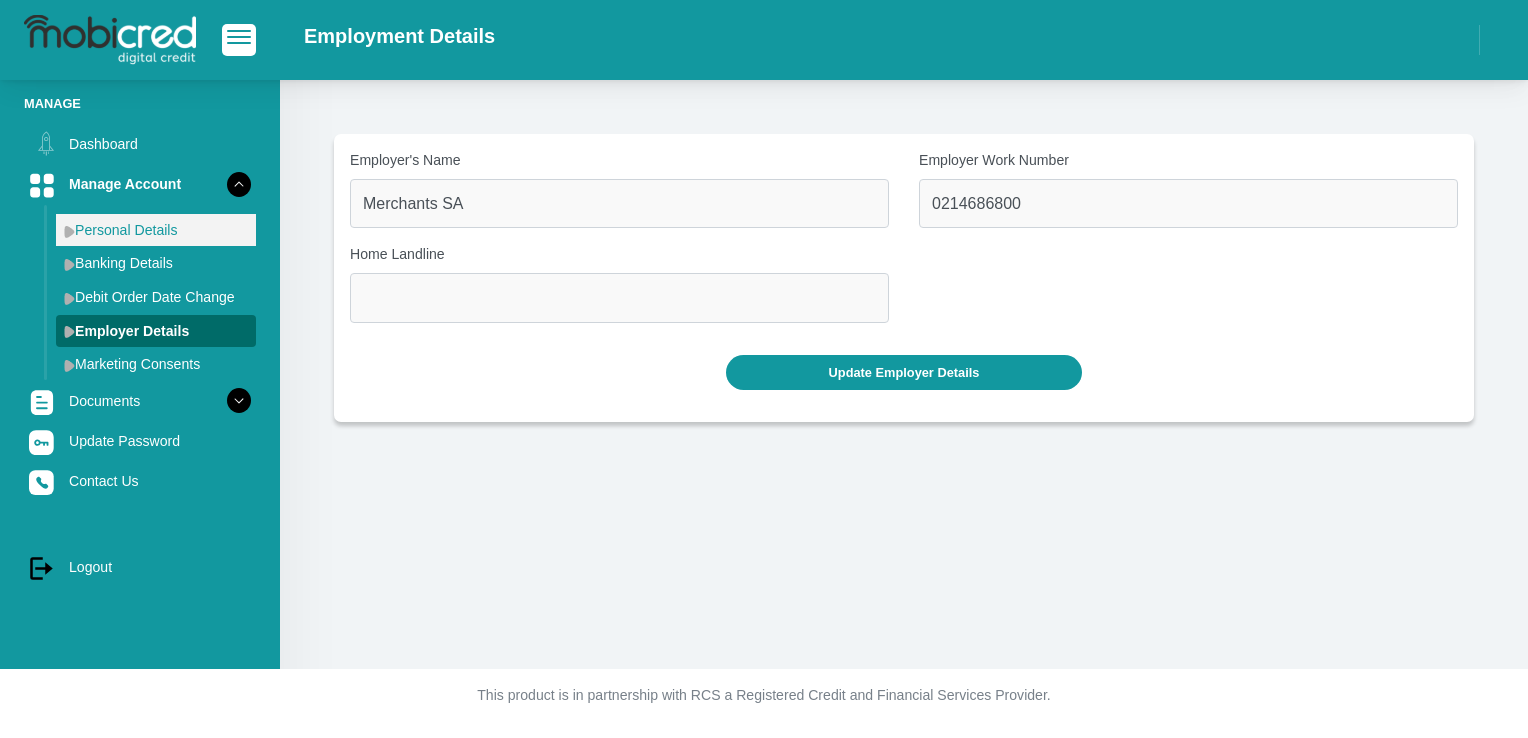click on "Personal Details" at bounding box center [156, 230] 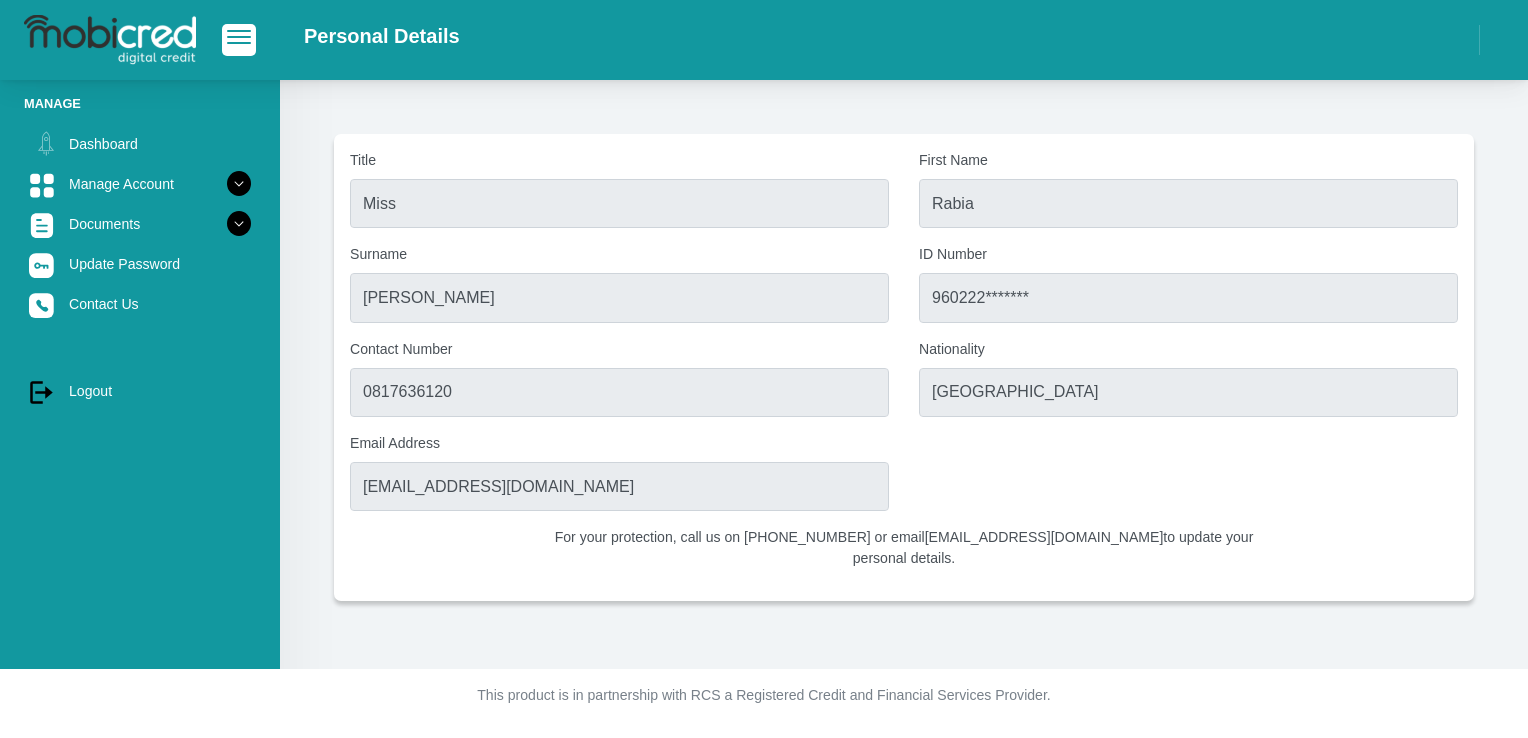scroll, scrollTop: 0, scrollLeft: 0, axis: both 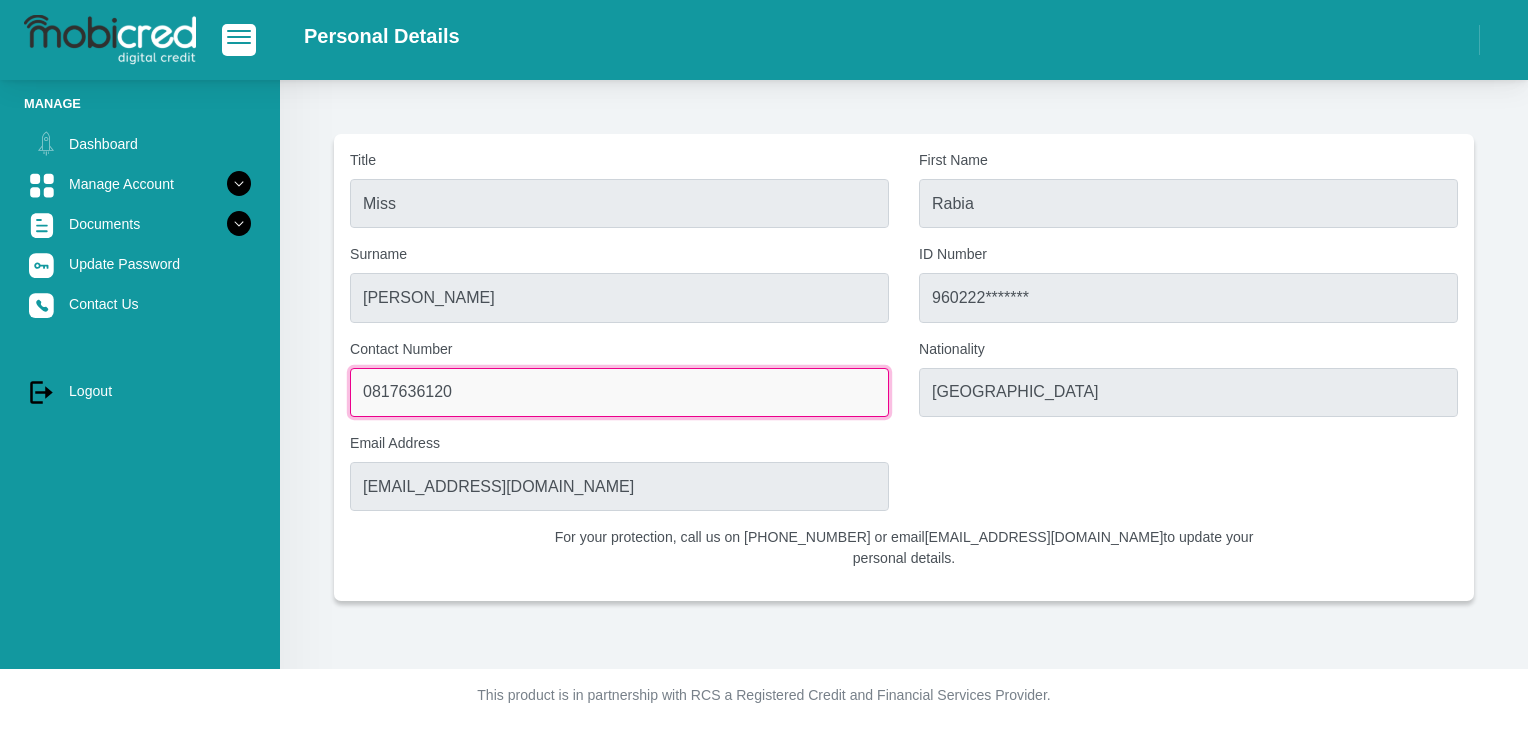 click on "0817636120" at bounding box center (619, 392) 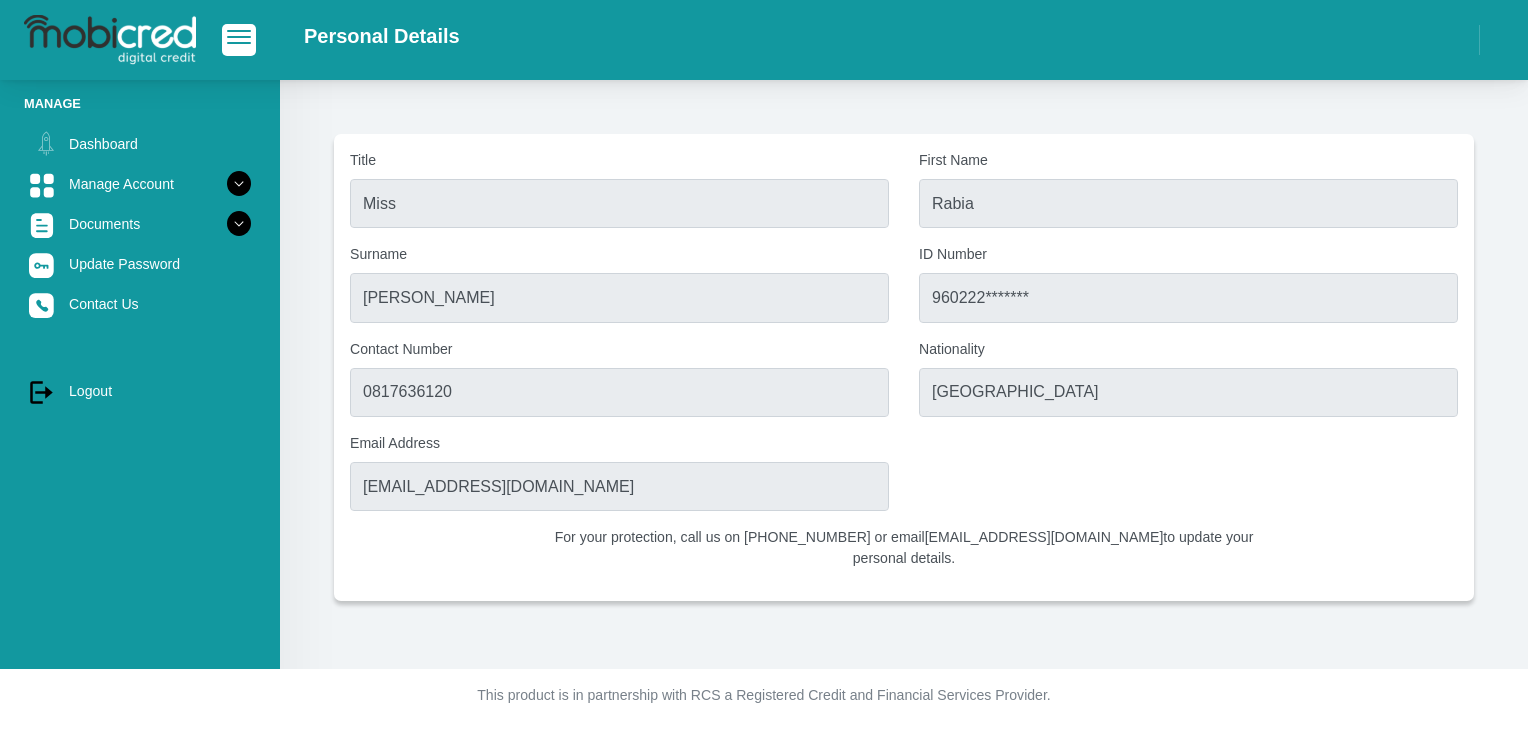 click on "For your protection, call us on 021 126 0700 or
email  customerservice@mobicred.co.za  to update your personal details." at bounding box center [904, 548] 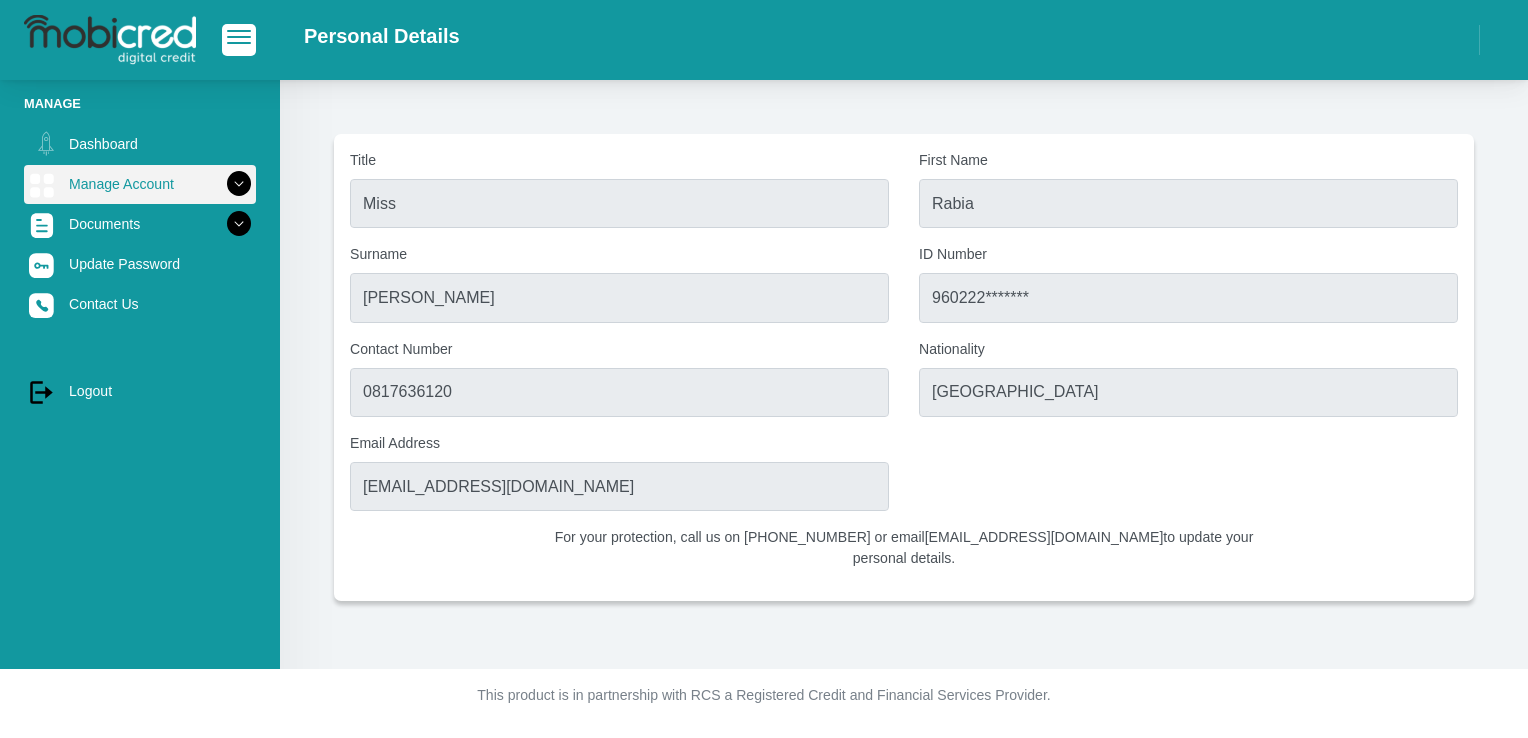 click at bounding box center [239, 184] 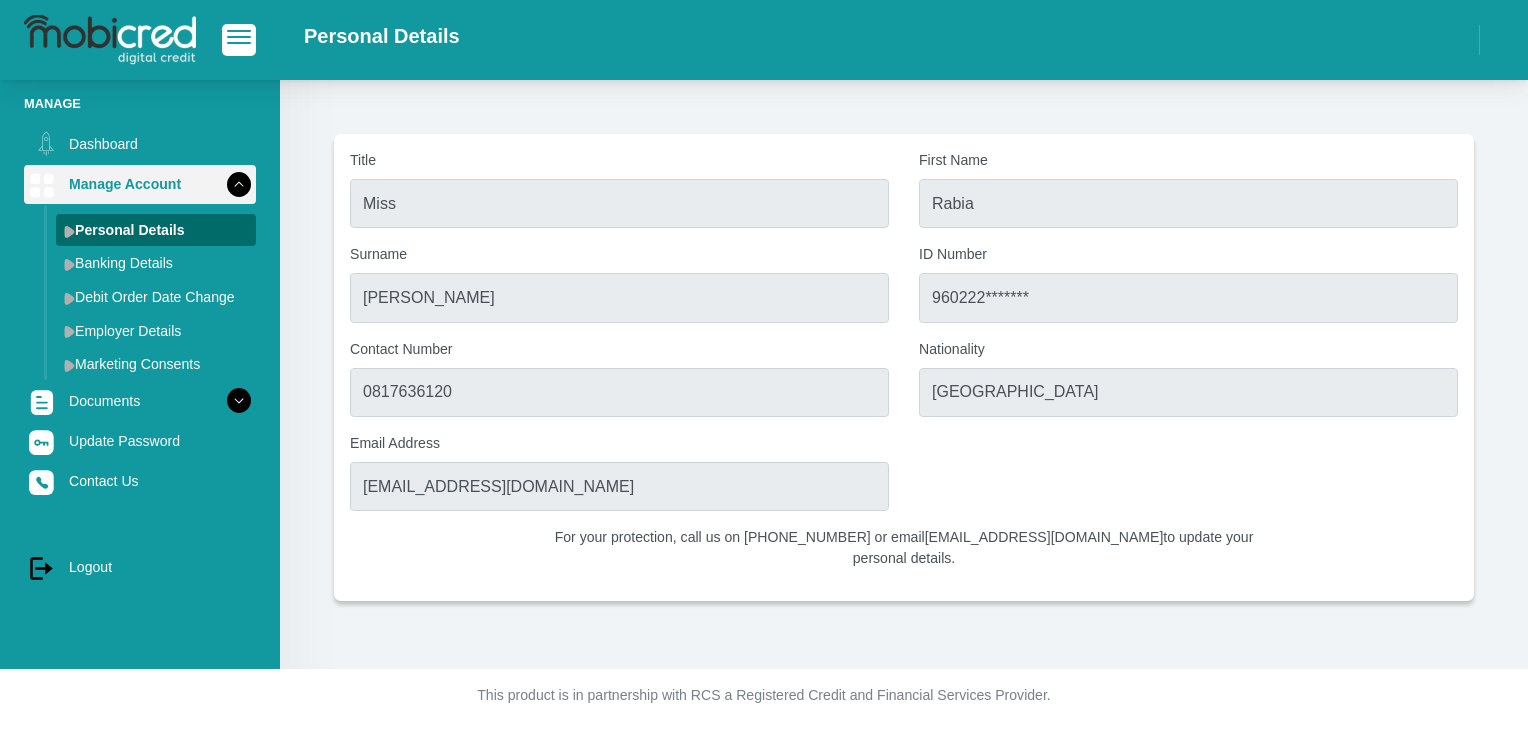 click at bounding box center (239, 184) 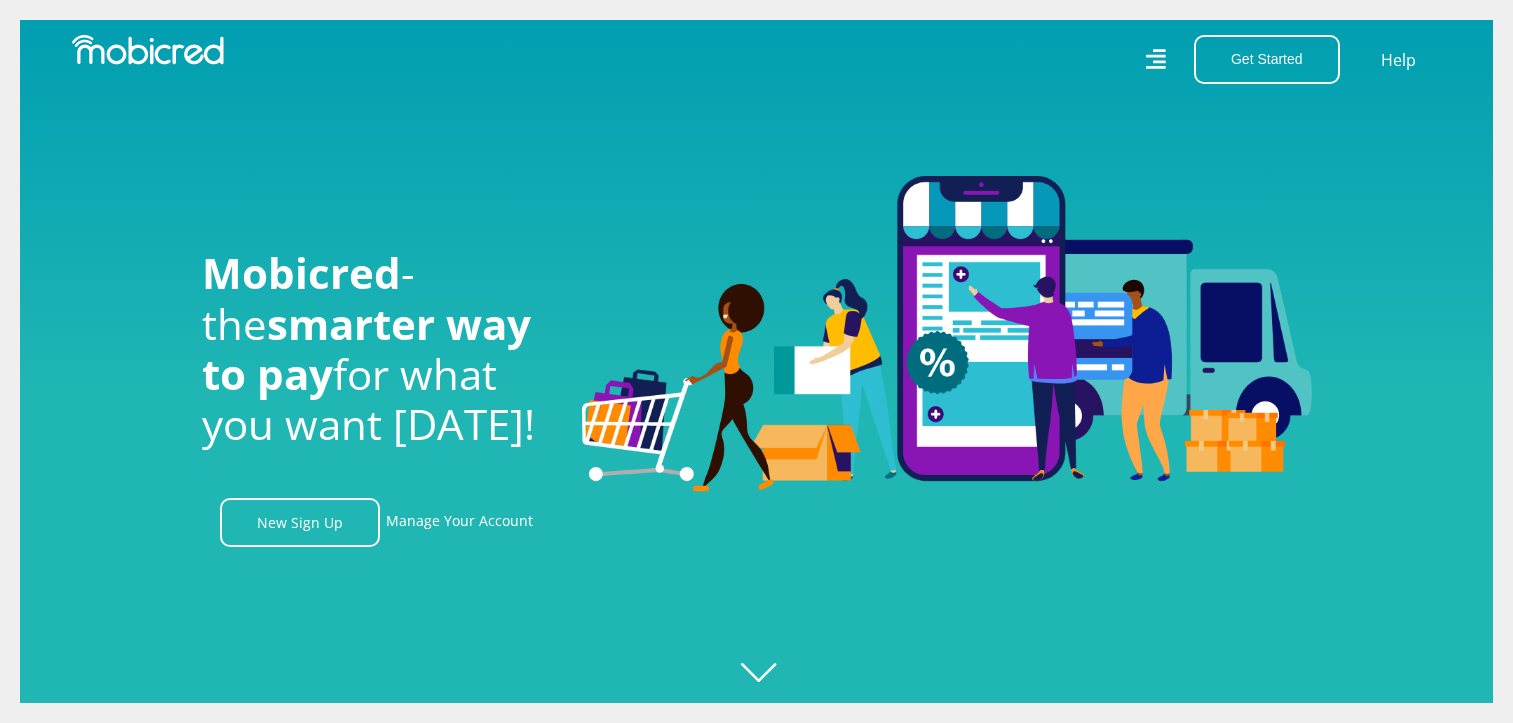 scroll, scrollTop: 0, scrollLeft: 0, axis: both 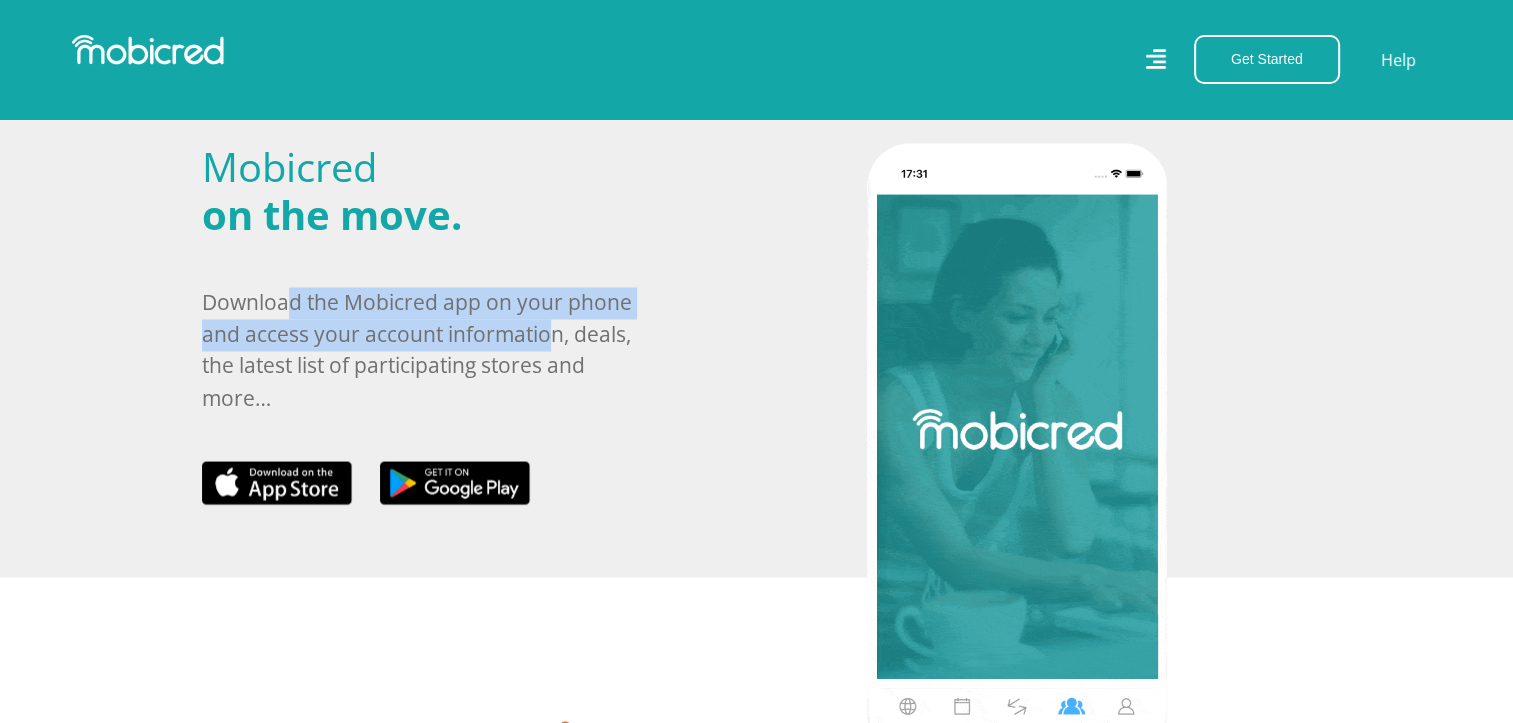 drag, startPoint x: 284, startPoint y: 295, endPoint x: 548, endPoint y: 310, distance: 264.42578 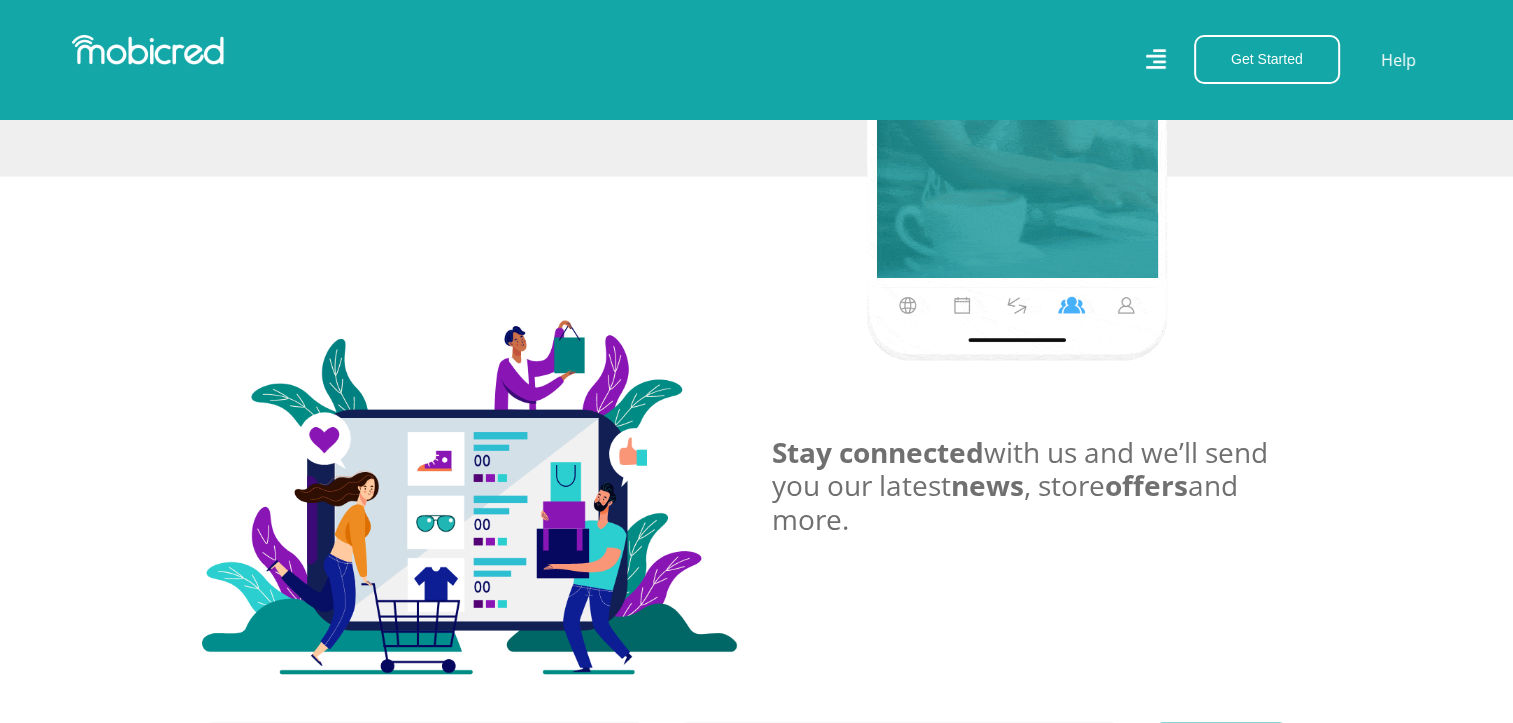 scroll, scrollTop: 4300, scrollLeft: 0, axis: vertical 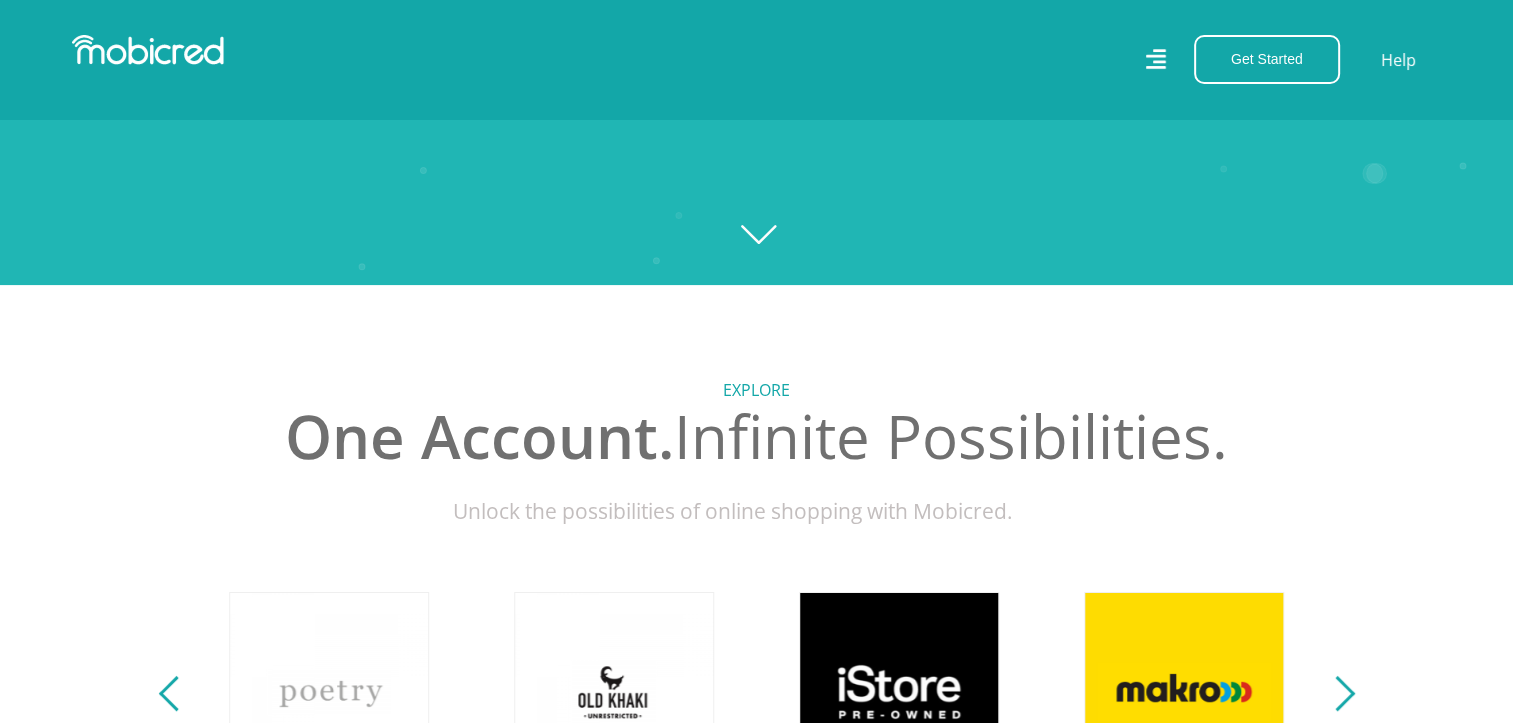 click 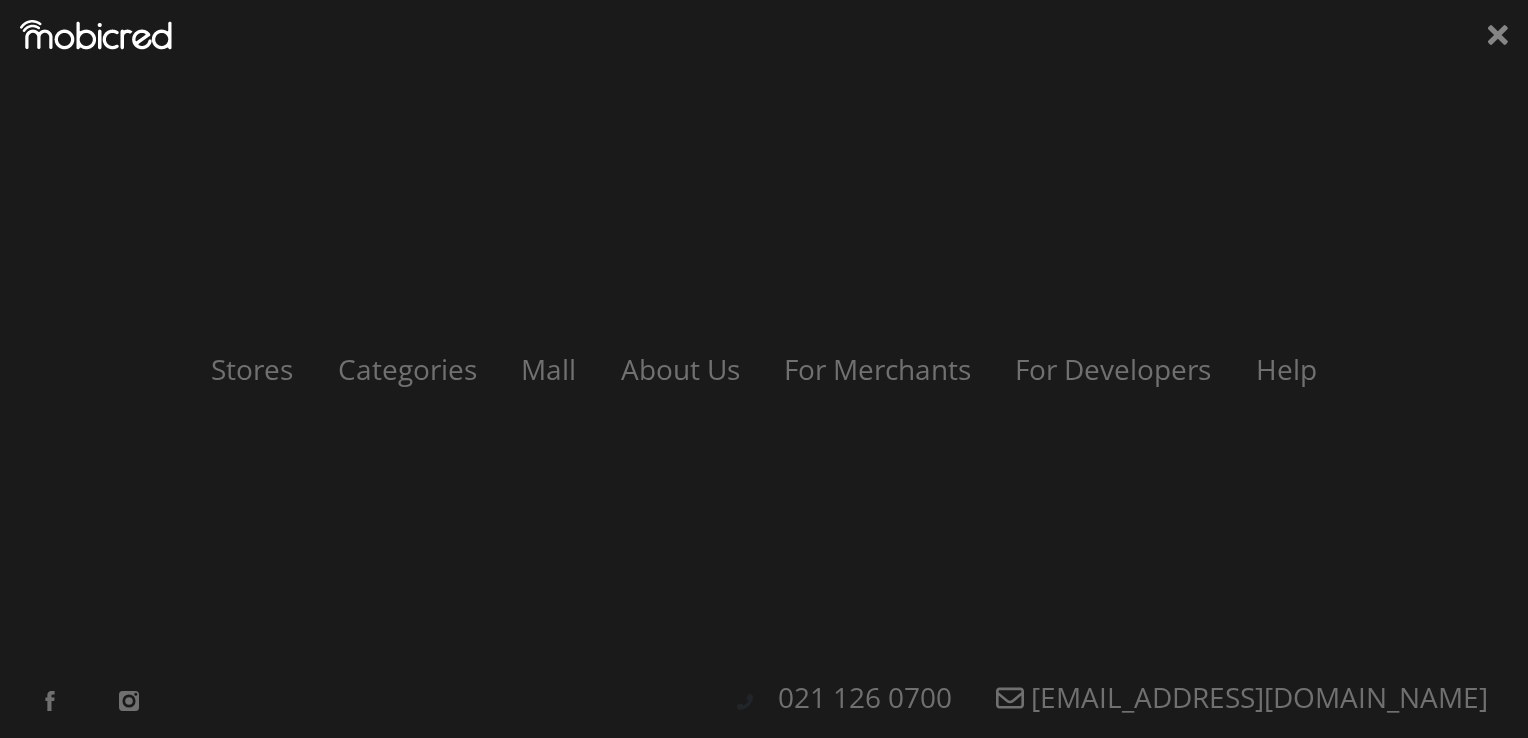 click 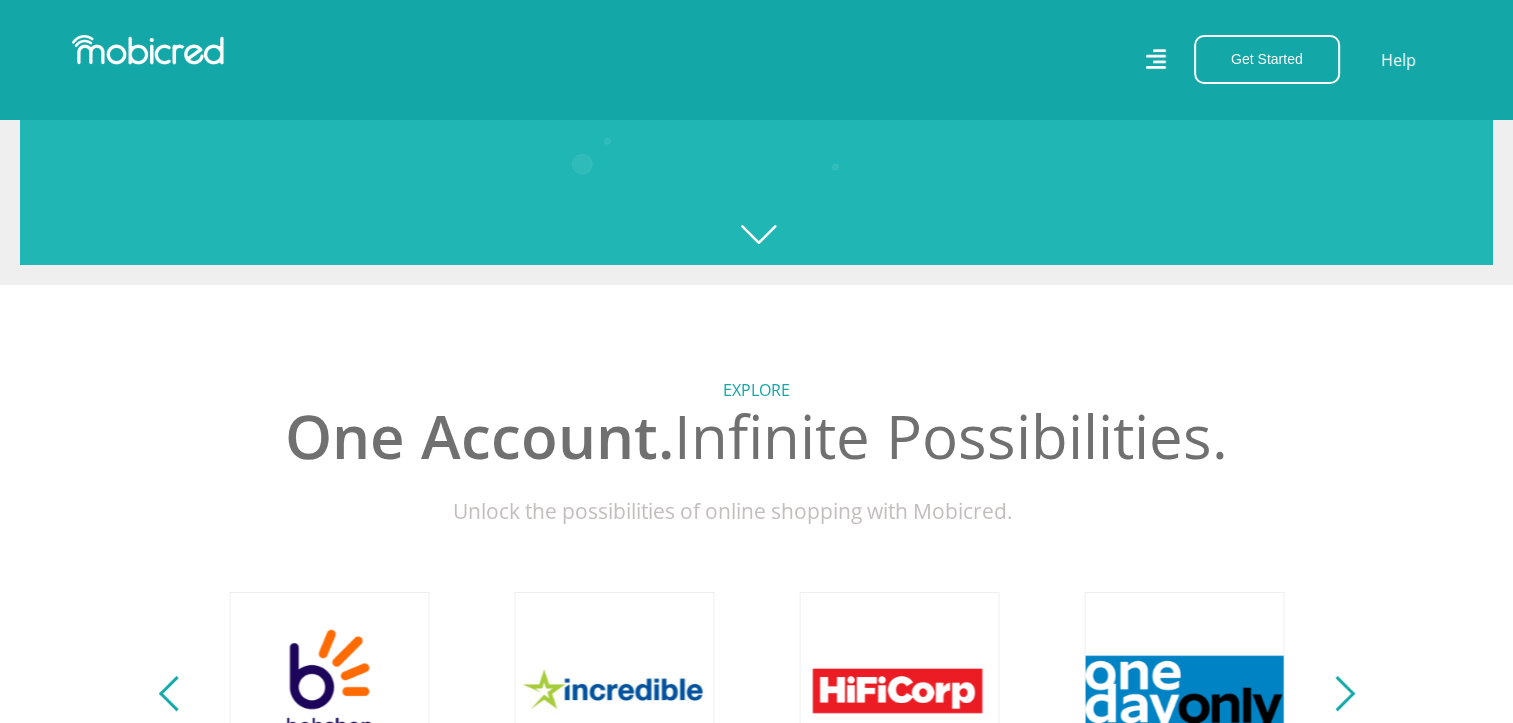click 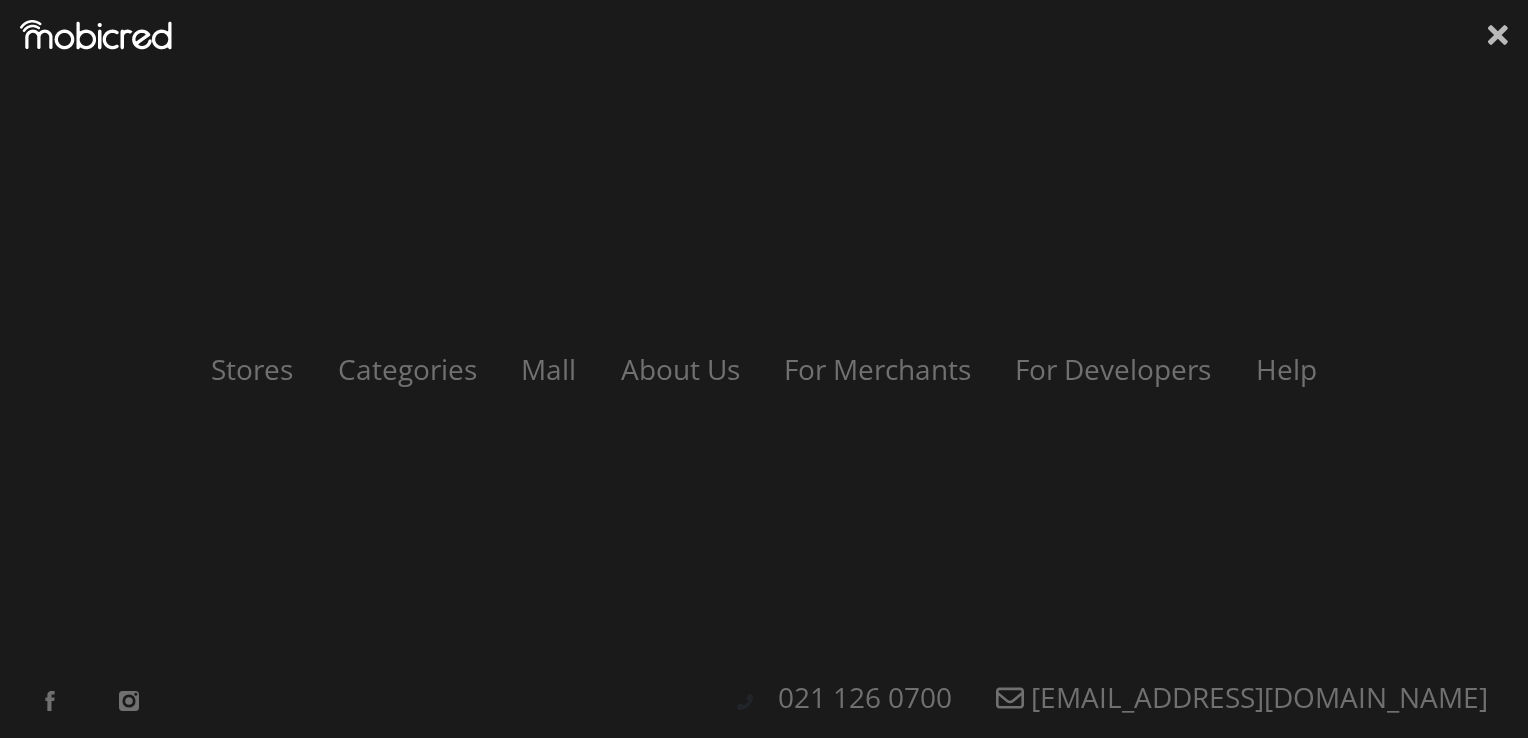 click 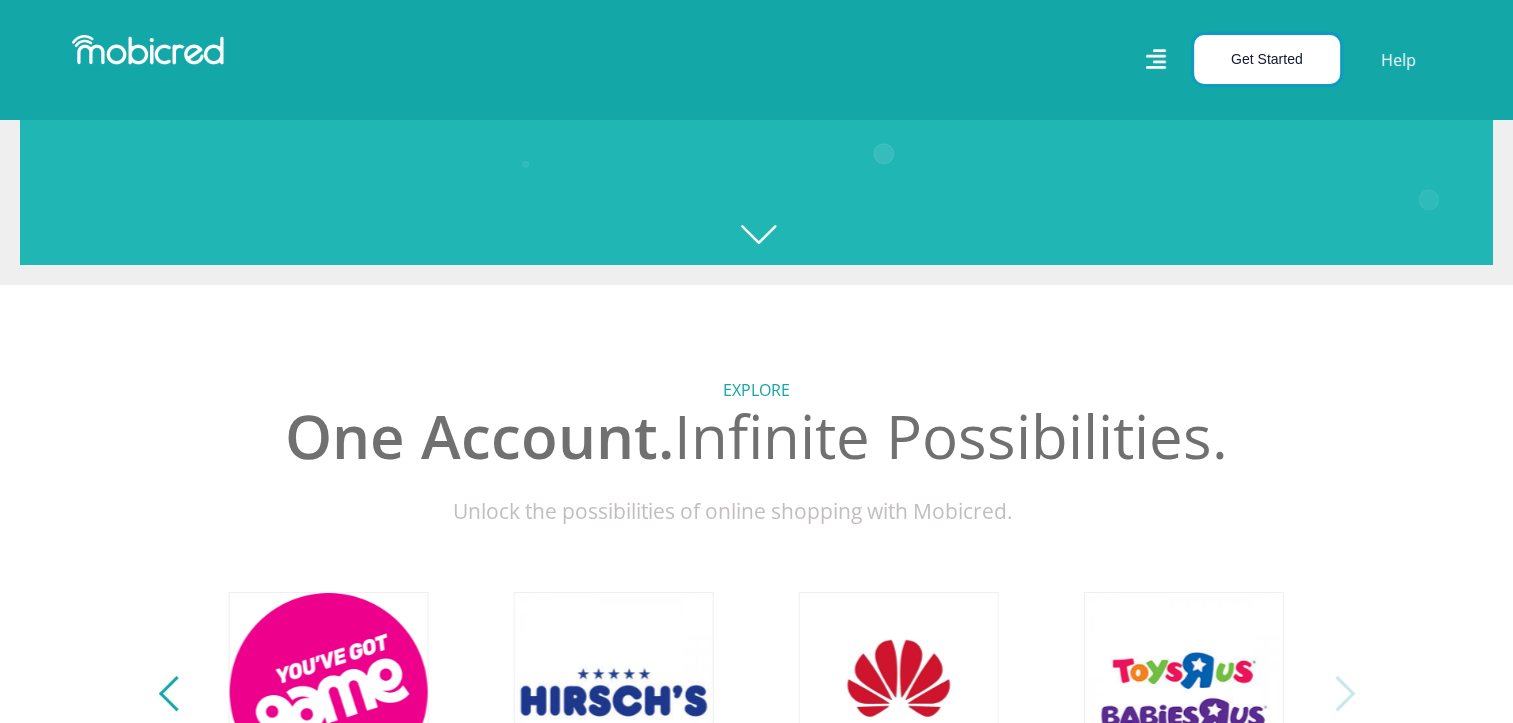 click on "Get Started" at bounding box center (1267, 59) 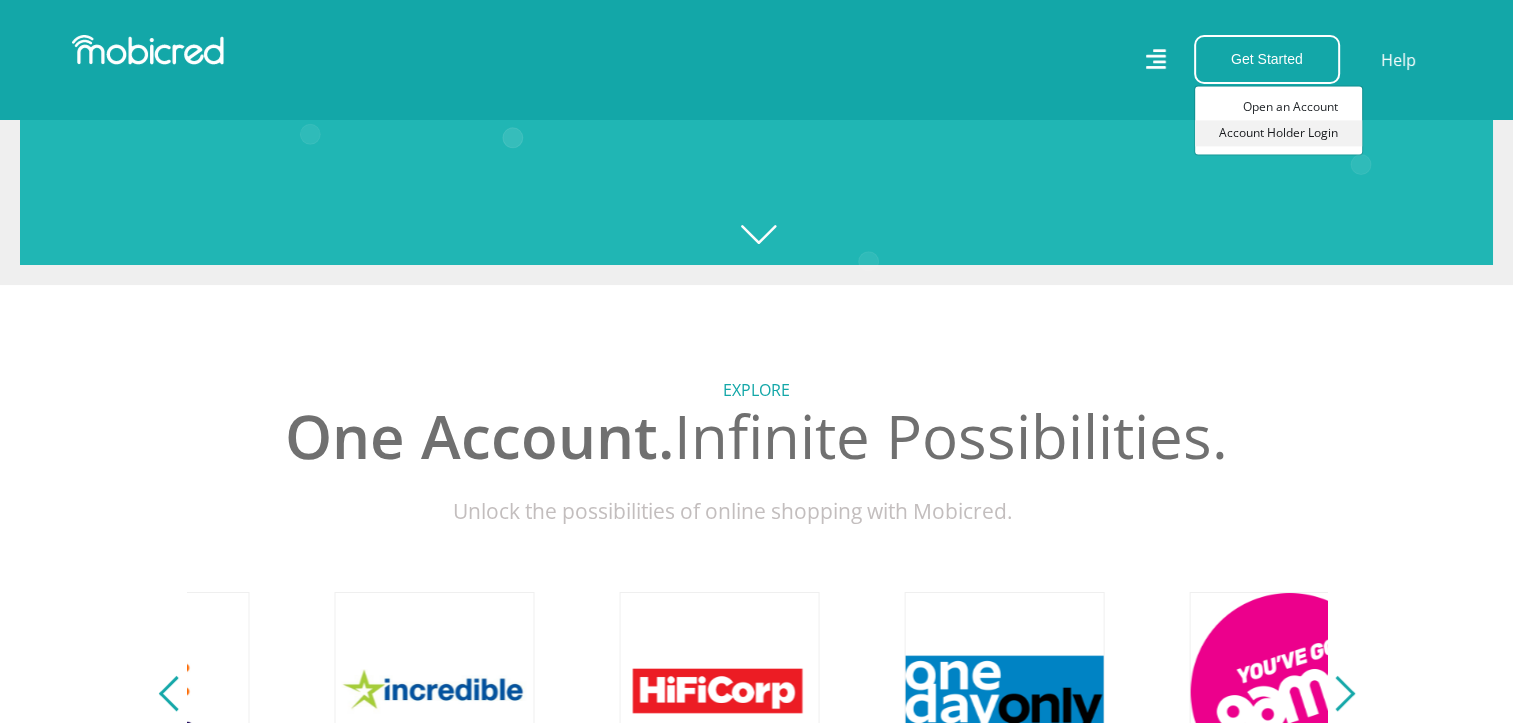 click on "Account Holder Login" at bounding box center [1278, 133] 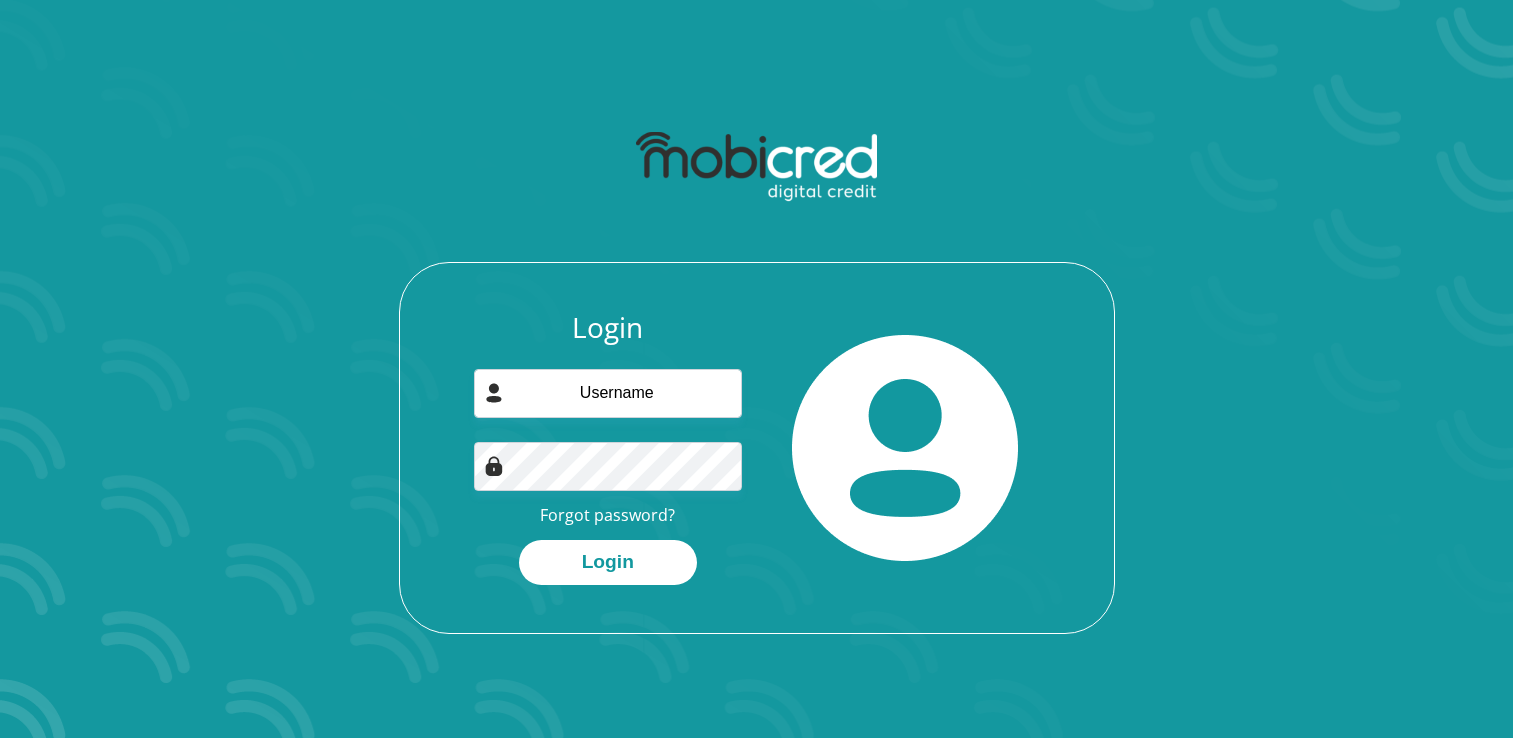 scroll, scrollTop: 0, scrollLeft: 0, axis: both 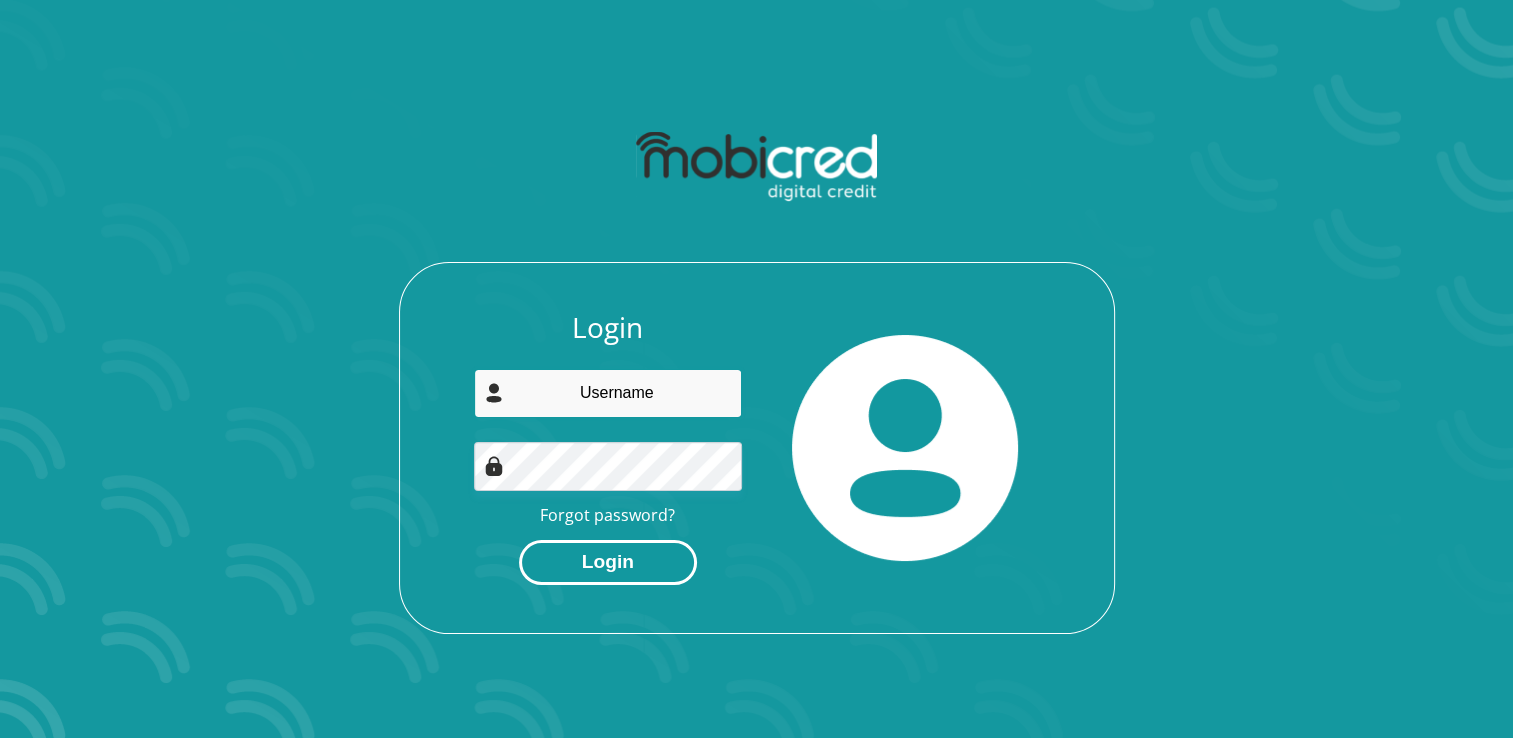 type on "[EMAIL_ADDRESS][DOMAIN_NAME]" 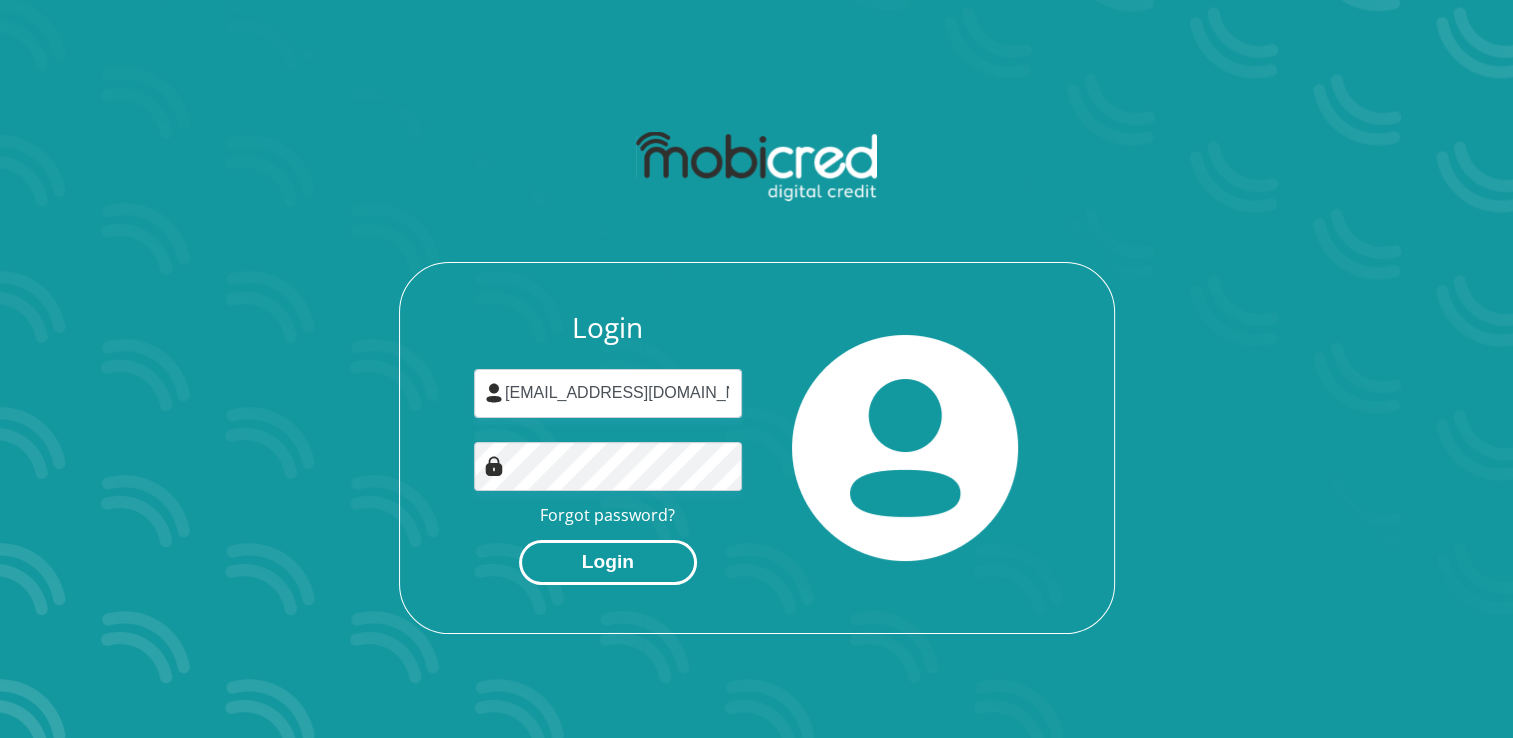 click on "Login" at bounding box center (608, 562) 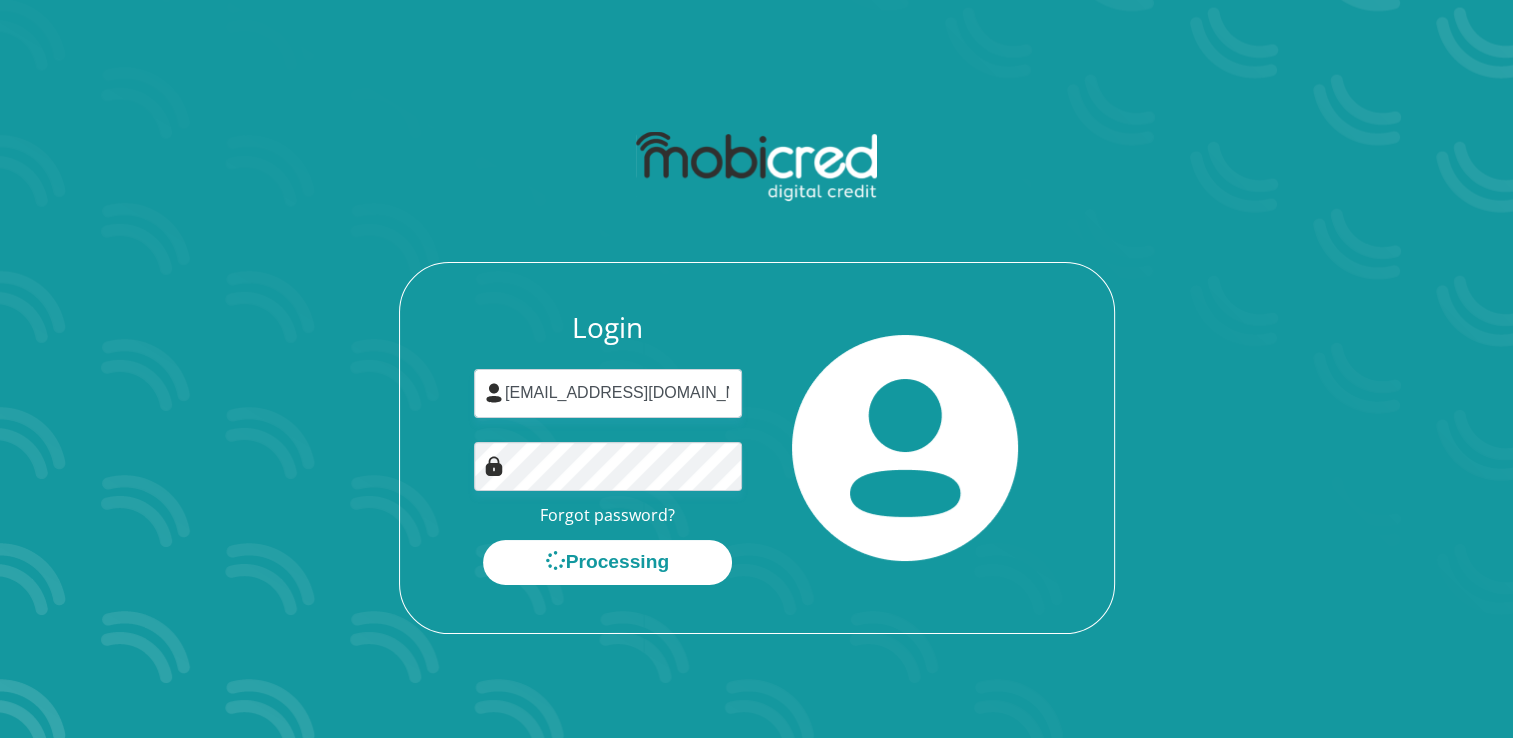 scroll, scrollTop: 0, scrollLeft: 0, axis: both 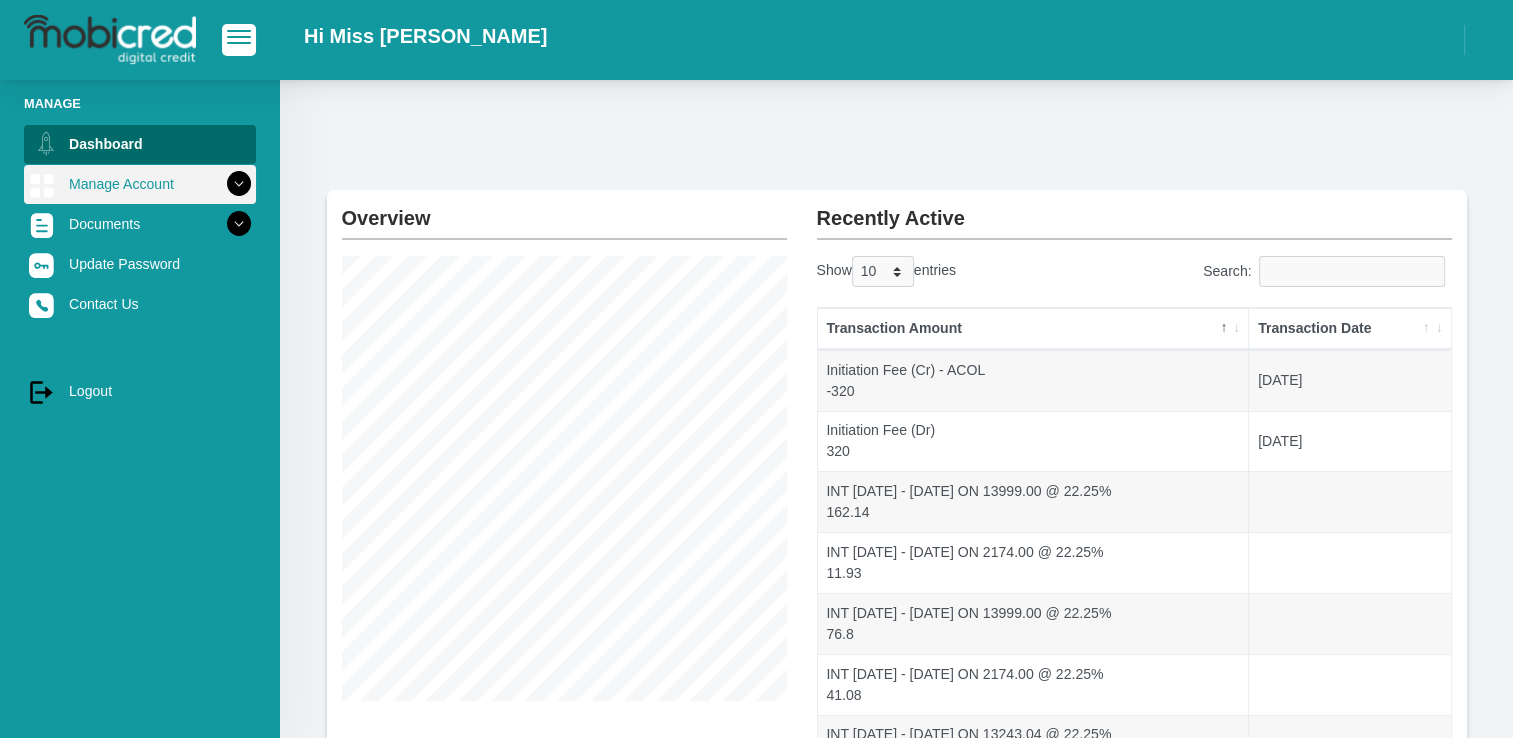 click at bounding box center (239, 184) 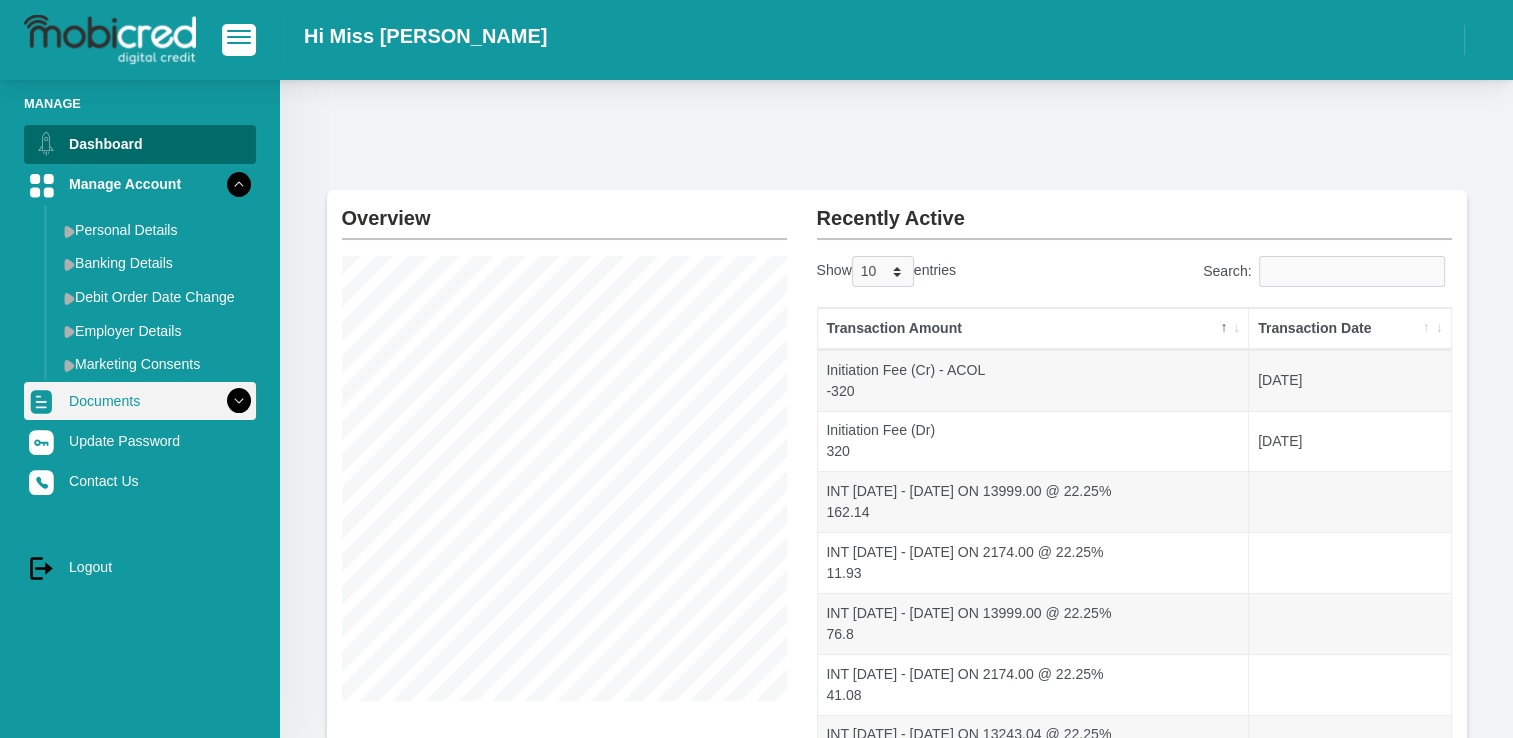 click at bounding box center (239, 401) 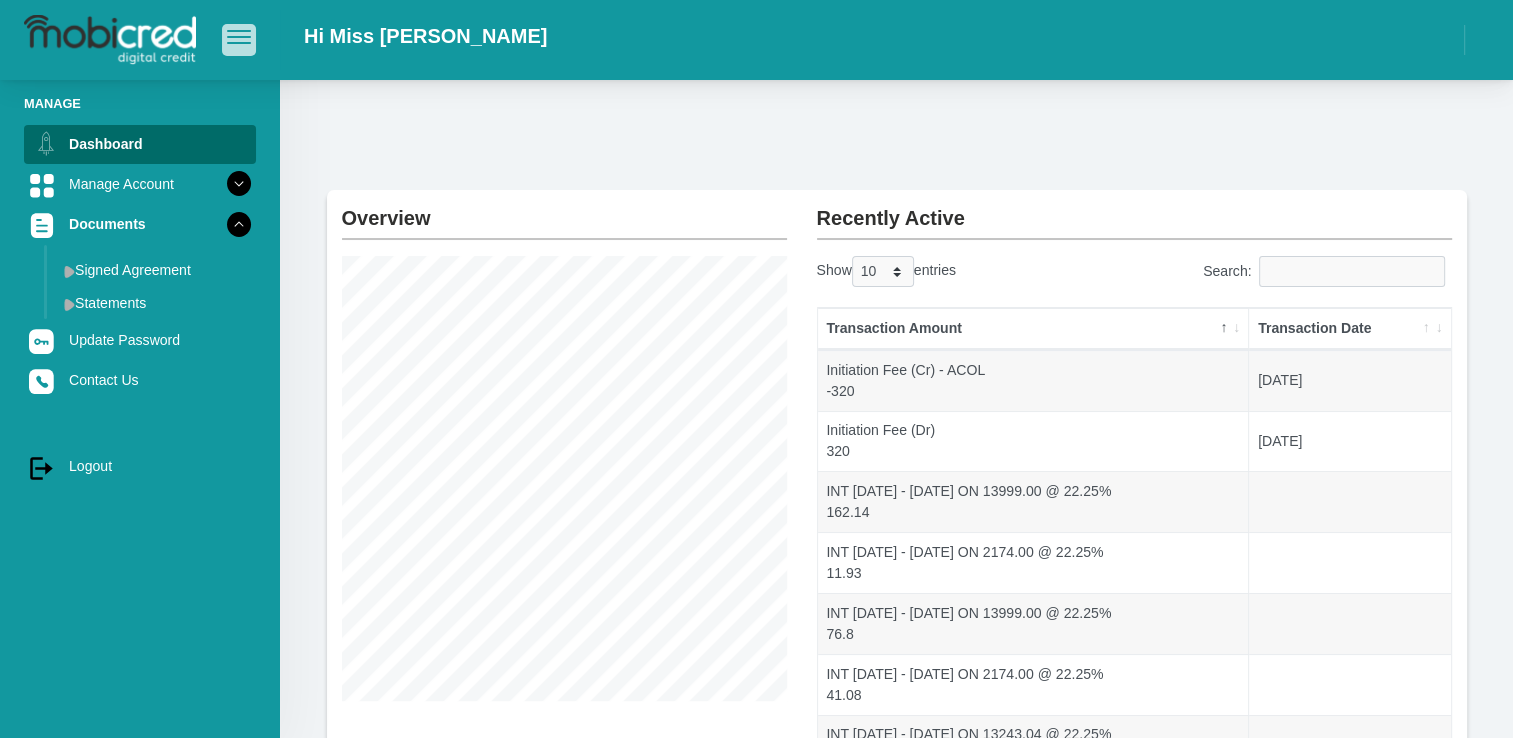 click at bounding box center [239, 39] 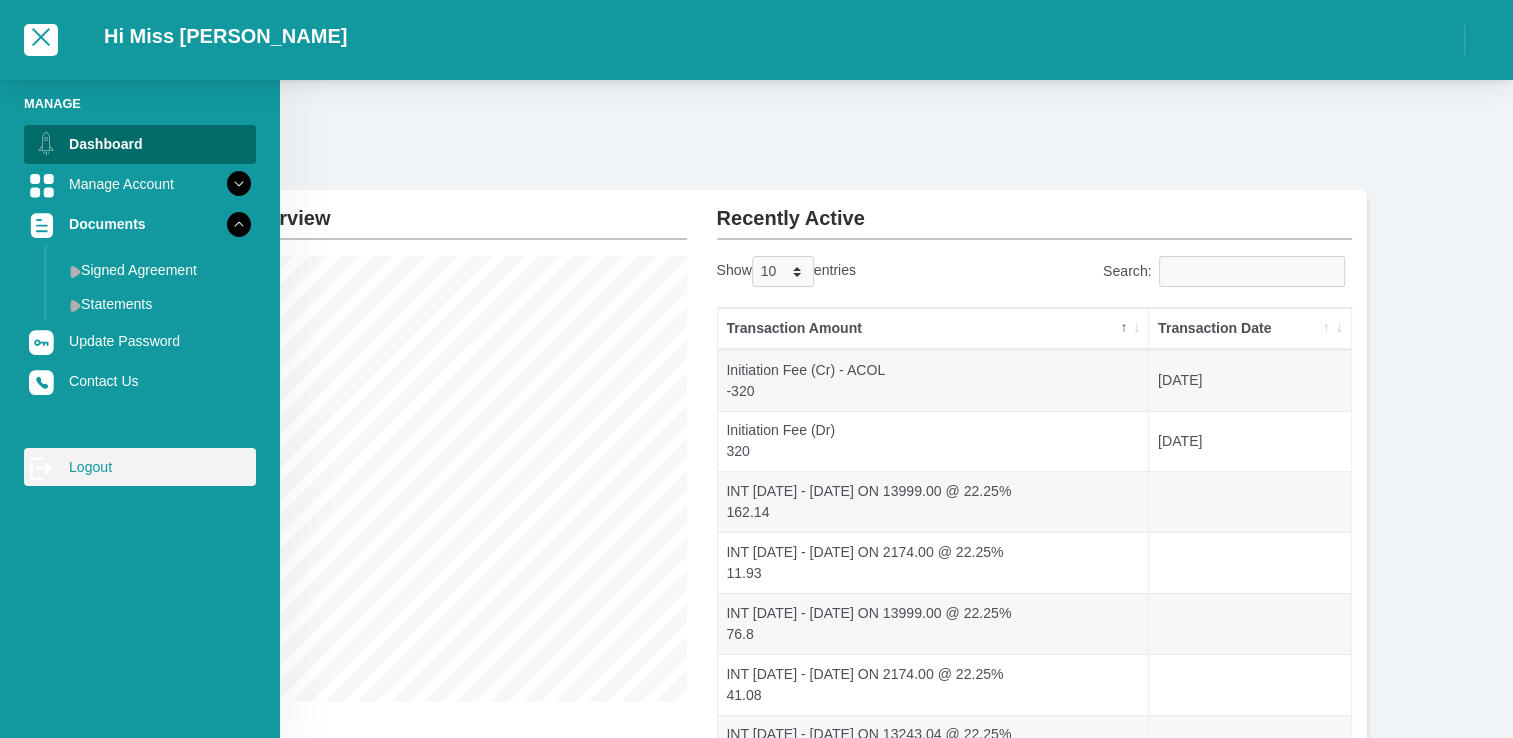 click on "log out
Logout" at bounding box center (140, 467) 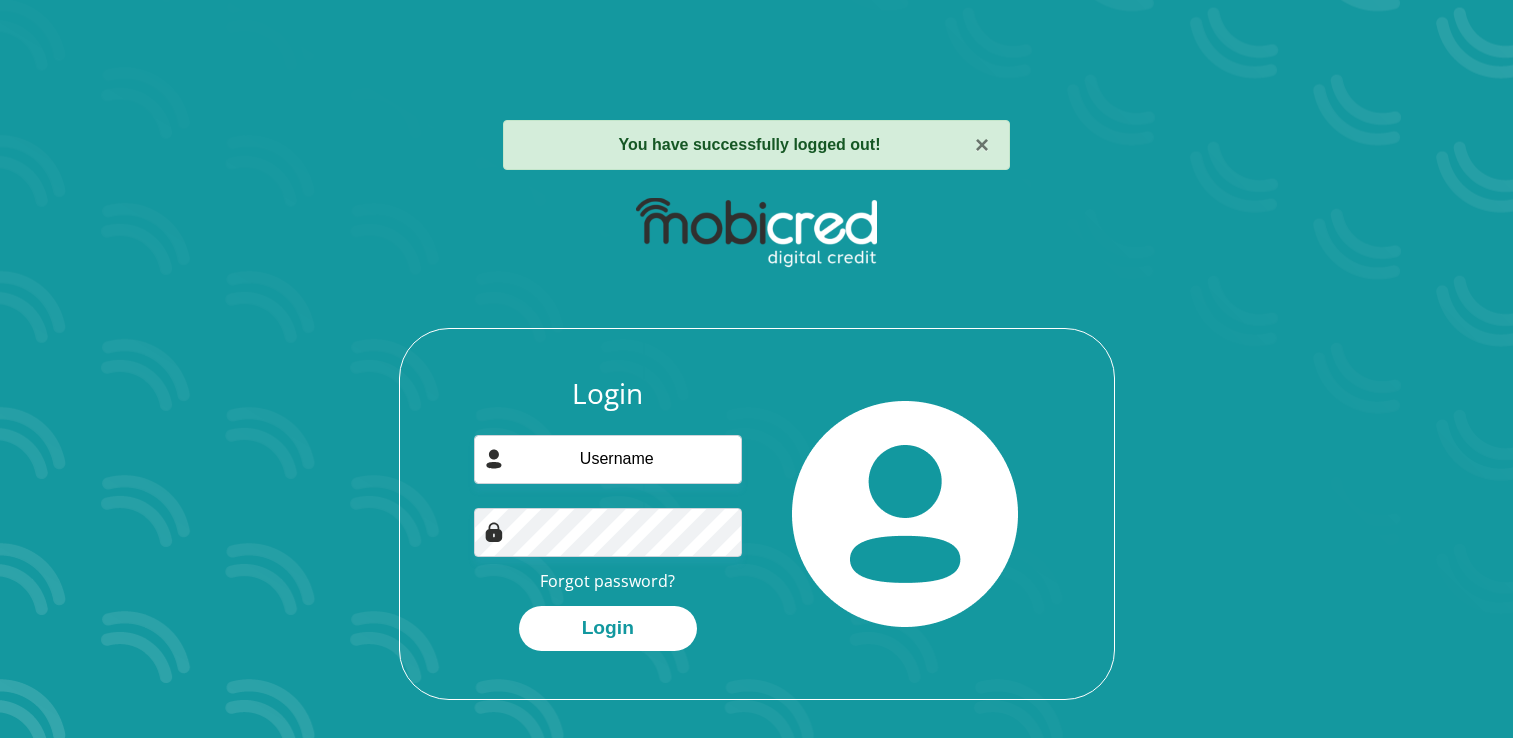 scroll, scrollTop: 0, scrollLeft: 0, axis: both 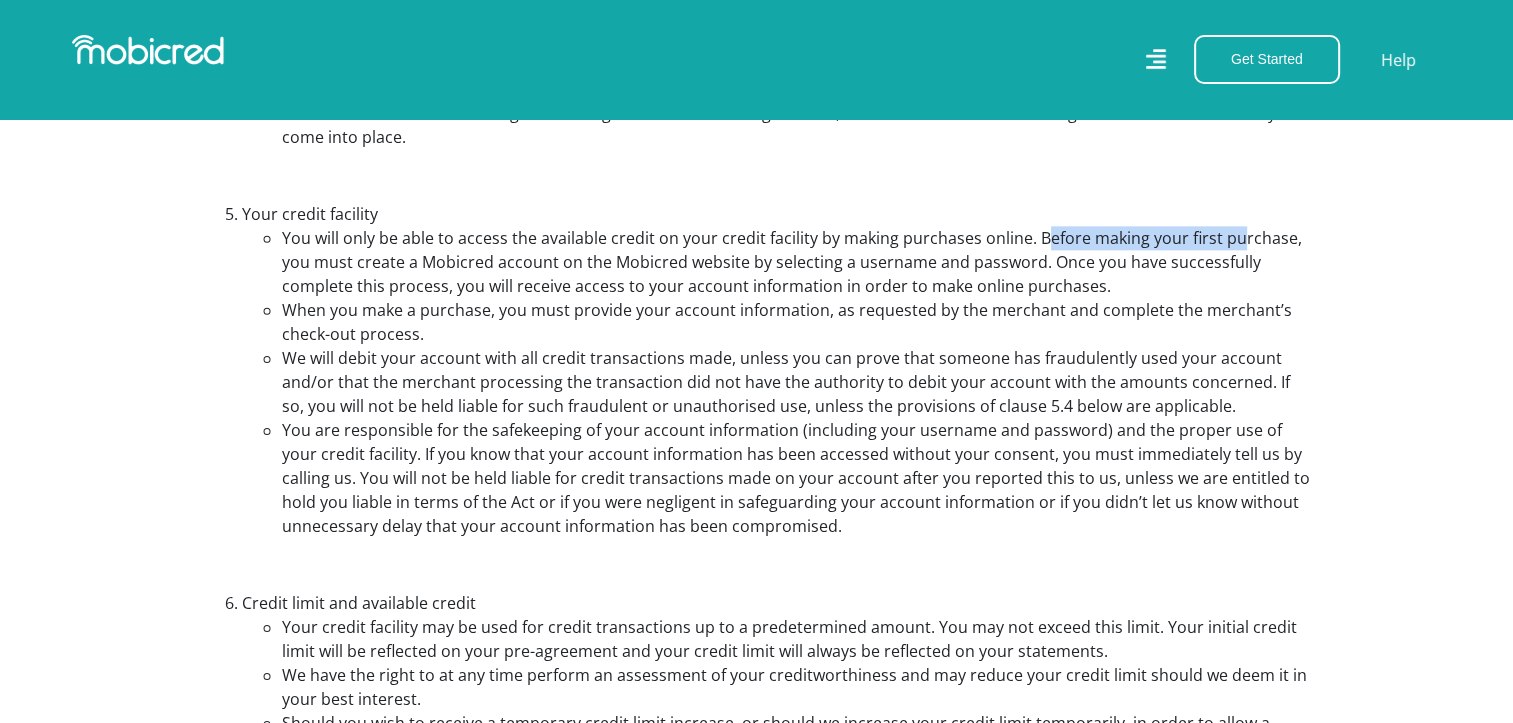 drag, startPoint x: 1036, startPoint y: 266, endPoint x: 1230, endPoint y: 262, distance: 194.04123 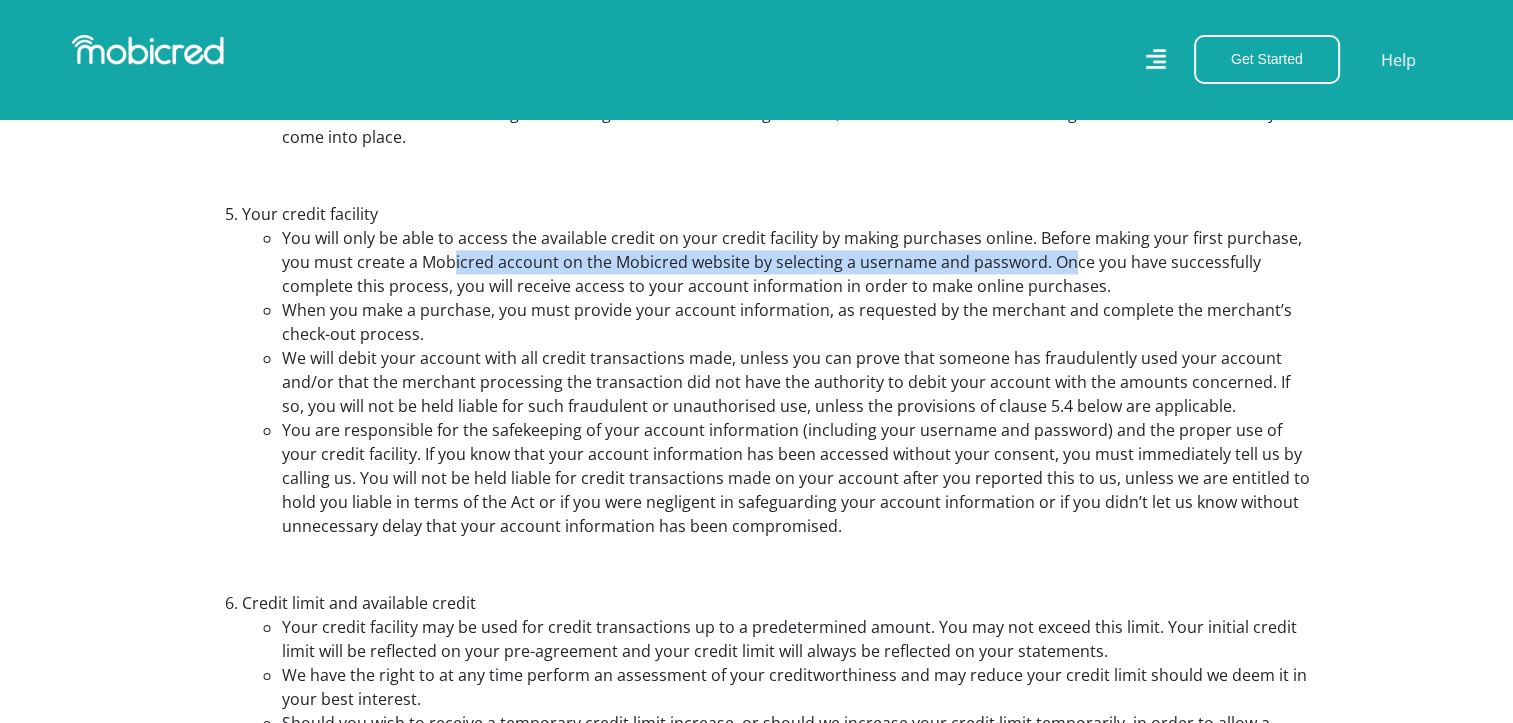drag, startPoint x: 448, startPoint y: 291, endPoint x: 1063, endPoint y: 286, distance: 615.0203 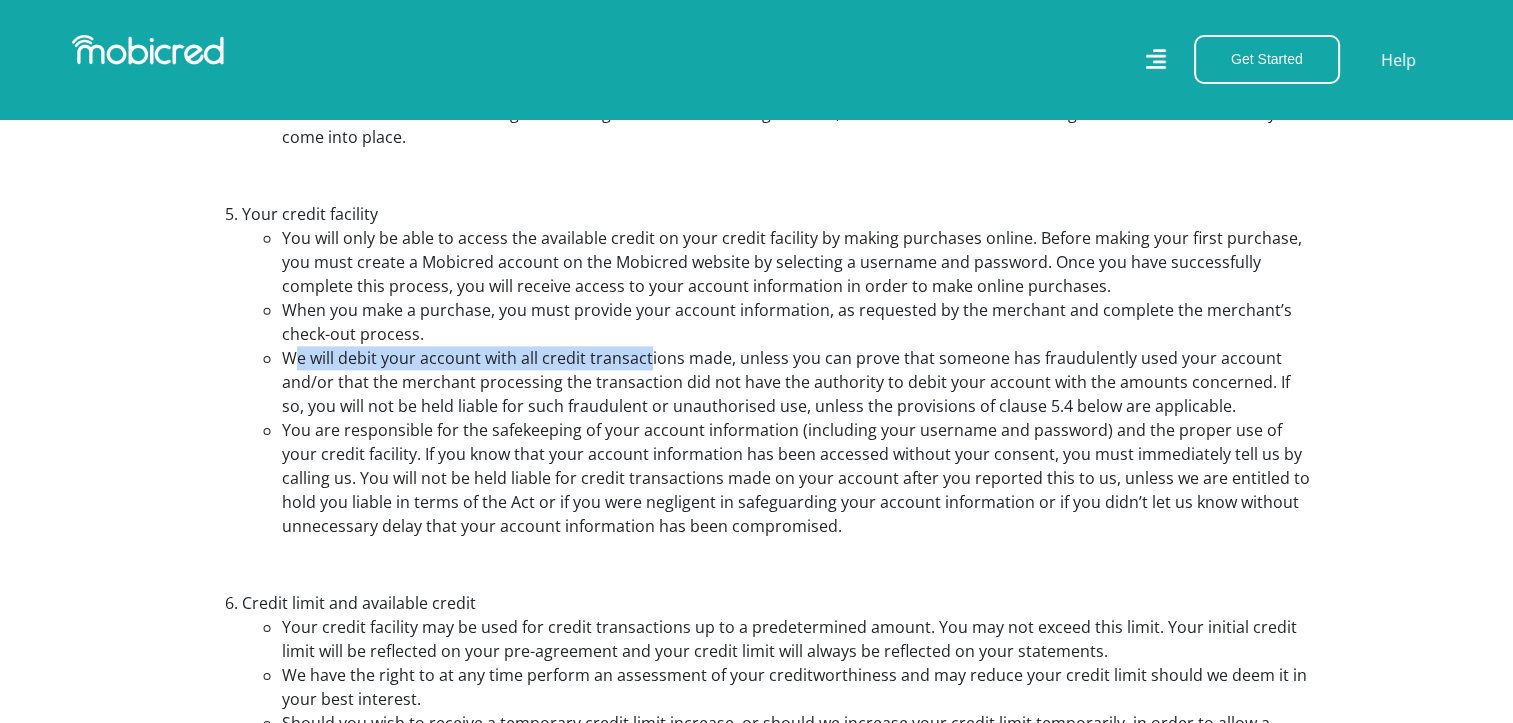 drag, startPoint x: 288, startPoint y: 382, endPoint x: 648, endPoint y: 380, distance: 360.00555 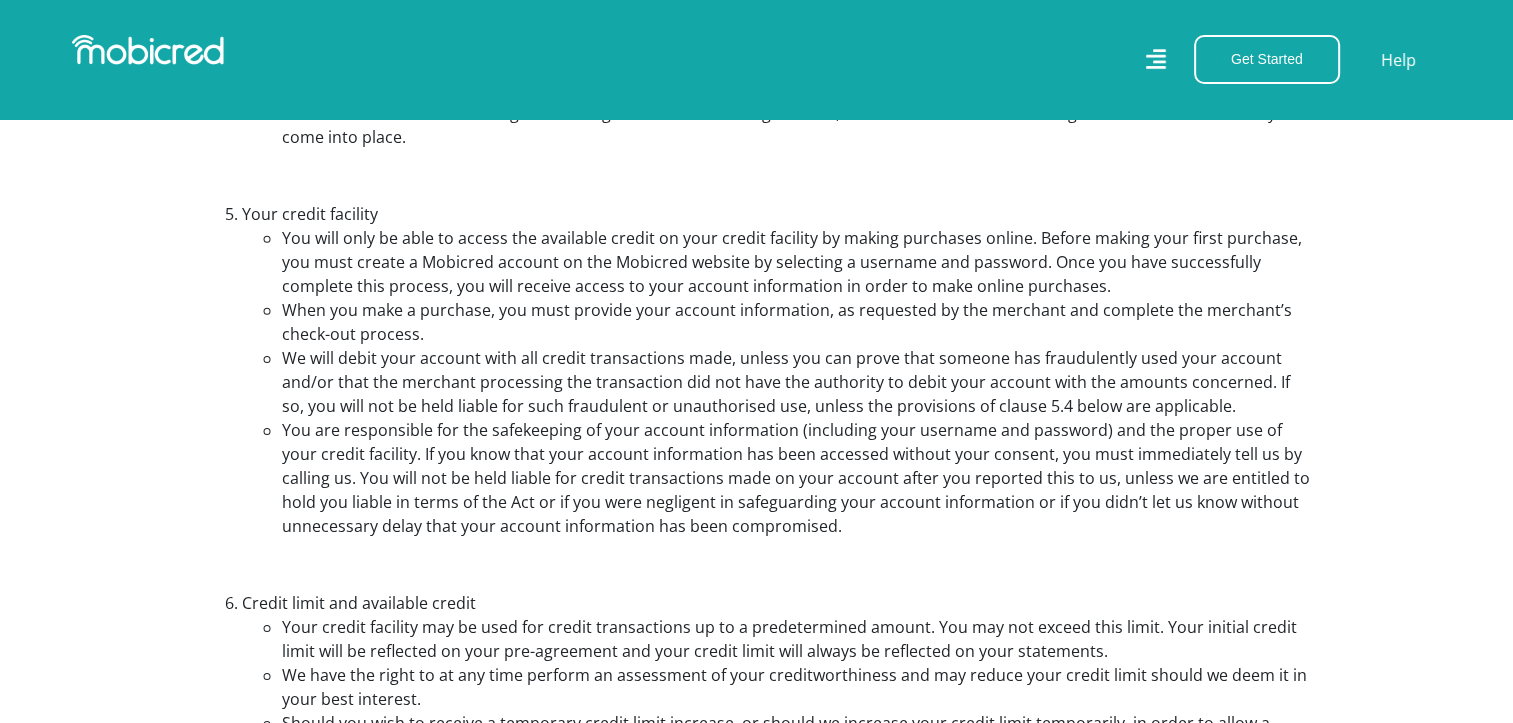 click on "We will debit your account with all credit transactions made, unless you can prove that someone has fraudulently used your account and/or that the merchant processing the transaction did not have the authority to debit your account with the amounts concerned. If so, you will not be held liable for such fraudulent or unauthorised use, unless the provisions of clause 5.4 below are applicable." at bounding box center (797, 382) 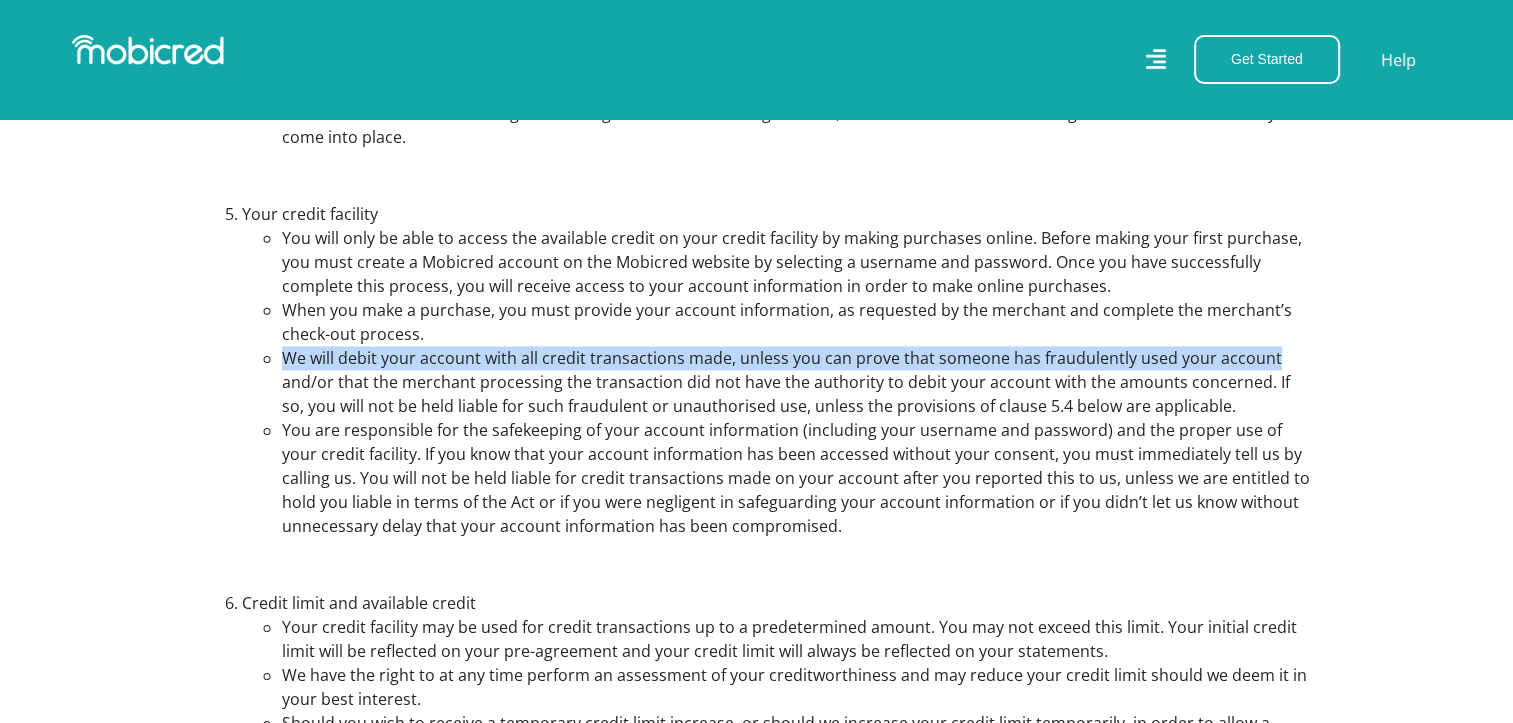 drag, startPoint x: 281, startPoint y: 381, endPoint x: 1277, endPoint y: 386, distance: 996.0126 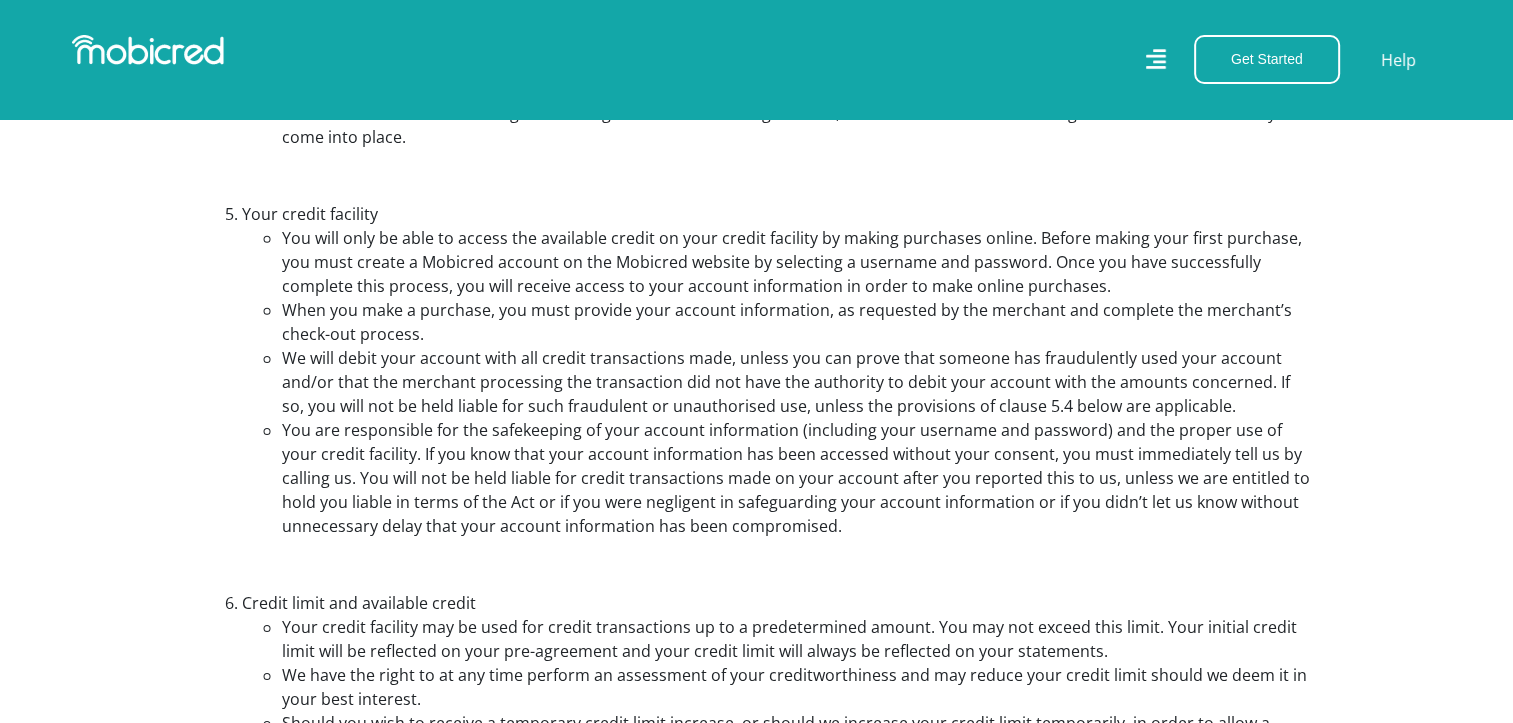 click on "We will debit your account with all credit transactions made, unless you can prove that someone has fraudulently used your account and/or that the merchant processing the transaction did not have the authority to debit your account with the amounts concerned. If so, you will not be held liable for such fraudulent or unauthorised use, unless the provisions of clause 5.4 below are applicable." at bounding box center [797, 382] 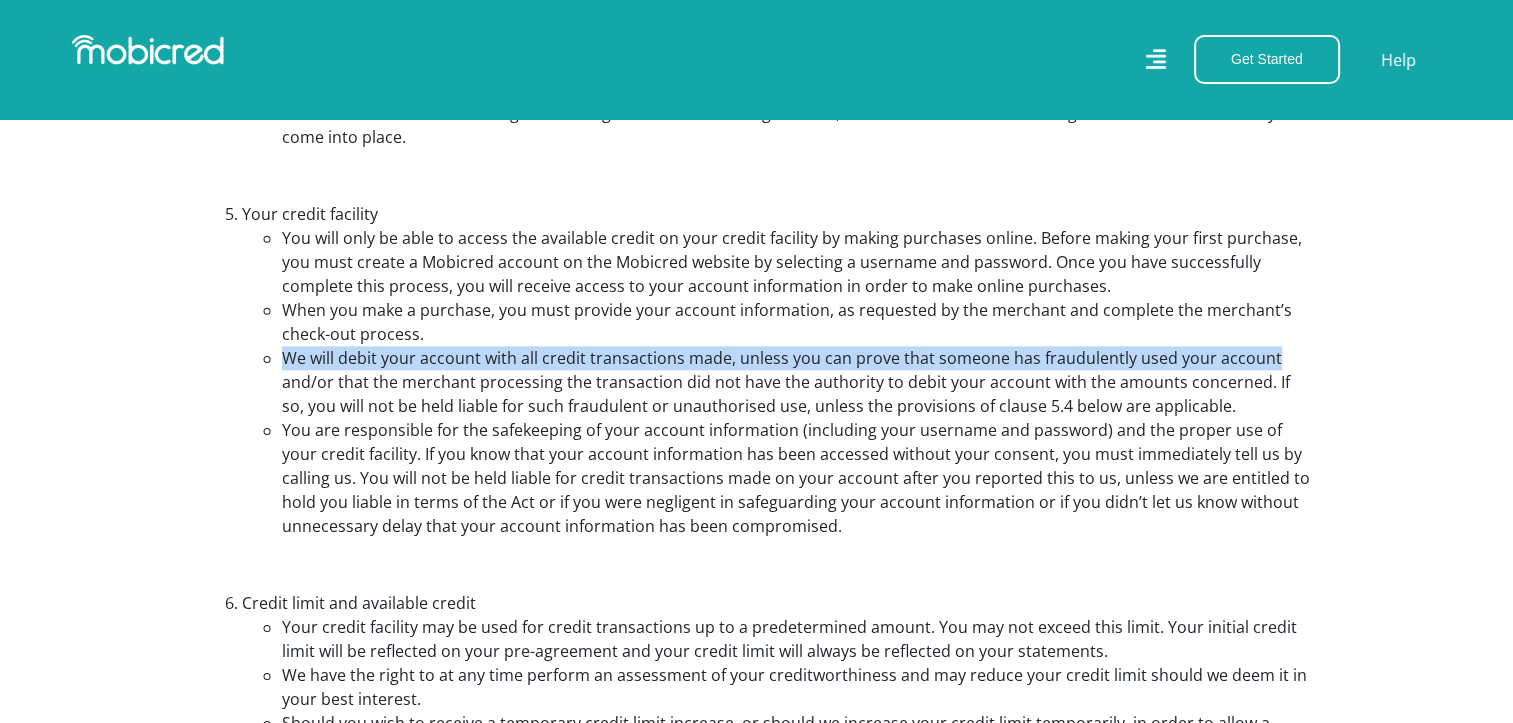 drag, startPoint x: 284, startPoint y: 386, endPoint x: 1282, endPoint y: 393, distance: 998.02454 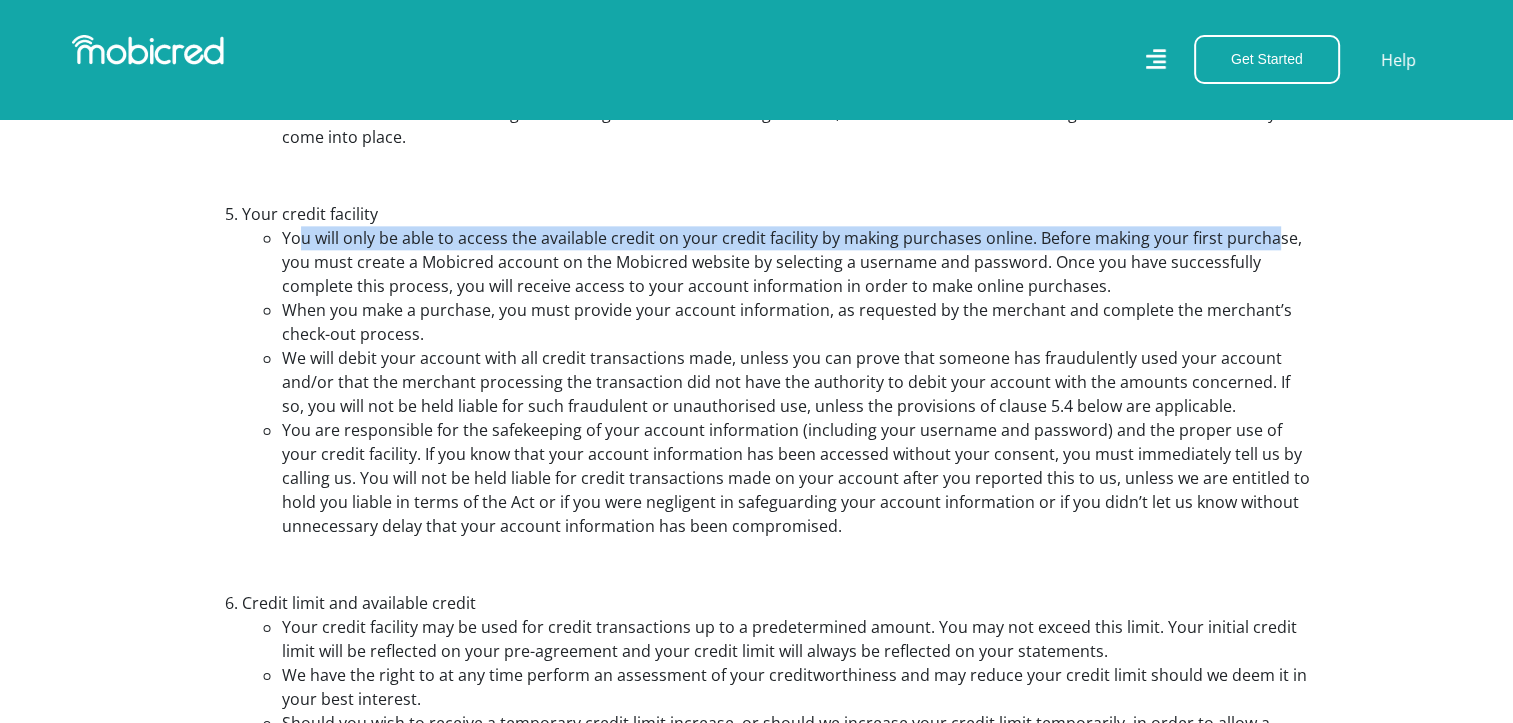 drag, startPoint x: 296, startPoint y: 266, endPoint x: 1265, endPoint y: 270, distance: 969.00824 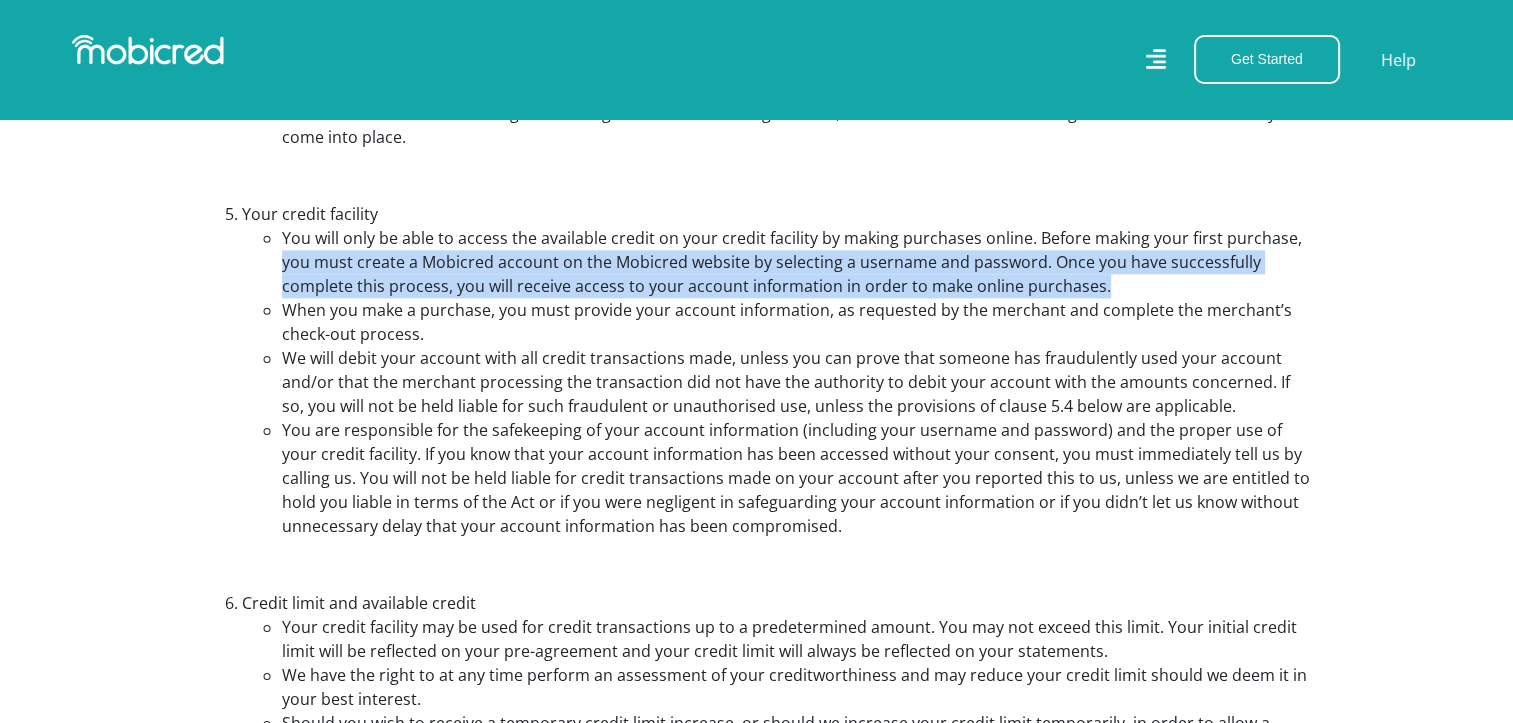 drag, startPoint x: 282, startPoint y: 288, endPoint x: 1236, endPoint y: 305, distance: 954.1514 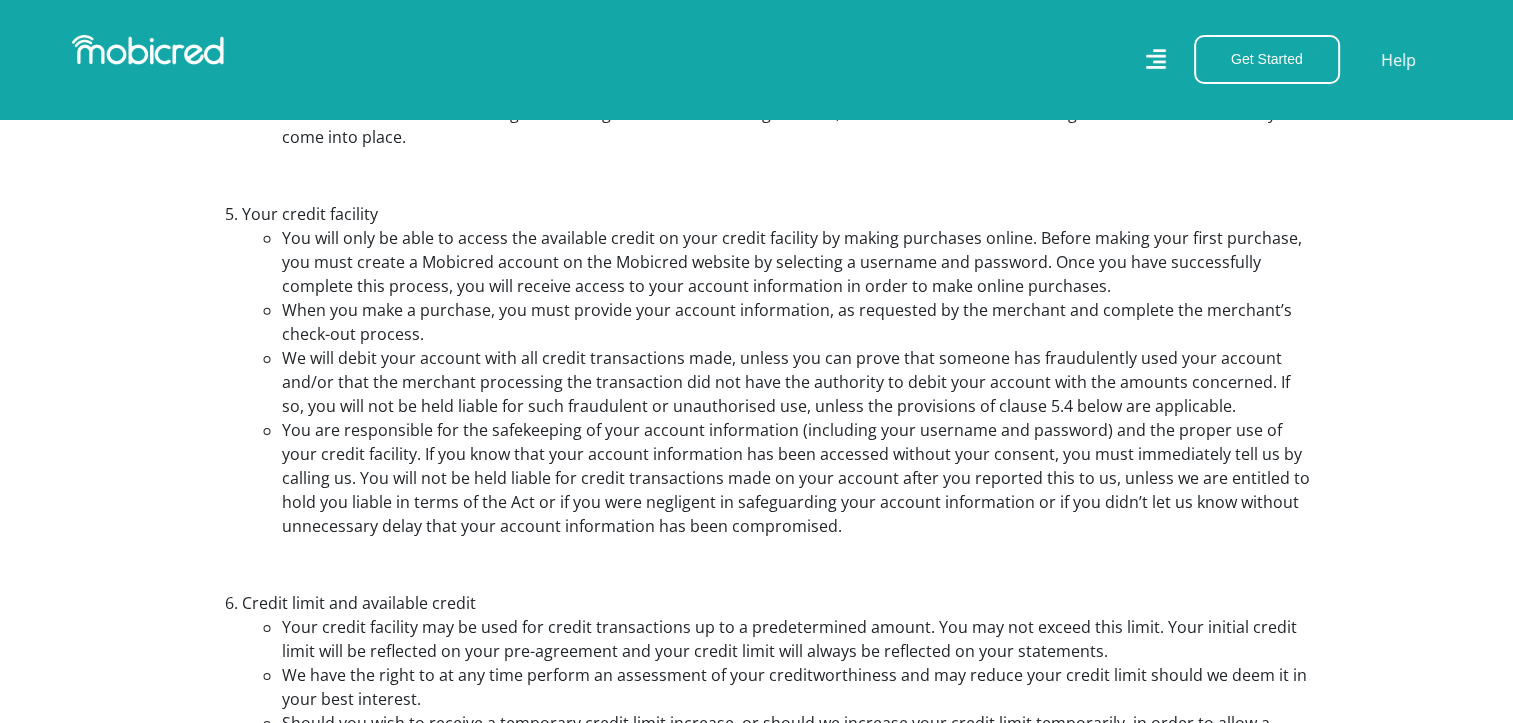 click on "When you make a purchase, you must provide your account information, as requested by the merchant and complete the merchant’s check-out process." at bounding box center (797, 322) 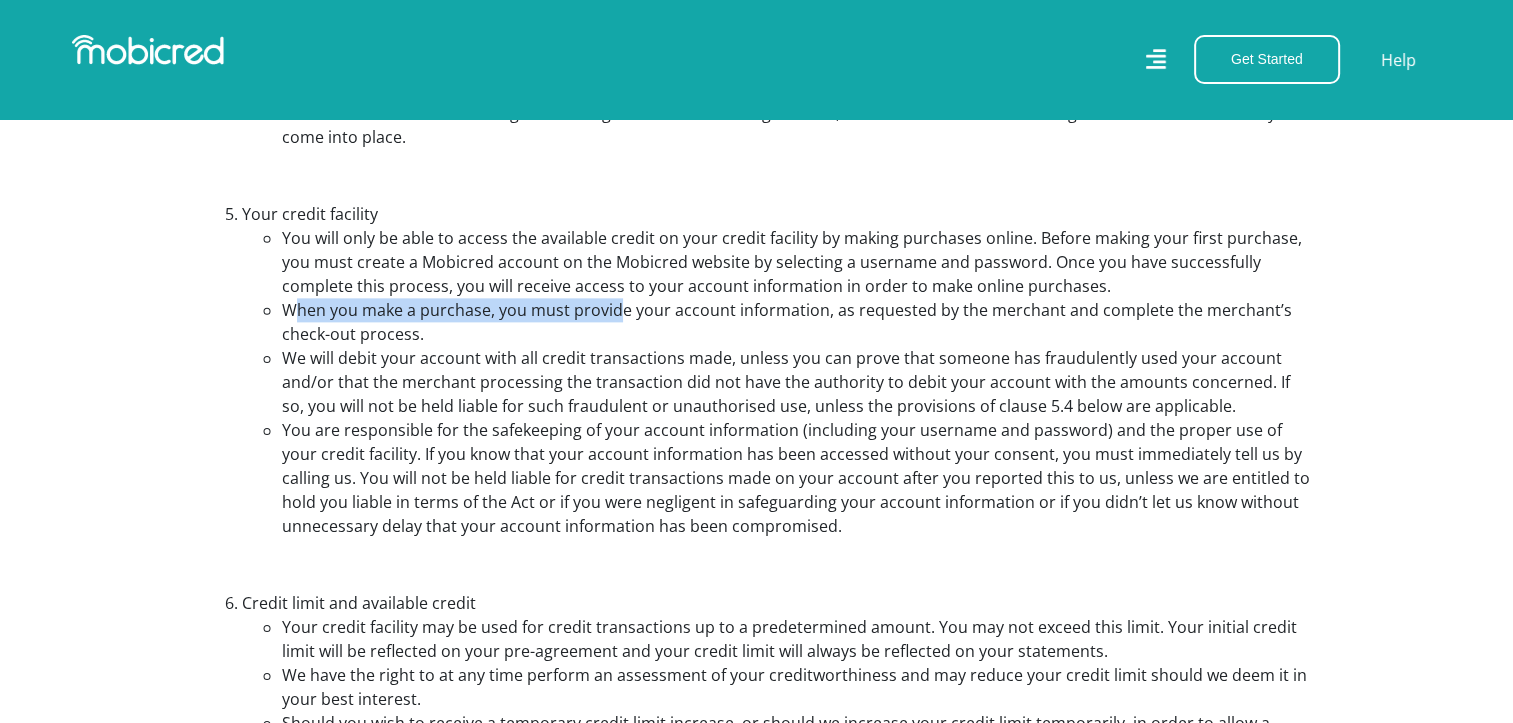 drag, startPoint x: 295, startPoint y: 334, endPoint x: 617, endPoint y: 341, distance: 322.07608 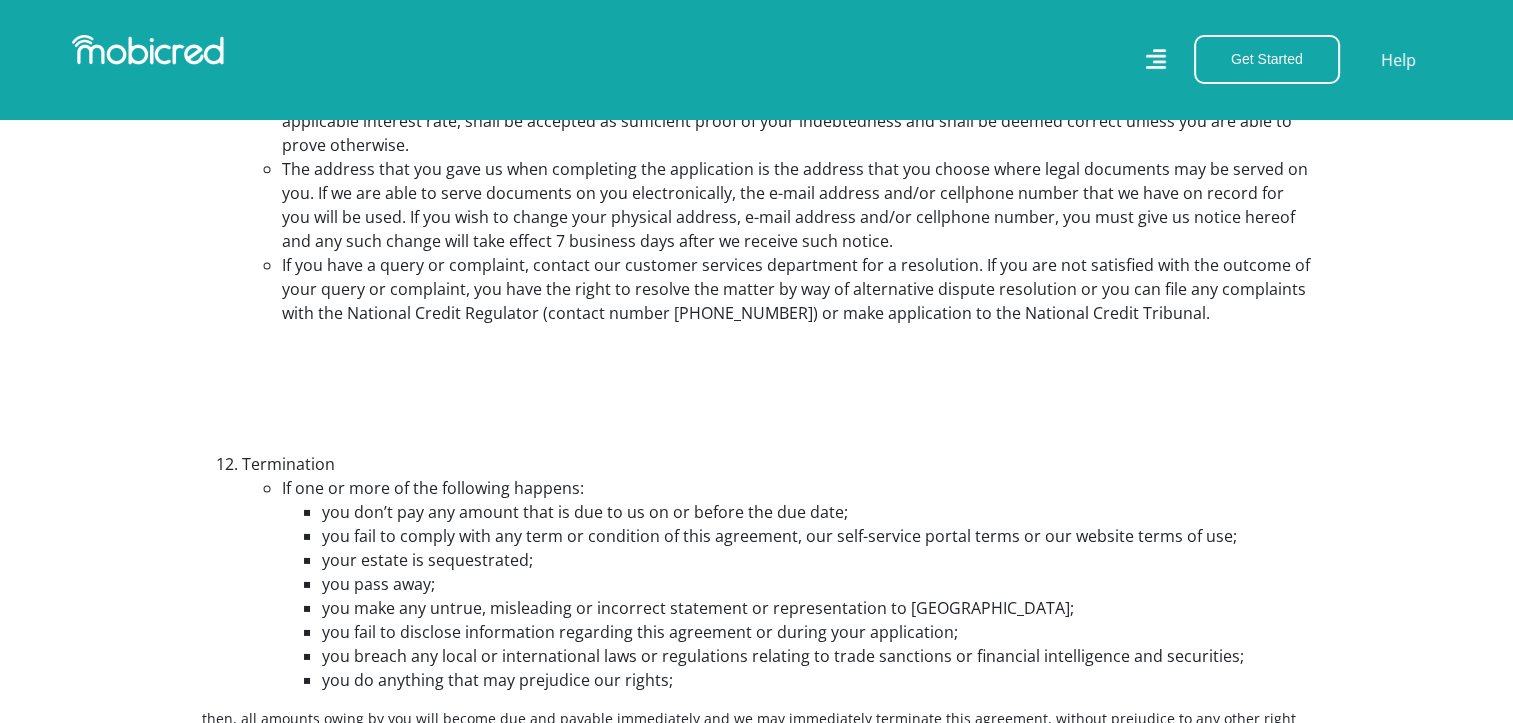 scroll, scrollTop: 6600, scrollLeft: 0, axis: vertical 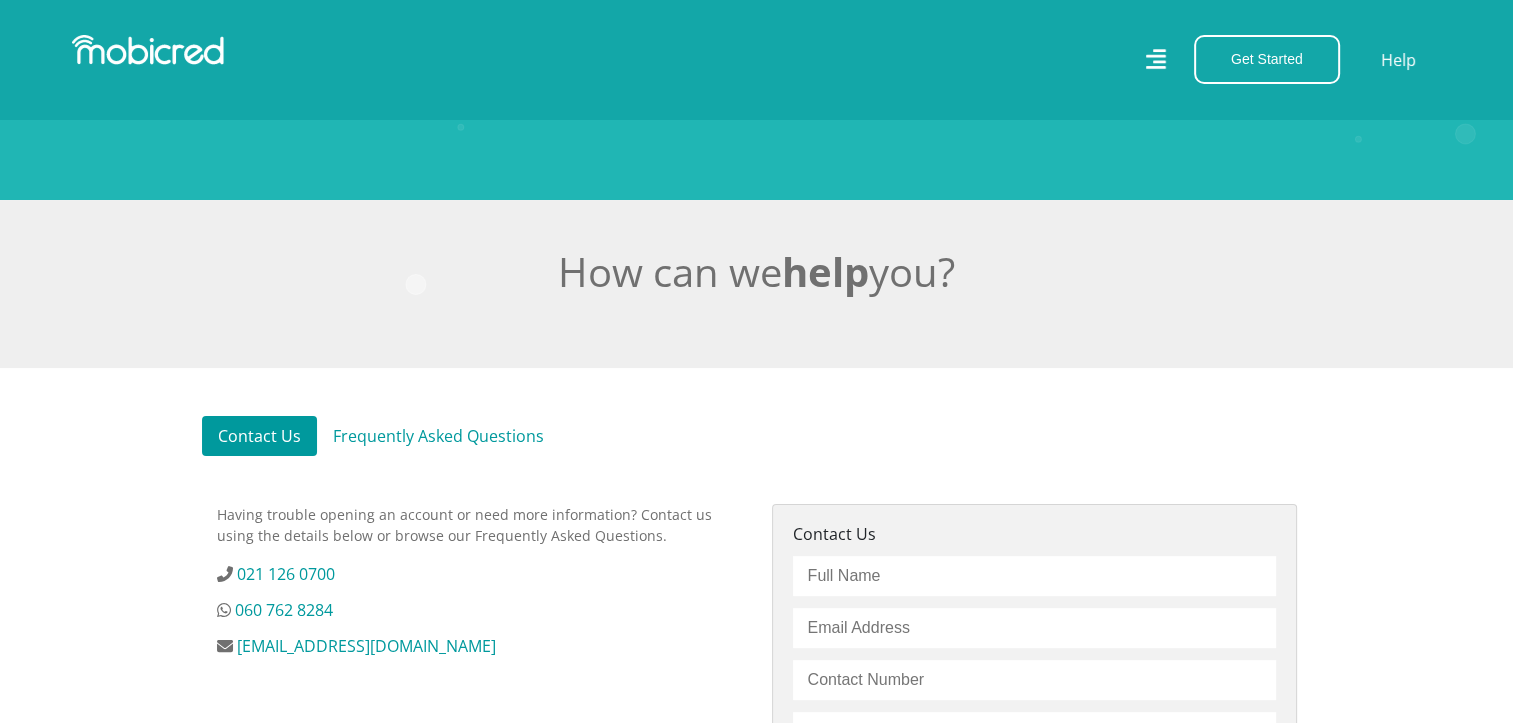 drag, startPoint x: 546, startPoint y: 439, endPoint x: 536, endPoint y: 436, distance: 10.440307 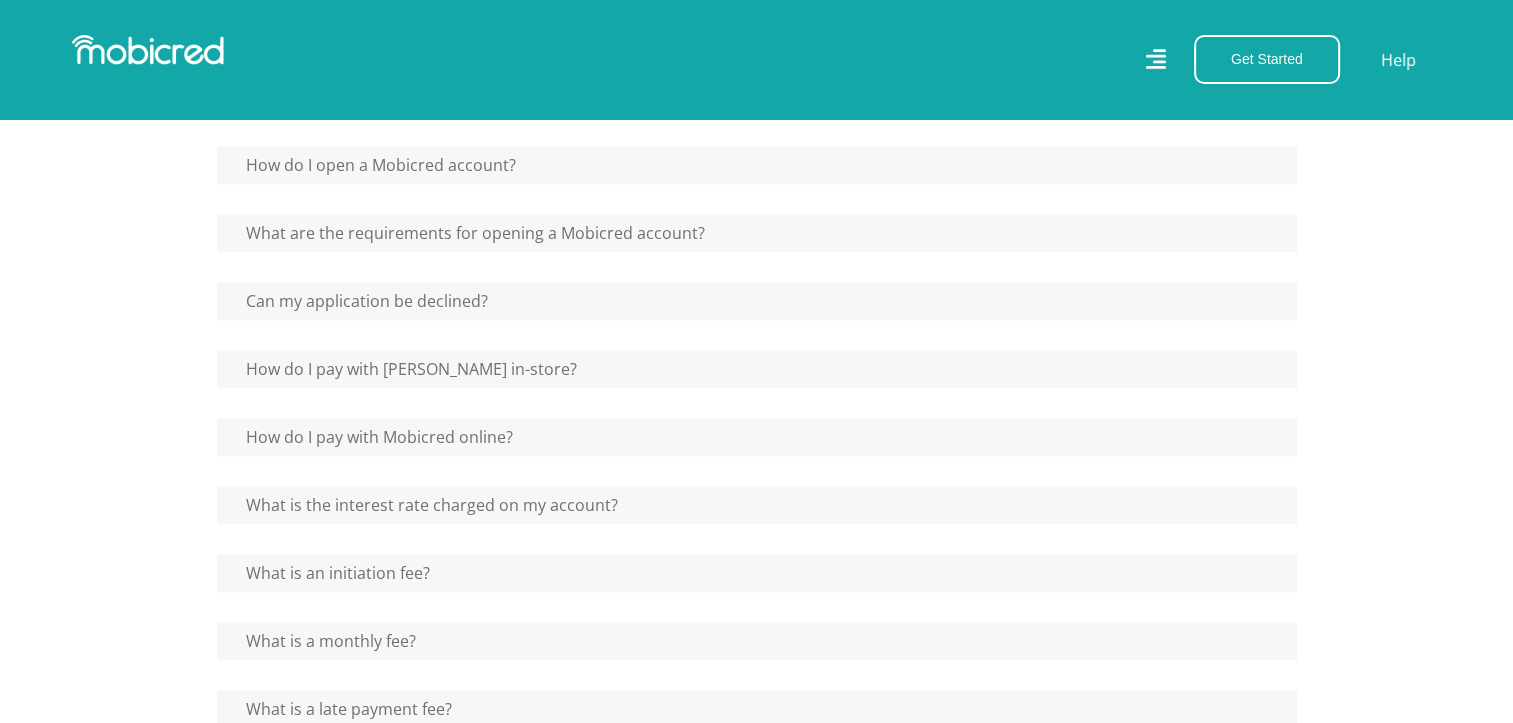 scroll, scrollTop: 1000, scrollLeft: 0, axis: vertical 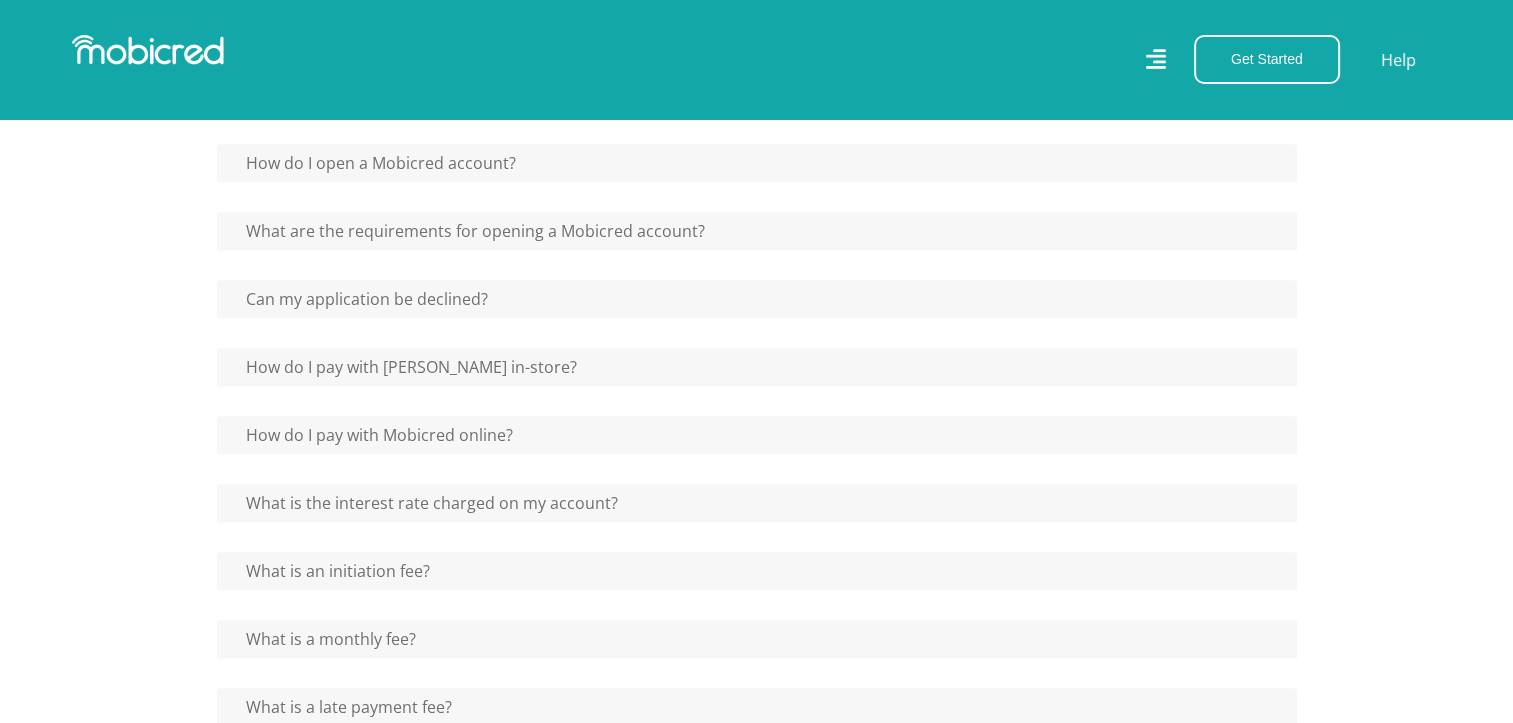 click on "How do I pay with [PERSON_NAME] in-store?" at bounding box center [757, -177] 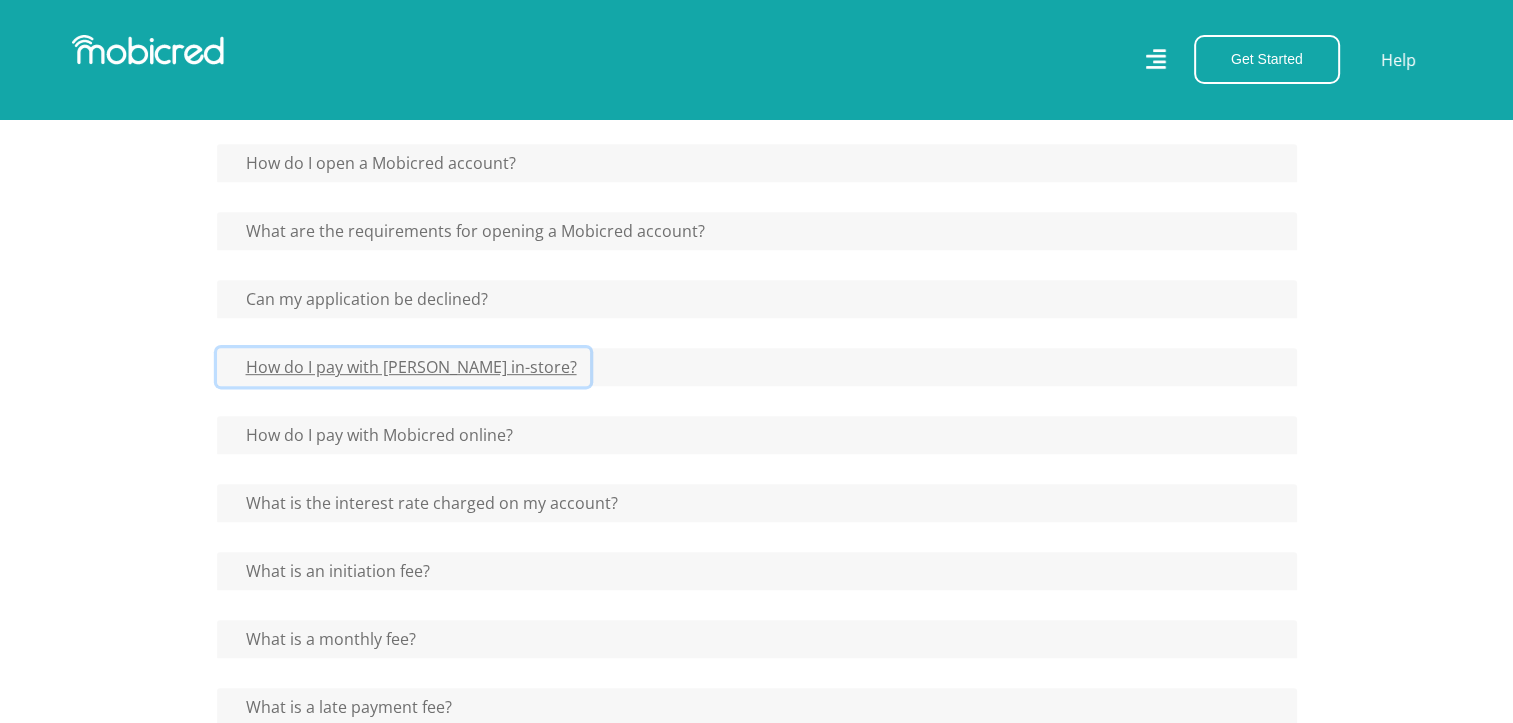 click on "How do I pay with [PERSON_NAME] in-store?" at bounding box center (391, -177) 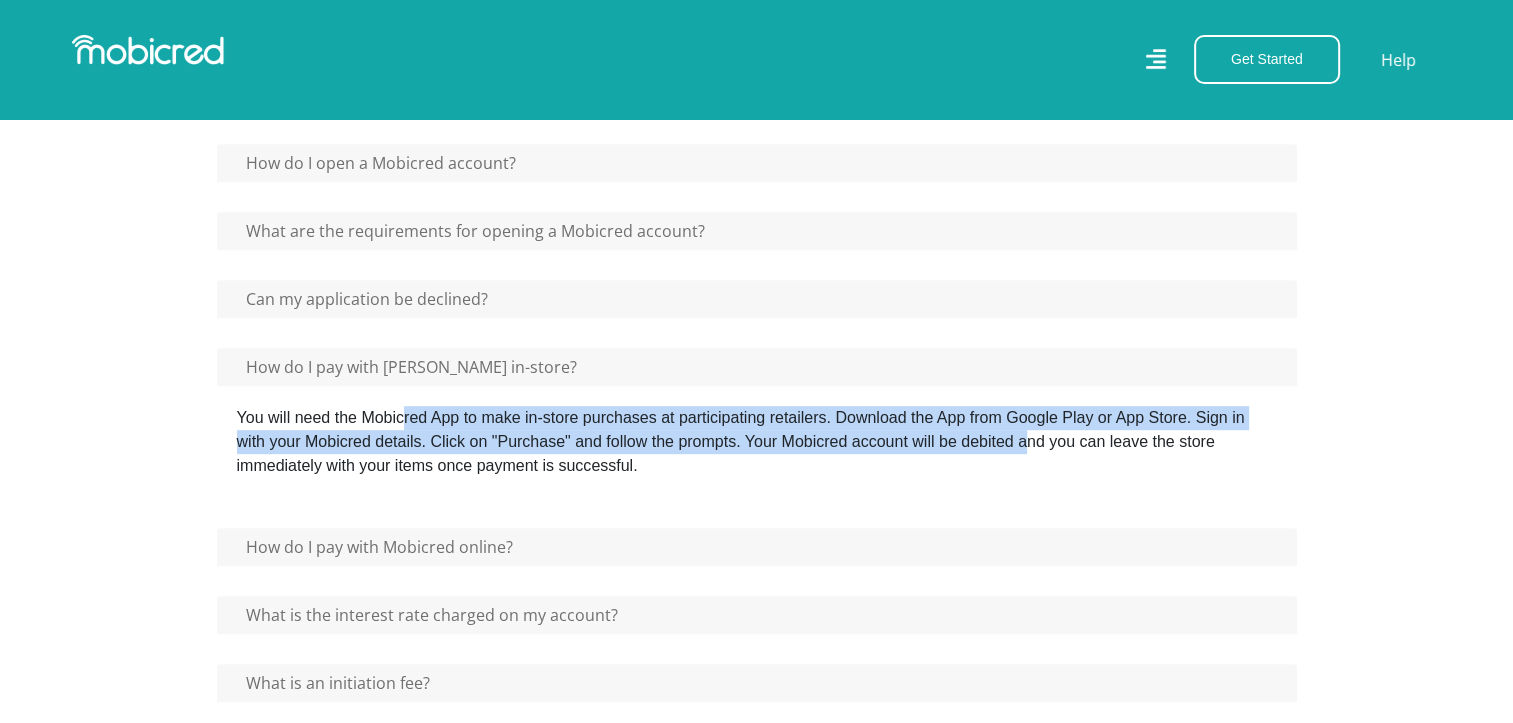 drag, startPoint x: 253, startPoint y: 420, endPoint x: 884, endPoint y: 442, distance: 631.3834 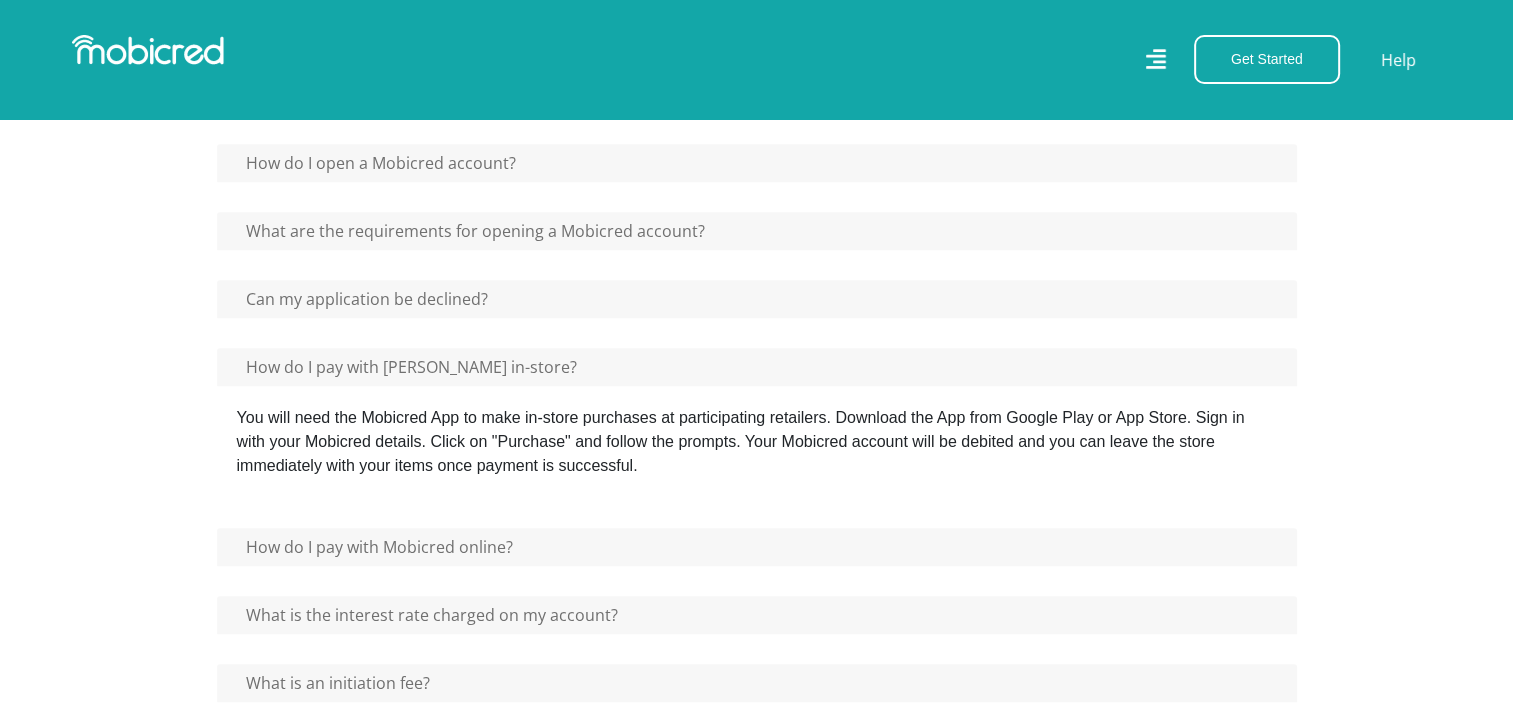 click on "You will need the Mobicred App to make in-store purchases at participating retailers. Download the App from Google Play or App Store. Sign in with your Mobicred details. Click on "Purchase" and follow the prompts. Your Mobicred account will be debited and you can leave the store immediately with your items once payment is successful." at bounding box center (757, 442) 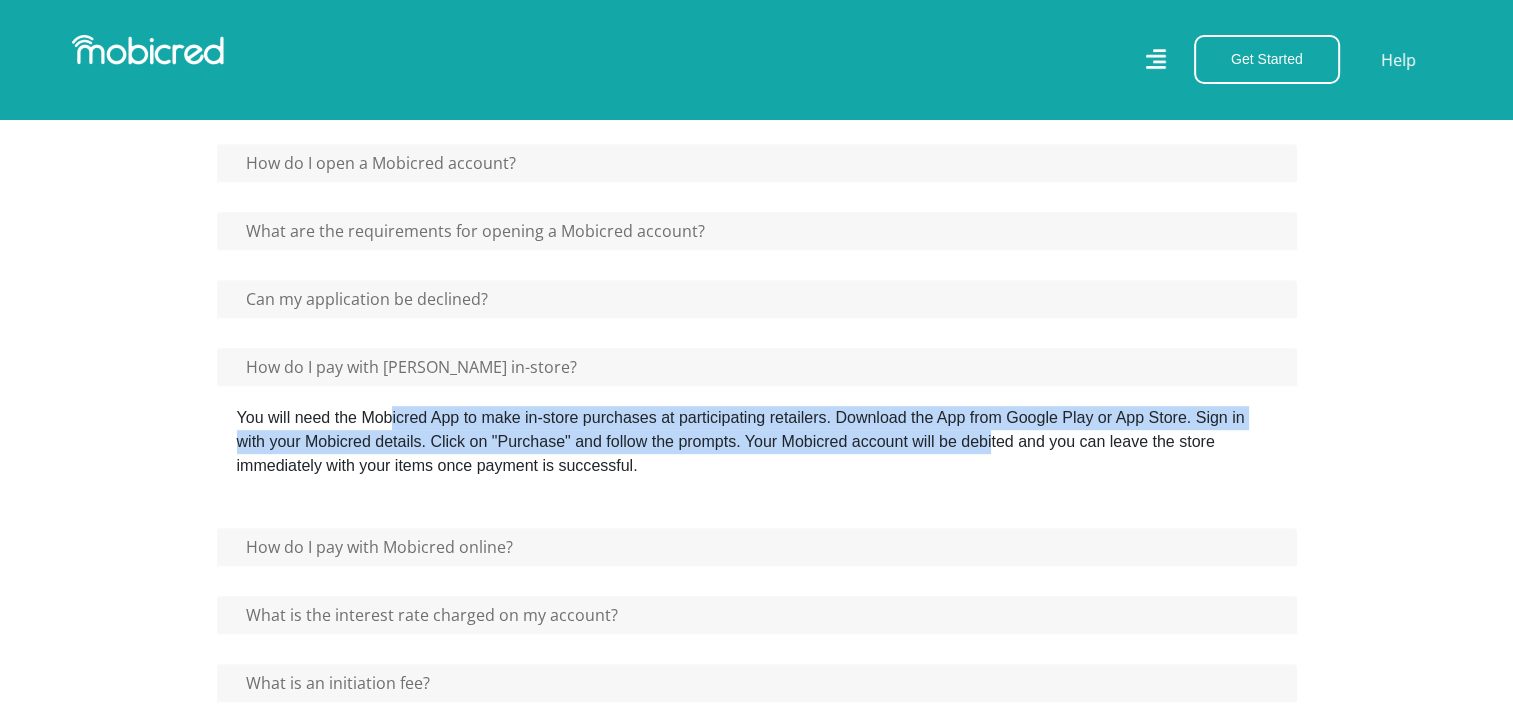 drag, startPoint x: 233, startPoint y: 408, endPoint x: 784, endPoint y: 426, distance: 551.29395 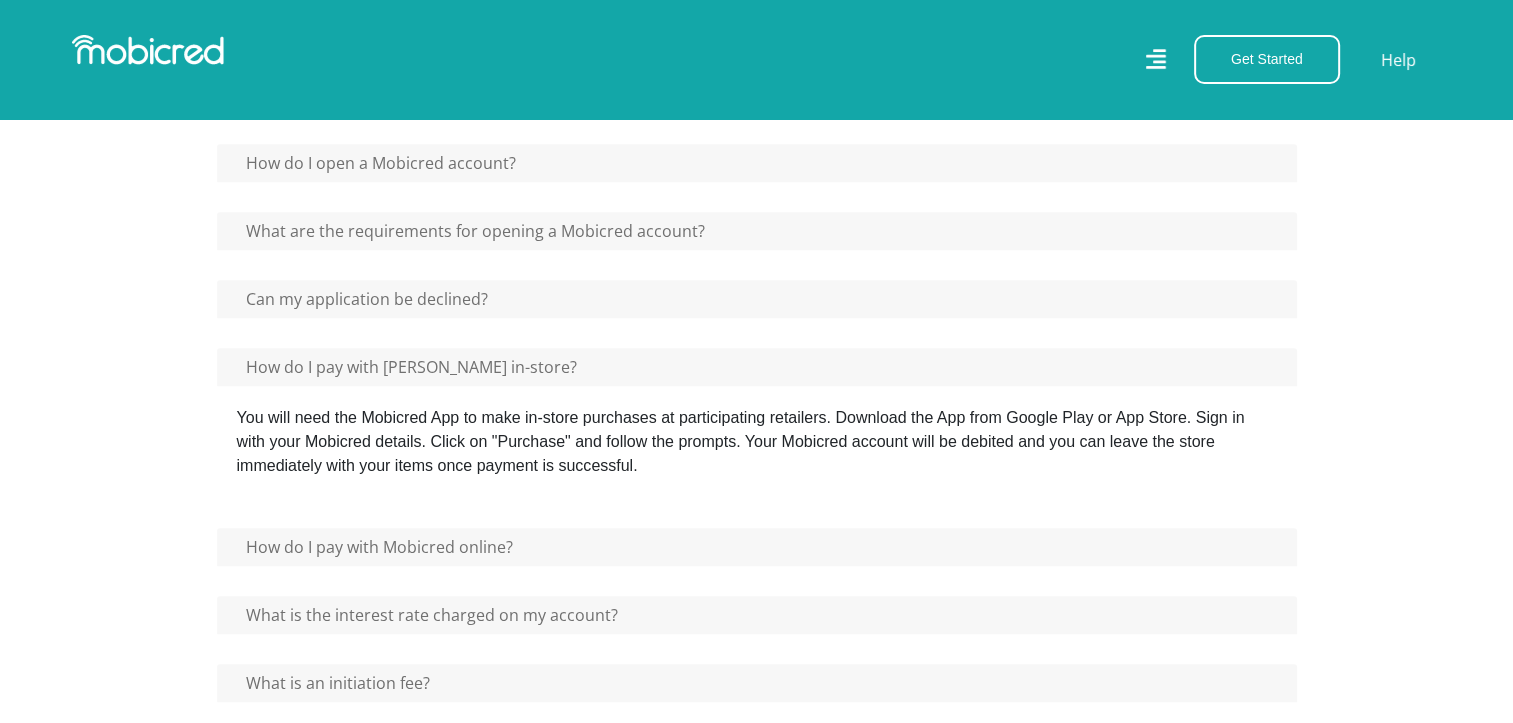 drag, startPoint x: 585, startPoint y: 440, endPoint x: 992, endPoint y: 474, distance: 408.41766 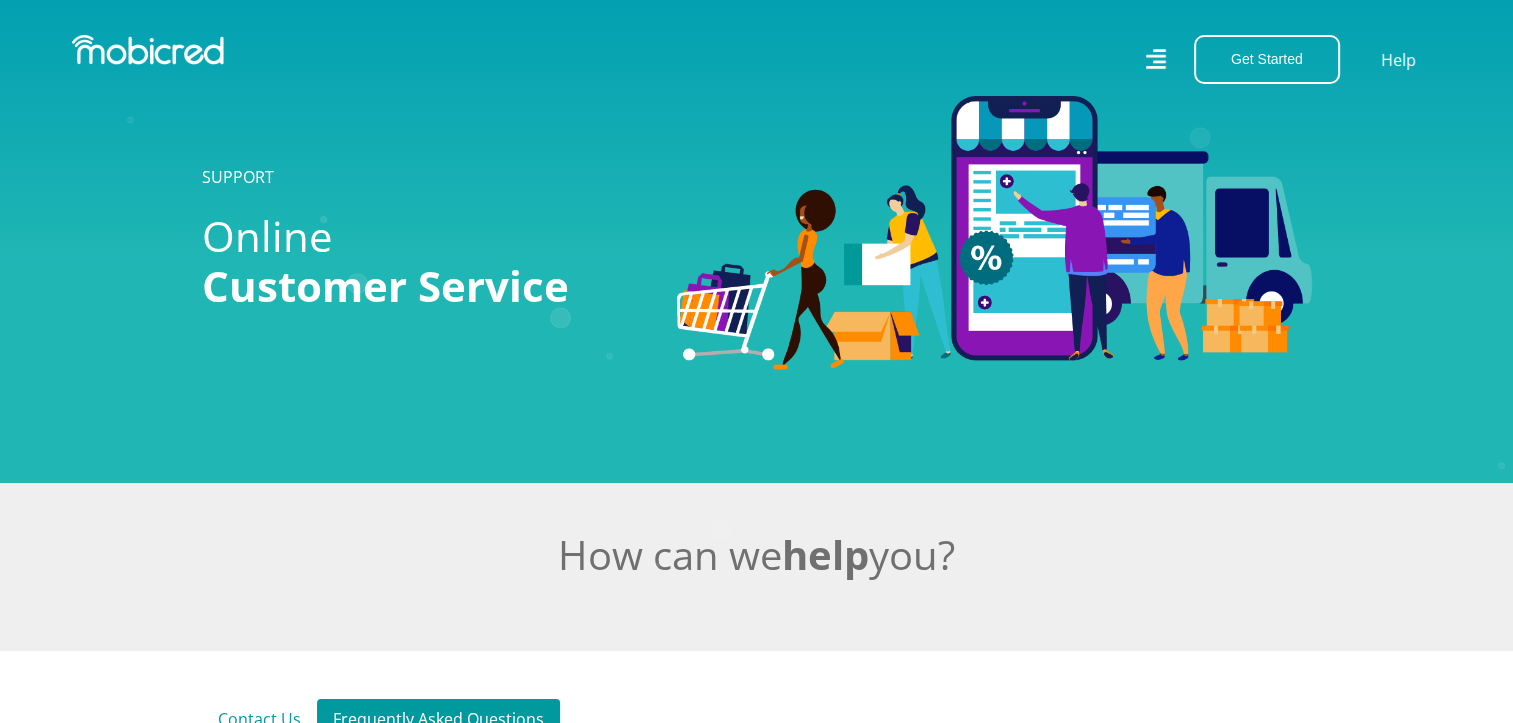 scroll, scrollTop: 0, scrollLeft: 0, axis: both 